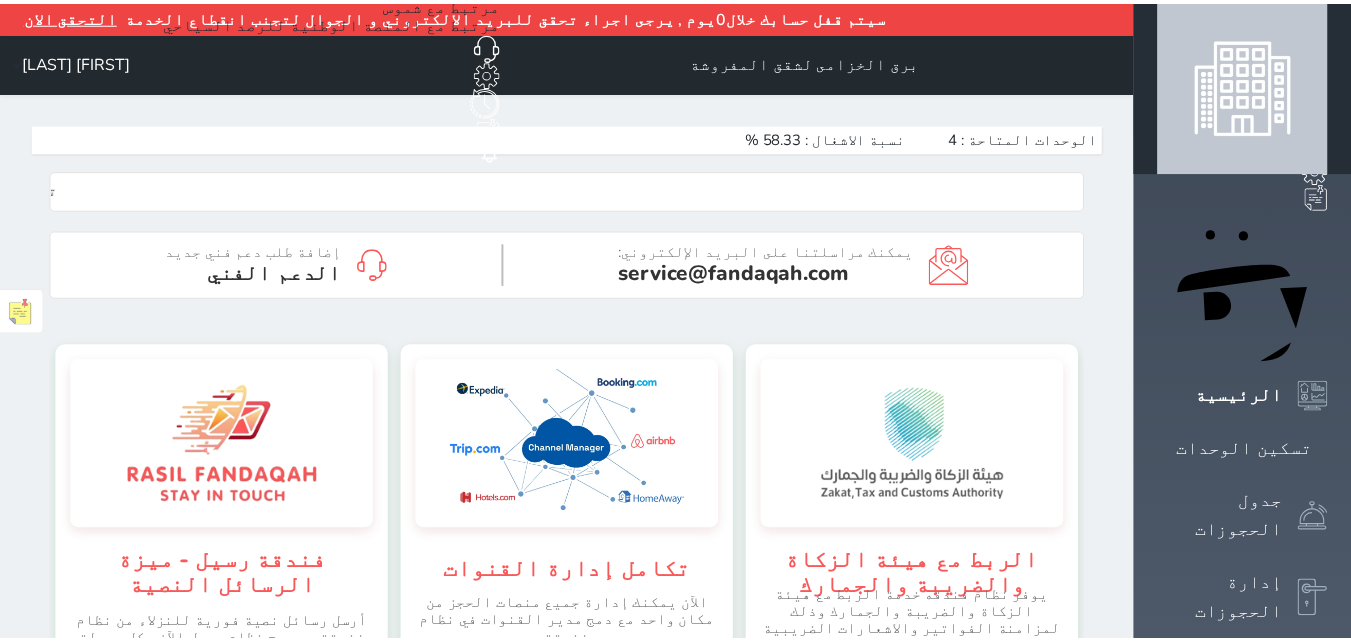 scroll, scrollTop: 0, scrollLeft: 0, axis: both 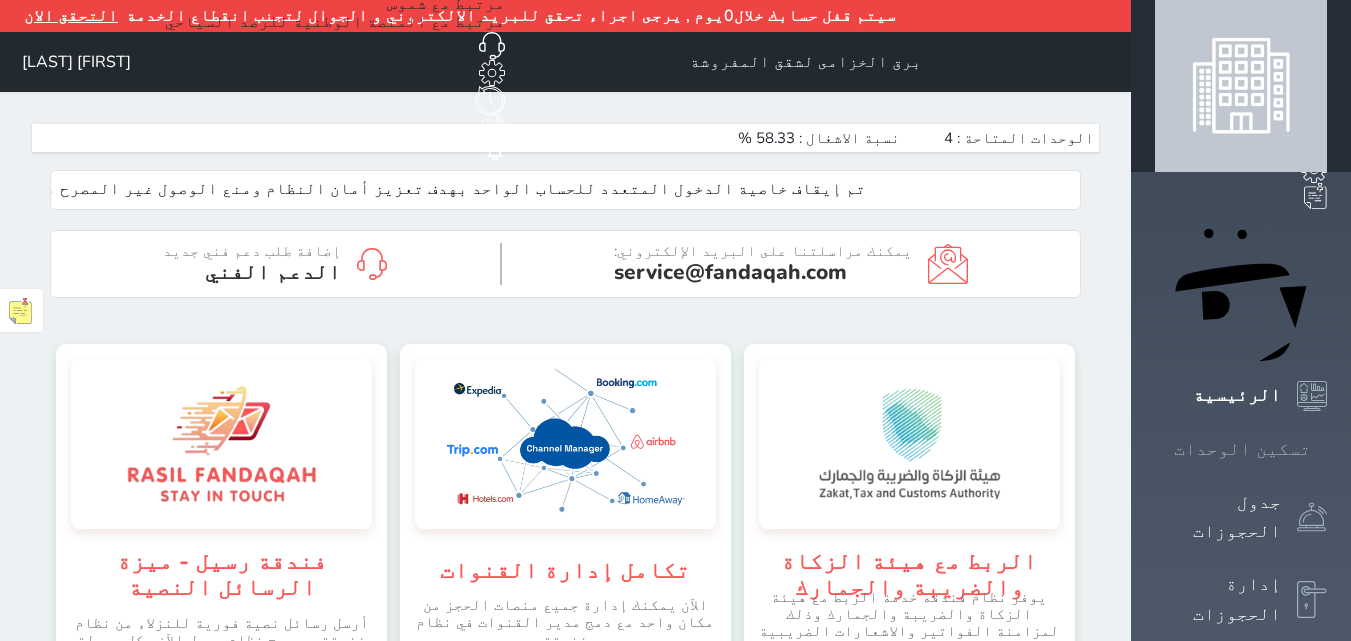 click 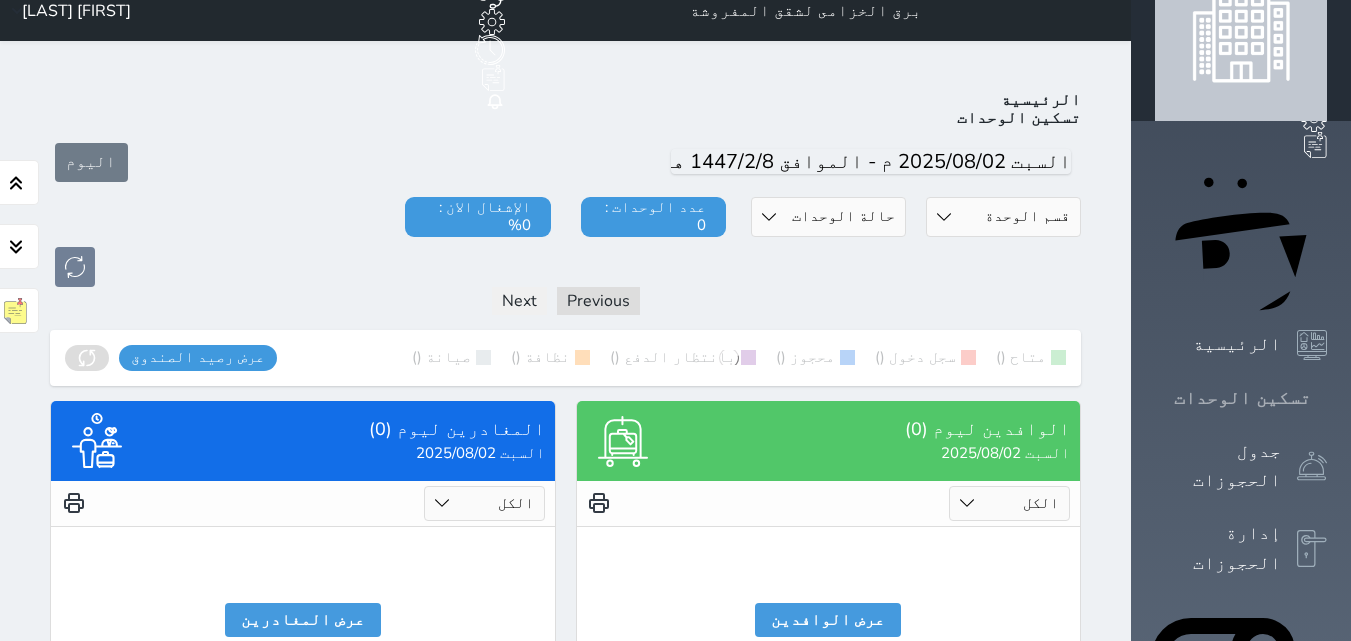 scroll, scrollTop: 110, scrollLeft: 0, axis: vertical 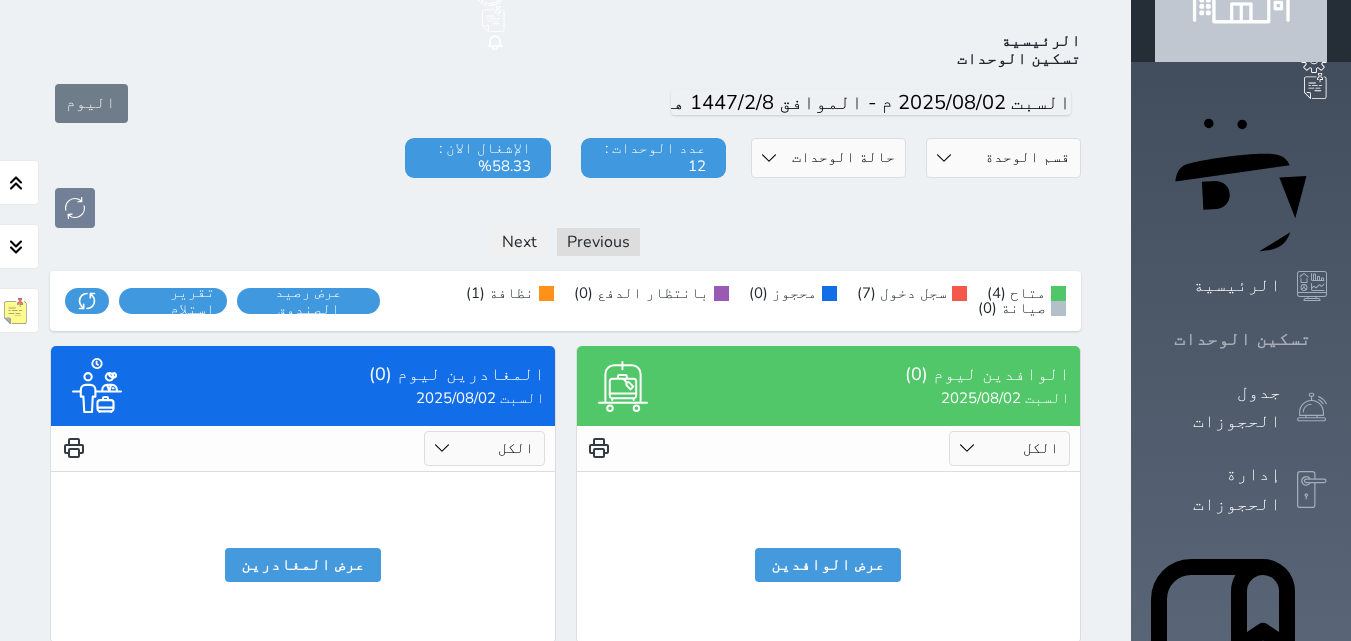 click on "تسكين الوحدات" at bounding box center (1242, 339) 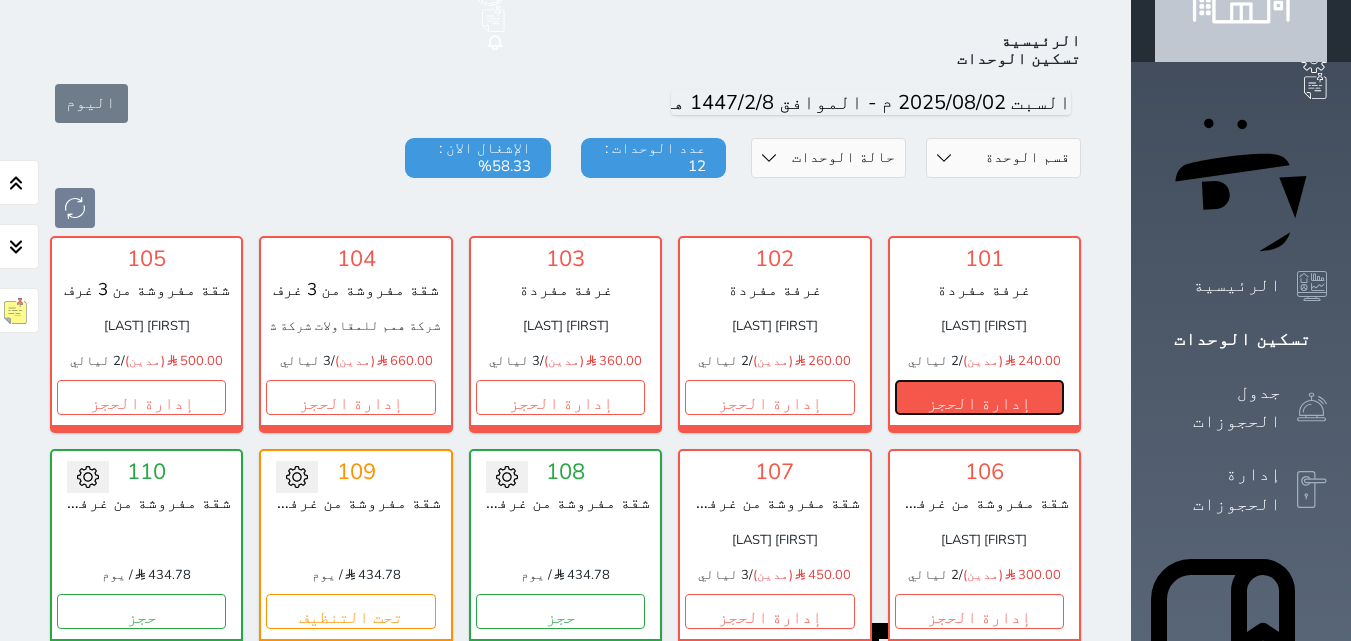 click on "إدارة الحجز" at bounding box center [979, 397] 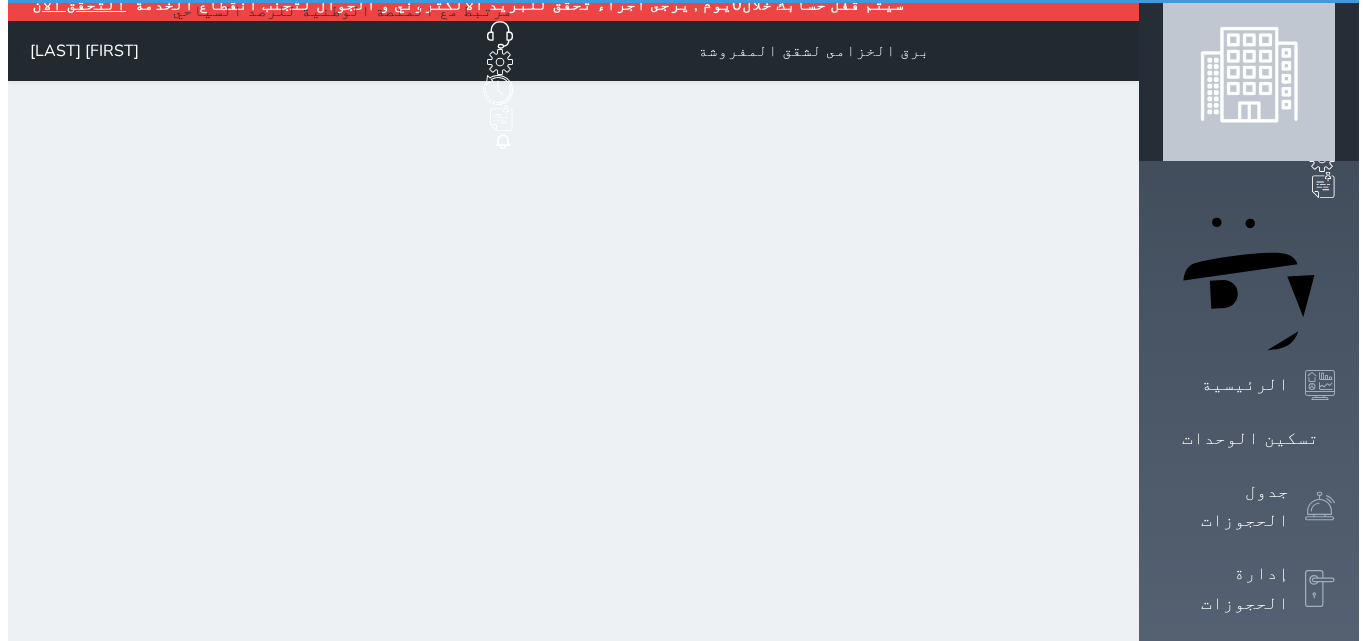 scroll, scrollTop: 0, scrollLeft: 0, axis: both 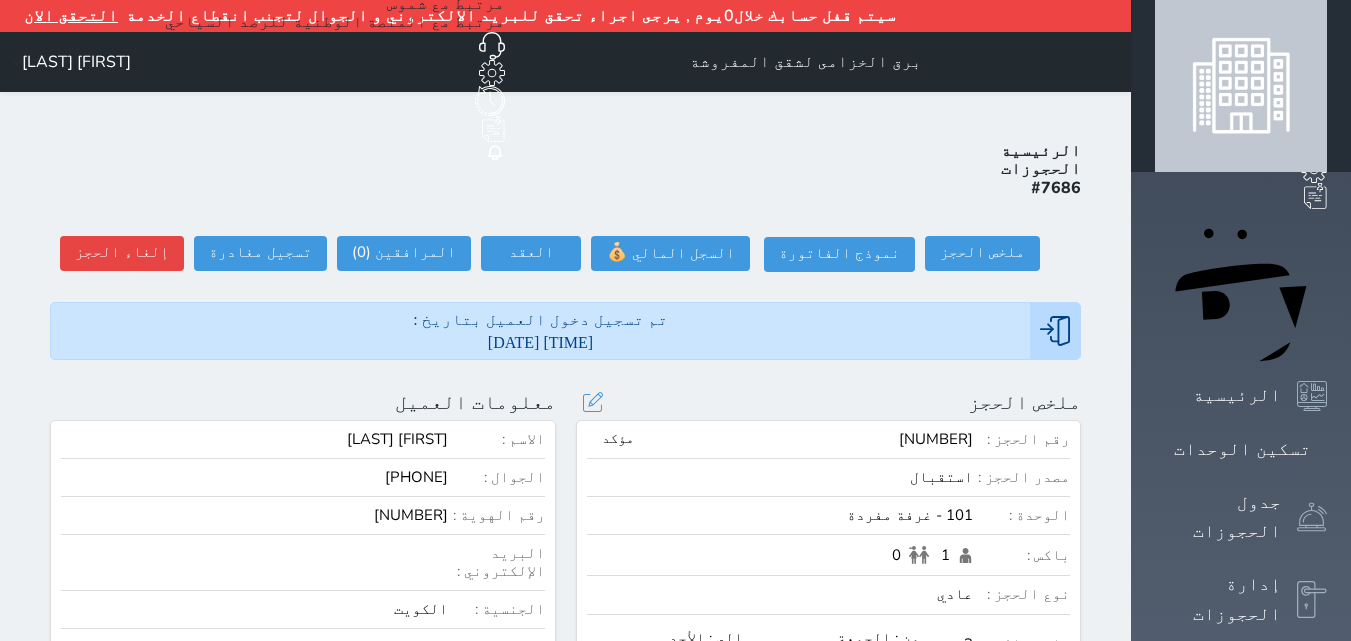 select 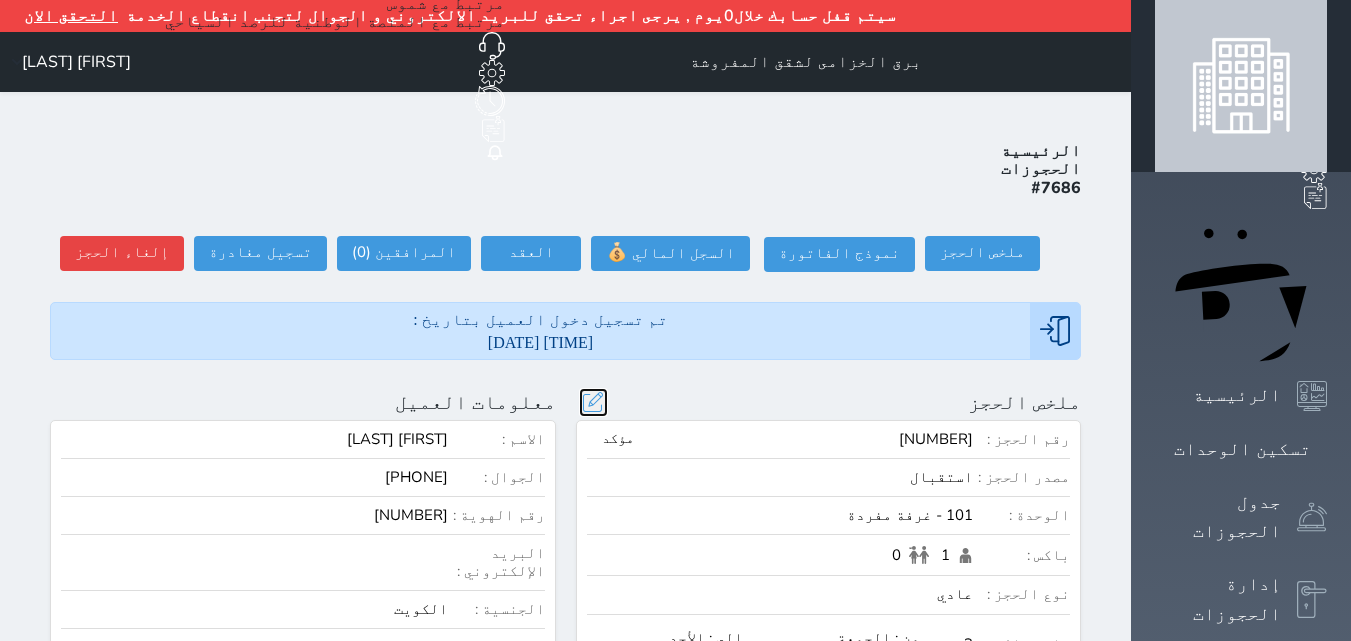 click at bounding box center (593, 402) 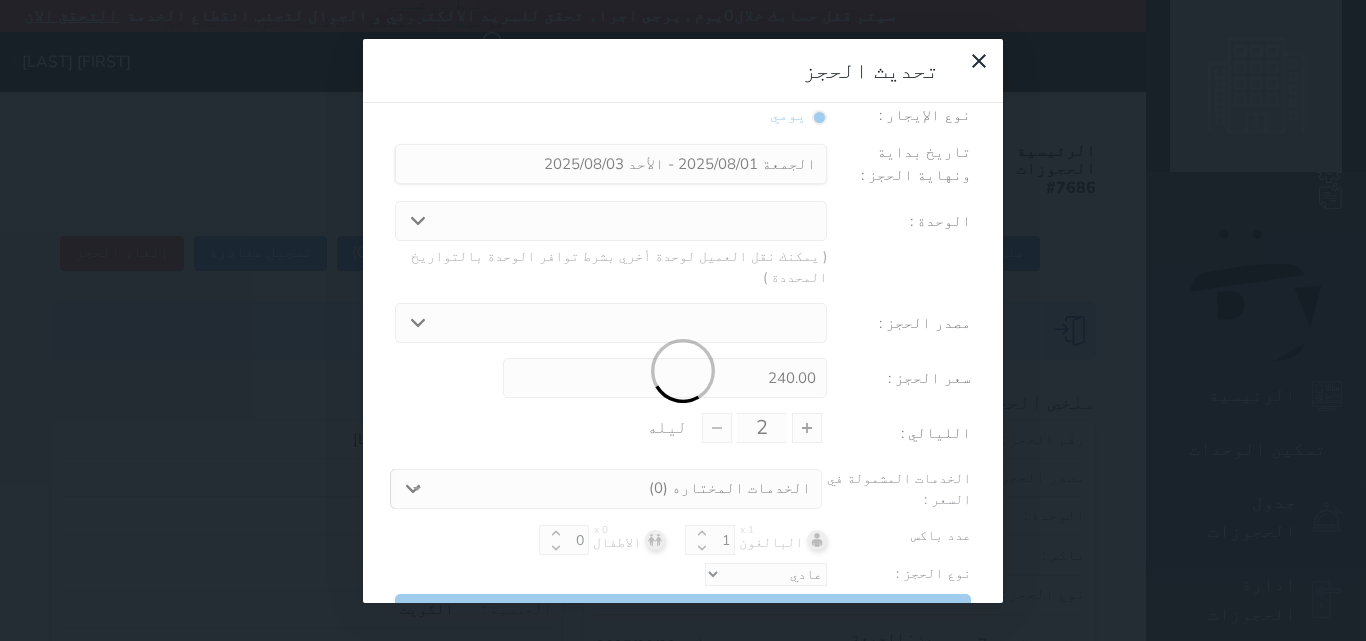 scroll, scrollTop: 45, scrollLeft: 0, axis: vertical 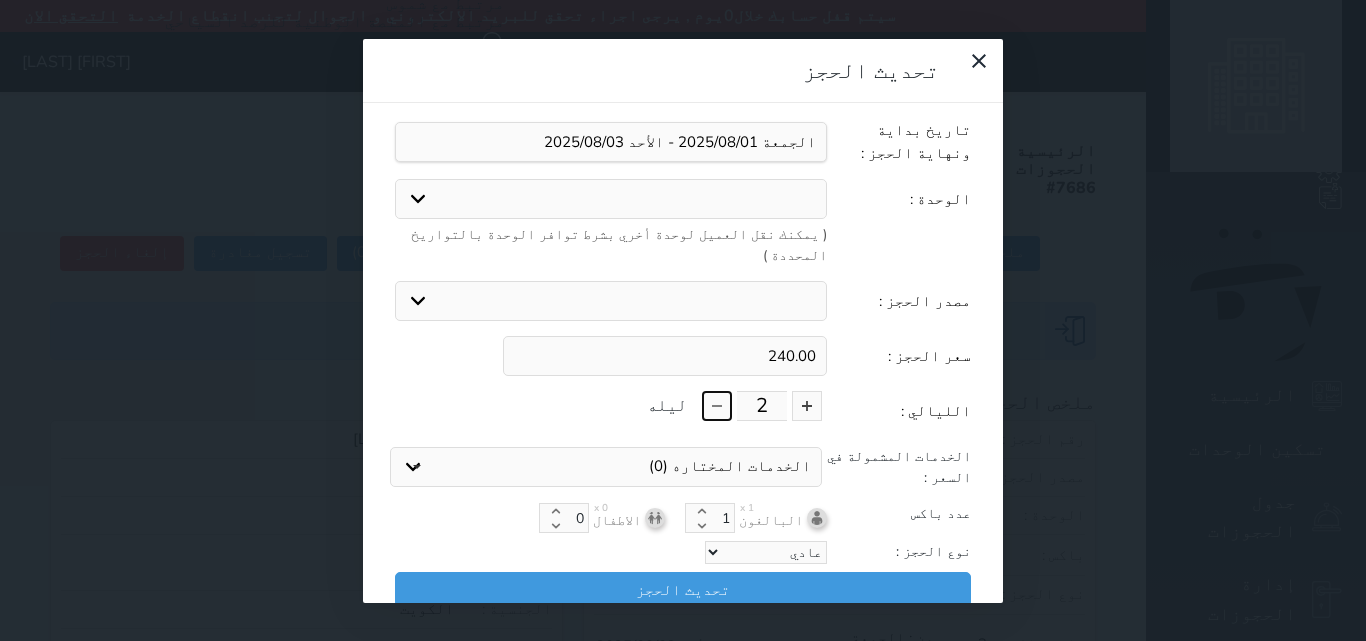 click at bounding box center [717, 406] 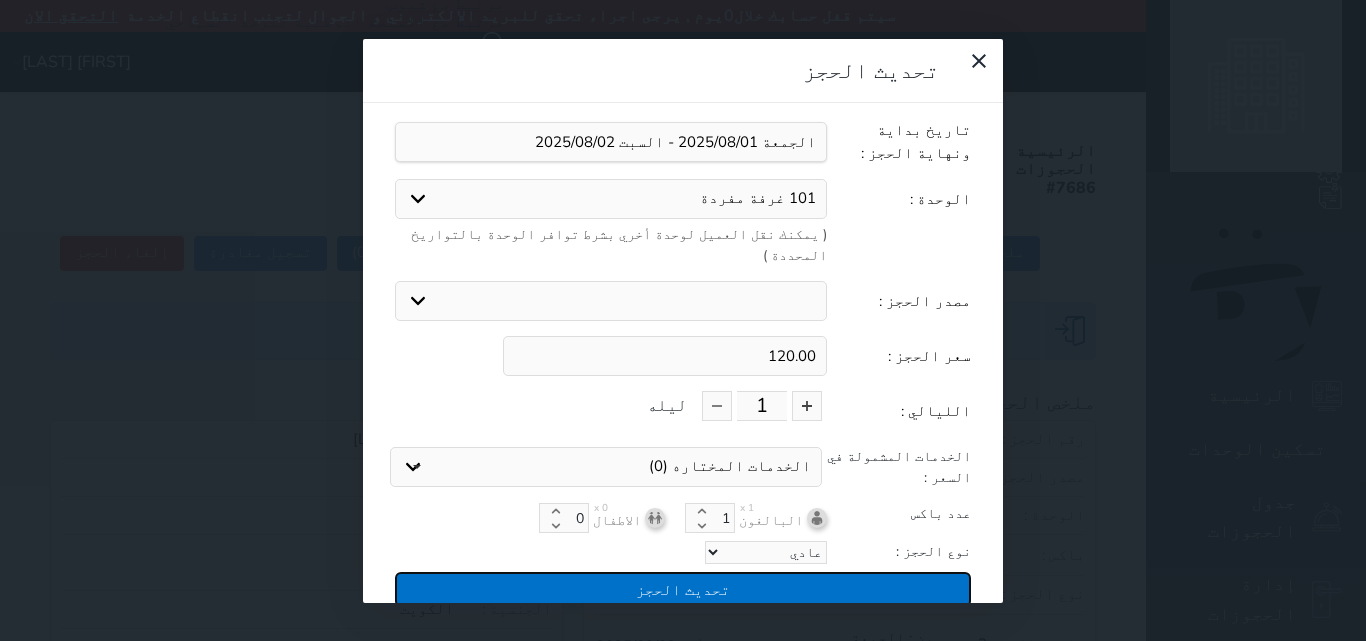 click on "تحديث الحجز" at bounding box center [683, 589] 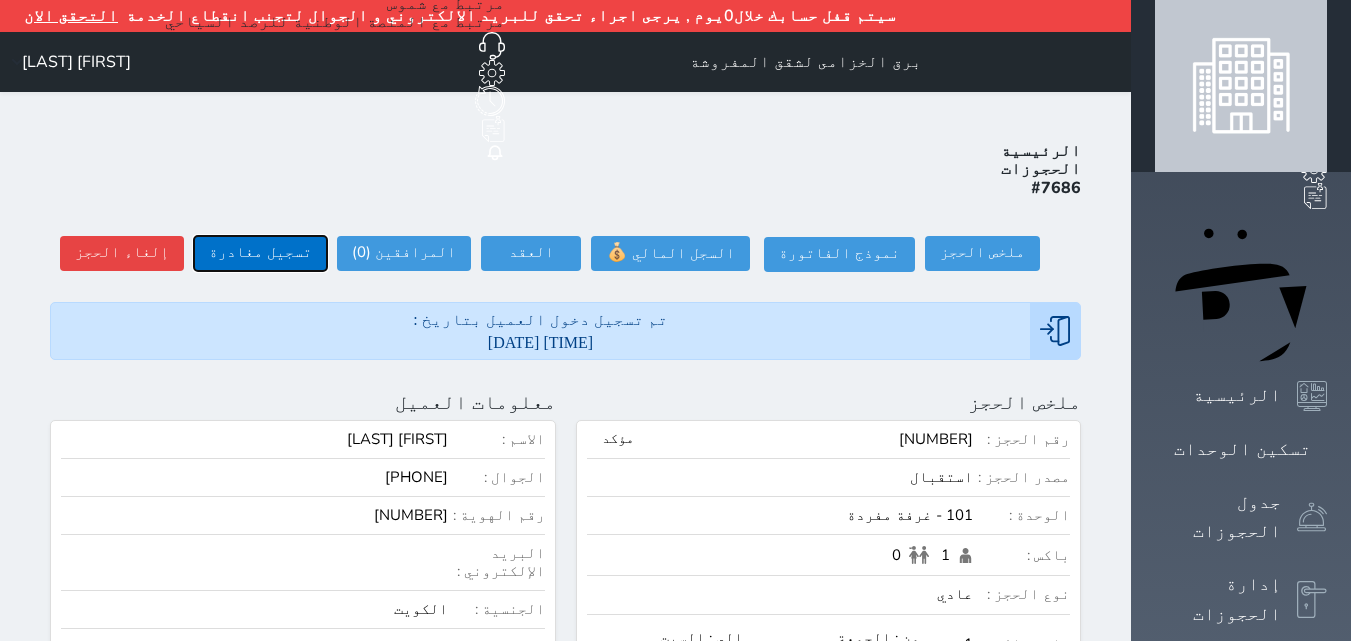 click on "تسجيل مغادرة" at bounding box center (260, 253) 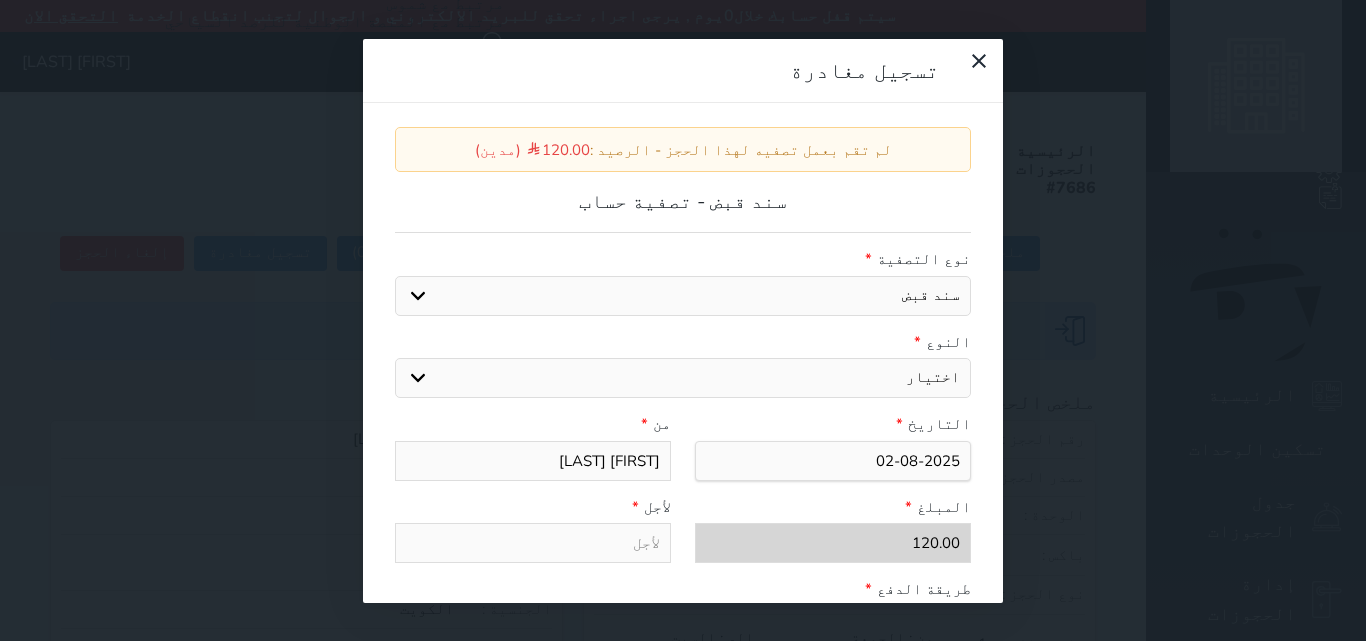 click on "اختيار   مقبوضات عامة
قيمة إيجار
فواتير
عربون
لا ينطبق
آخر
مغسلة
واي فاي - الإنترنت
مواقف السيارات
طعام
الأغذية والمشروبات
مشروبات
المشروبات الباردة
المشروبات الساخنة
الإفطار
غداء
عشاء
مخبز و كعك
حمام سباحة
الصالة الرياضية
سبا و خدمات الجمال
اختيار وإسقاط (خدمات النقل)
ميني بار
كابل - تلفزيون
سرير إضافي
تصفيف الشعر
التسوق" at bounding box center (683, 378) 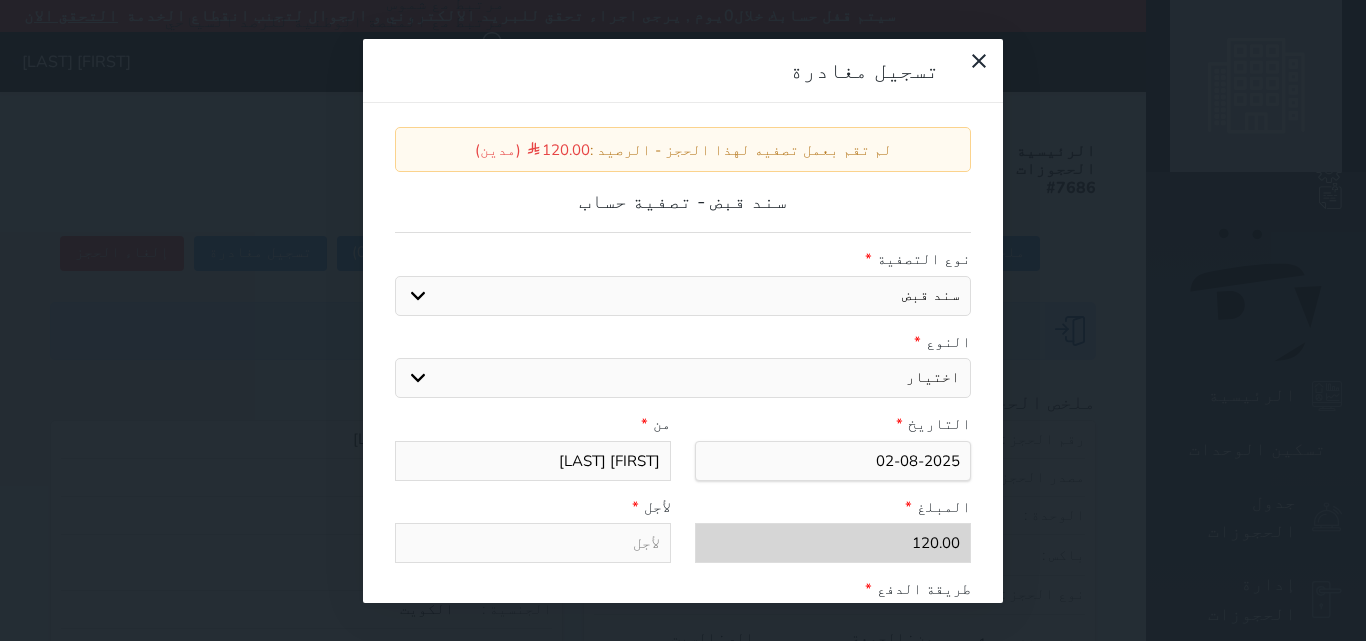 select on "1786" 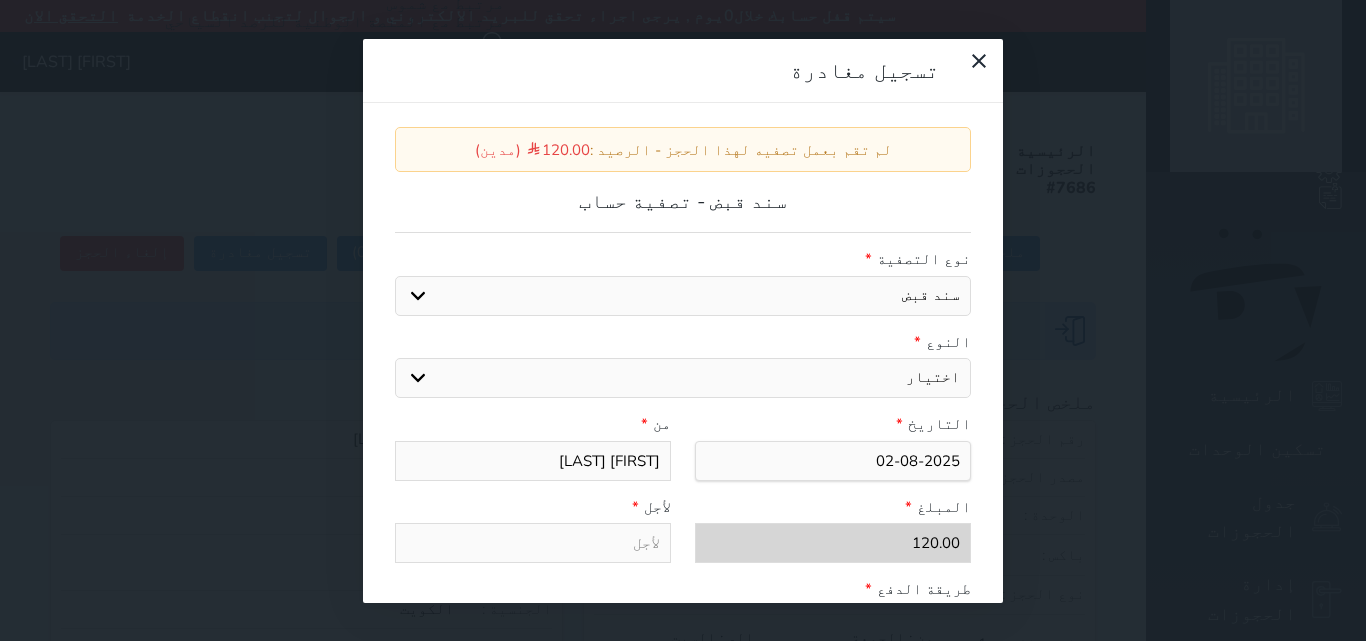 click on "اختيار   مقبوضات عامة
قيمة إيجار
فواتير
عربون
لا ينطبق
آخر
مغسلة
واي فاي - الإنترنت
مواقف السيارات
طعام
الأغذية والمشروبات
مشروبات
المشروبات الباردة
المشروبات الساخنة
الإفطار
غداء
عشاء
مخبز و كعك
حمام سباحة
الصالة الرياضية
سبا و خدمات الجمال
اختيار وإسقاط (خدمات النقل)
ميني بار
كابل - تلفزيون
سرير إضافي
تصفيف الشعر
التسوق" at bounding box center [683, 378] 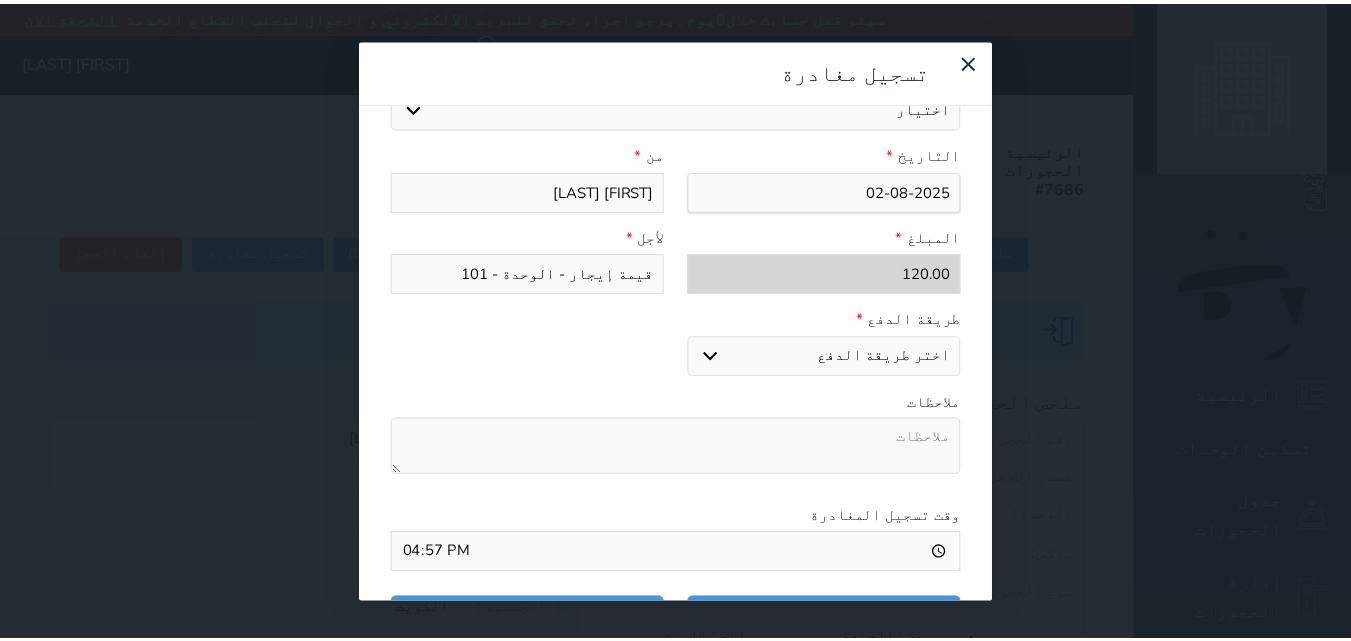 scroll, scrollTop: 309, scrollLeft: 0, axis: vertical 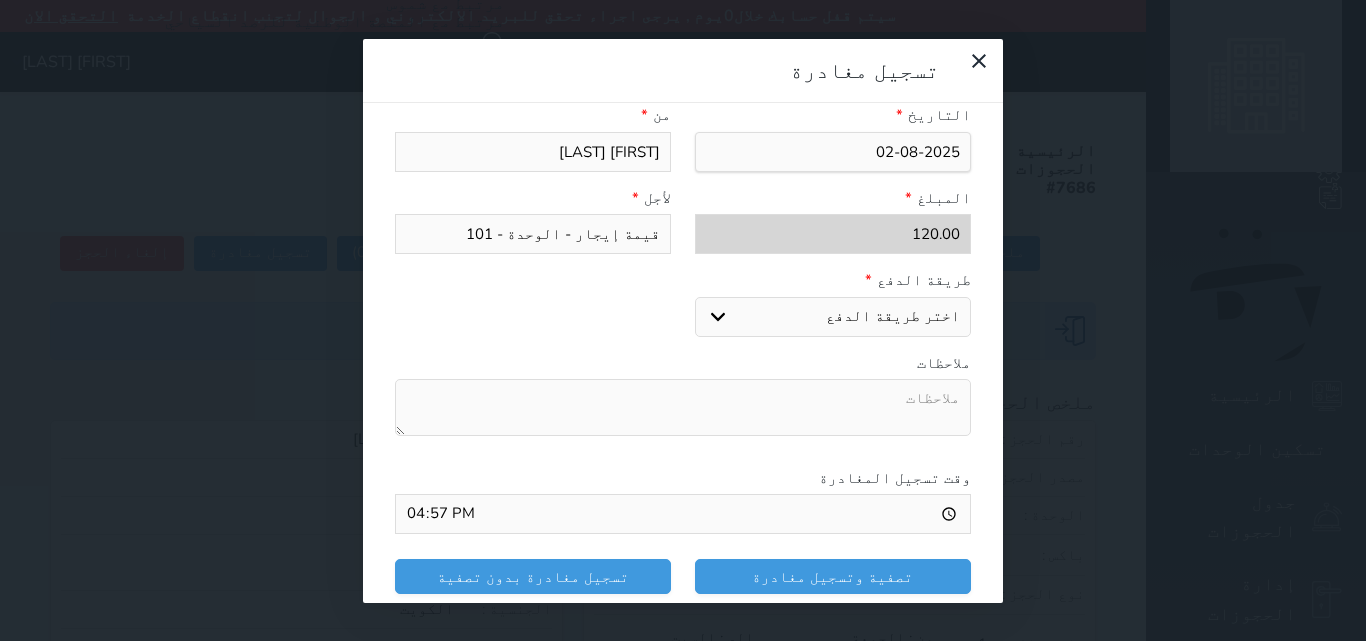 click on "اختر طريقة الدفع   دفع نقدى   تحويل بنكى   مدى   بطاقة ائتمان" at bounding box center (833, 317) 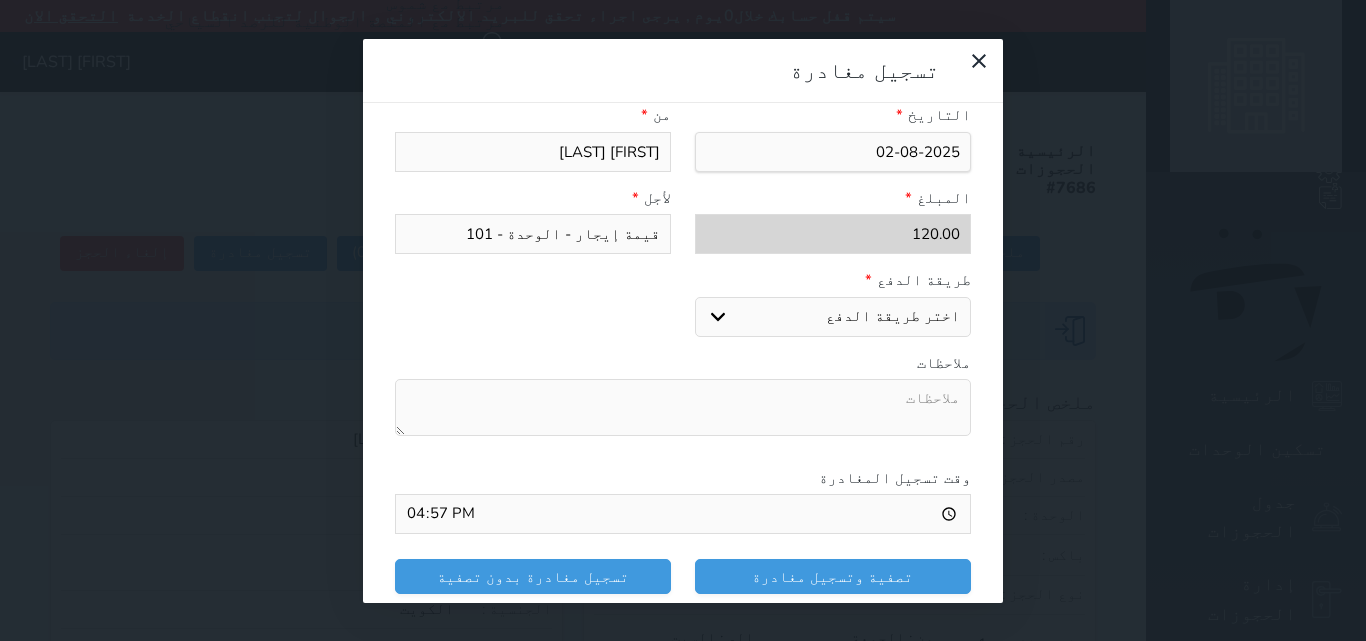 select on "mada" 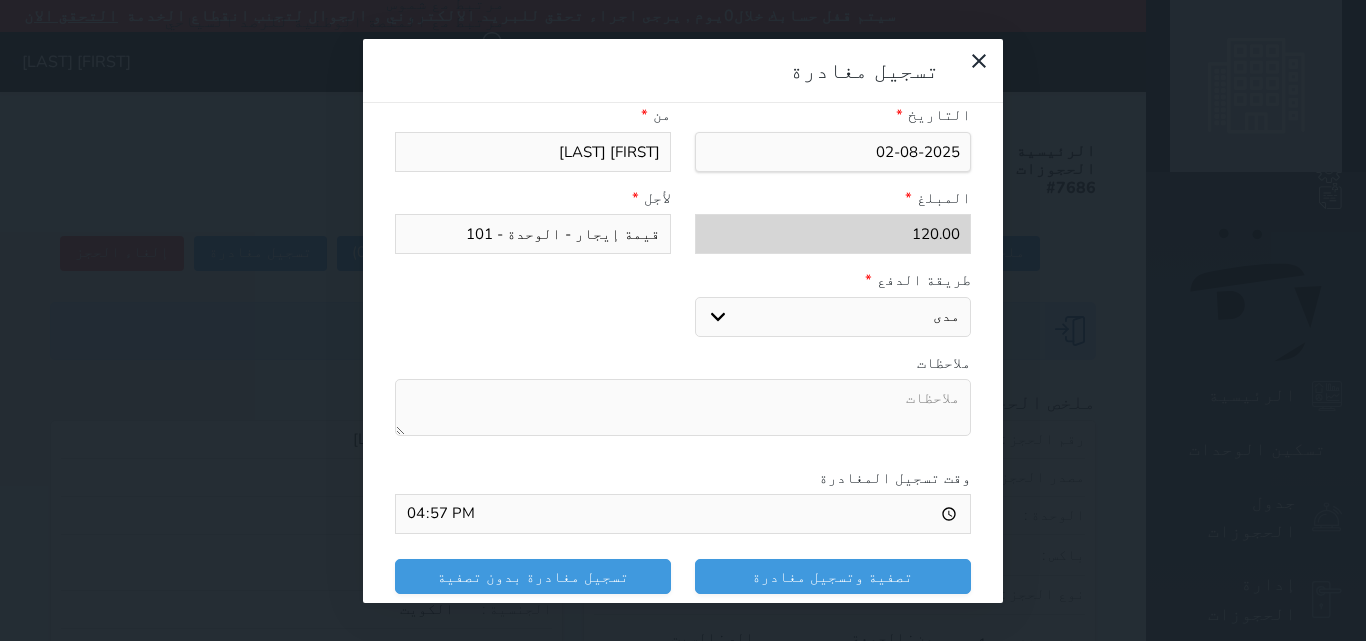 click on "اختر طريقة الدفع   دفع نقدى   تحويل بنكى   مدى   بطاقة ائتمان" at bounding box center (833, 317) 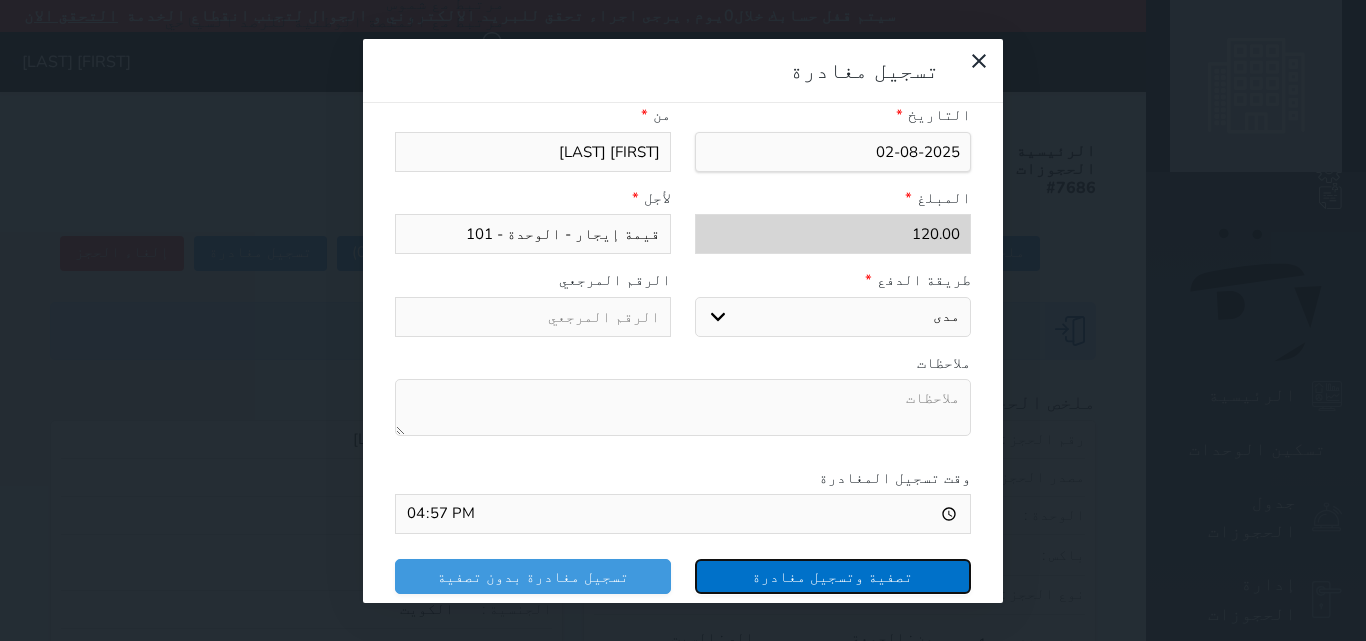 click on "تصفية وتسجيل مغادرة" at bounding box center (833, 576) 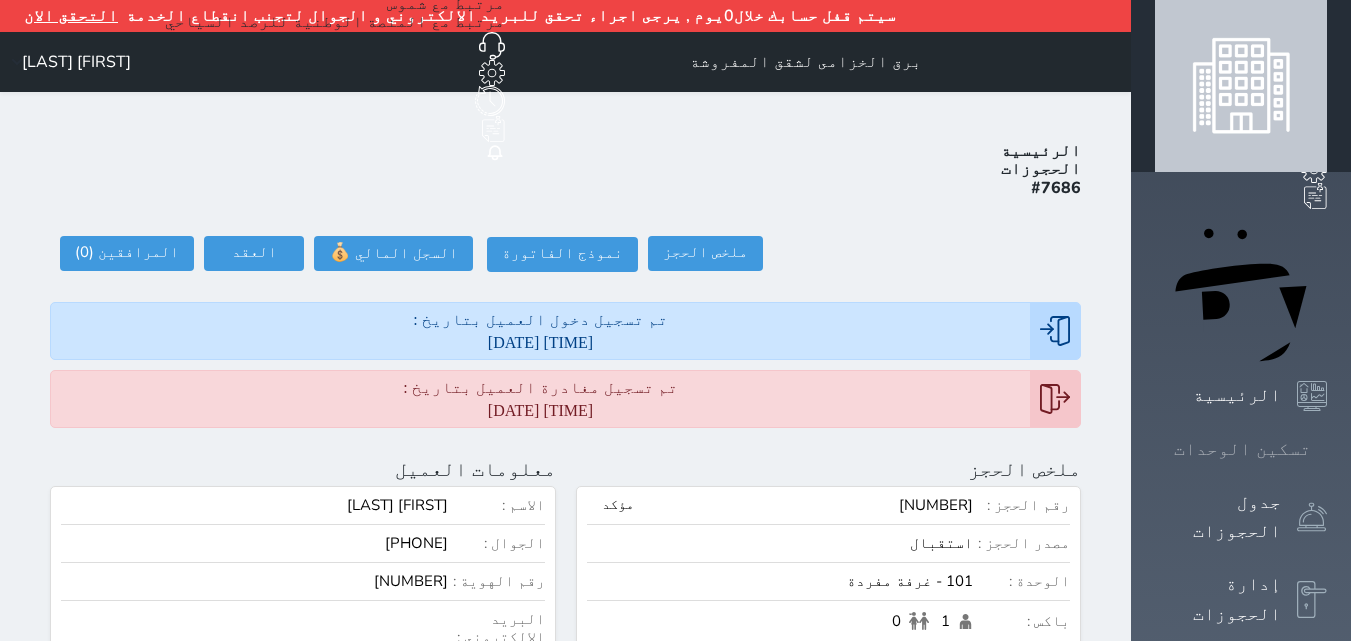 click 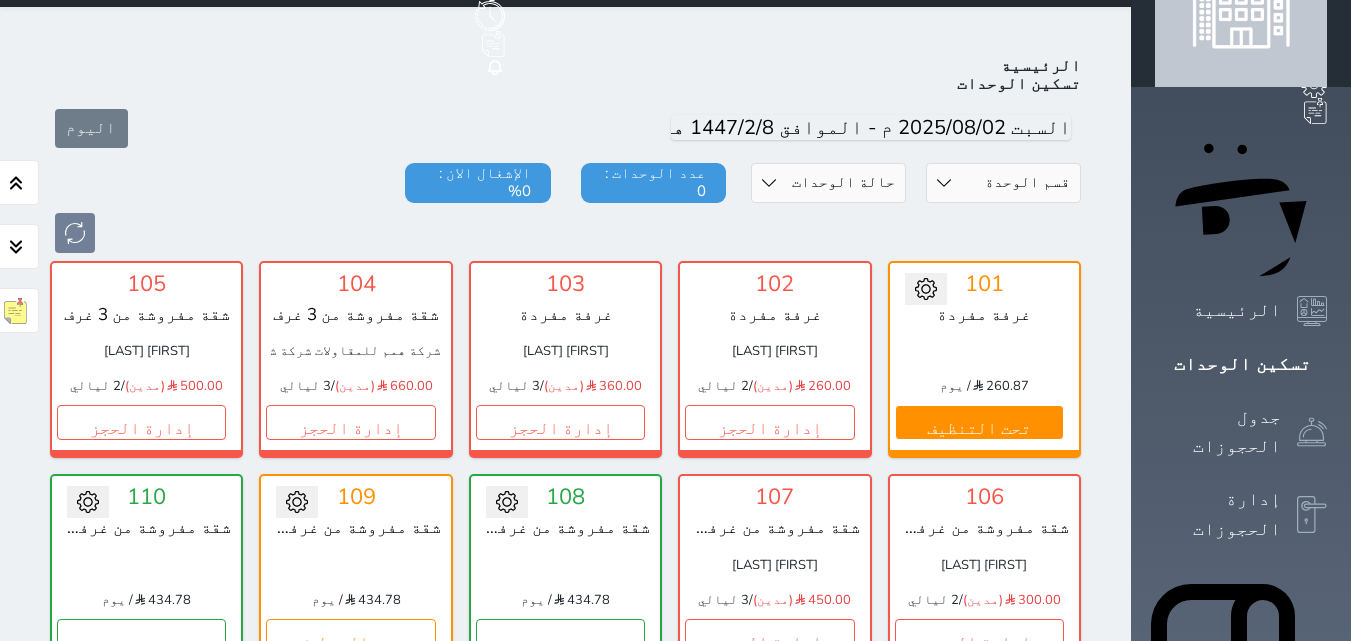 scroll, scrollTop: 110, scrollLeft: 0, axis: vertical 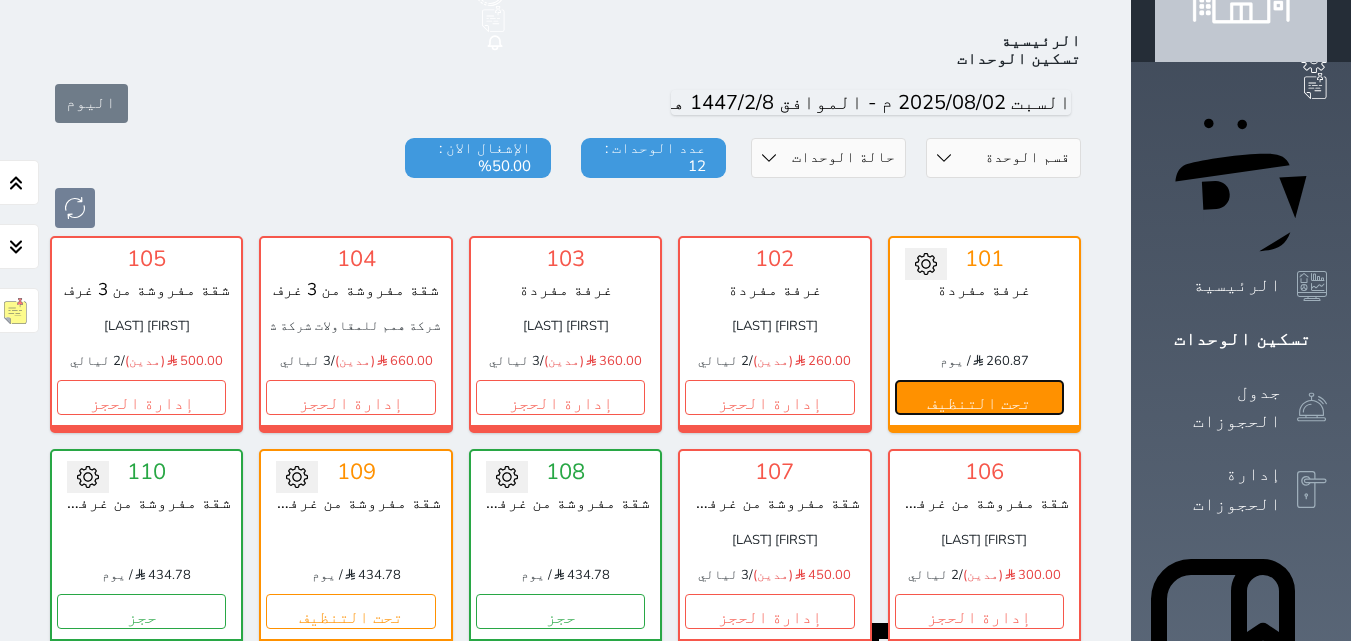 click on "تحت التنظيف" at bounding box center [979, 397] 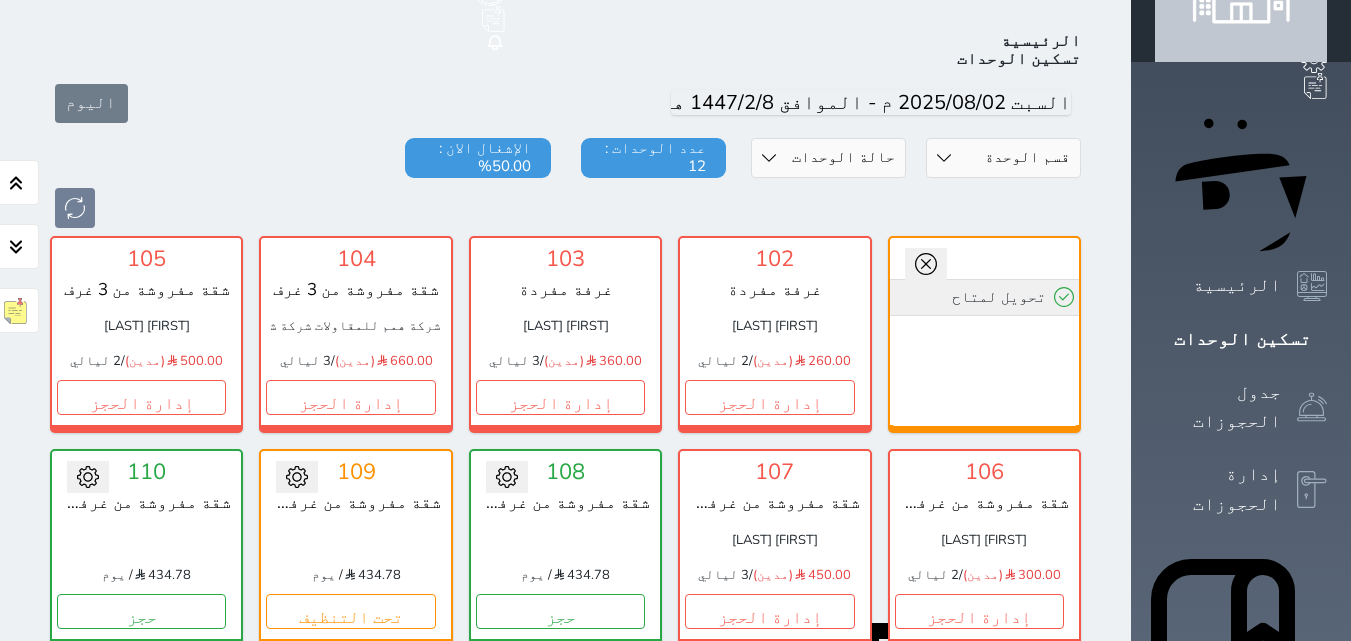click on "تحويل لمتاح" at bounding box center (984, 297) 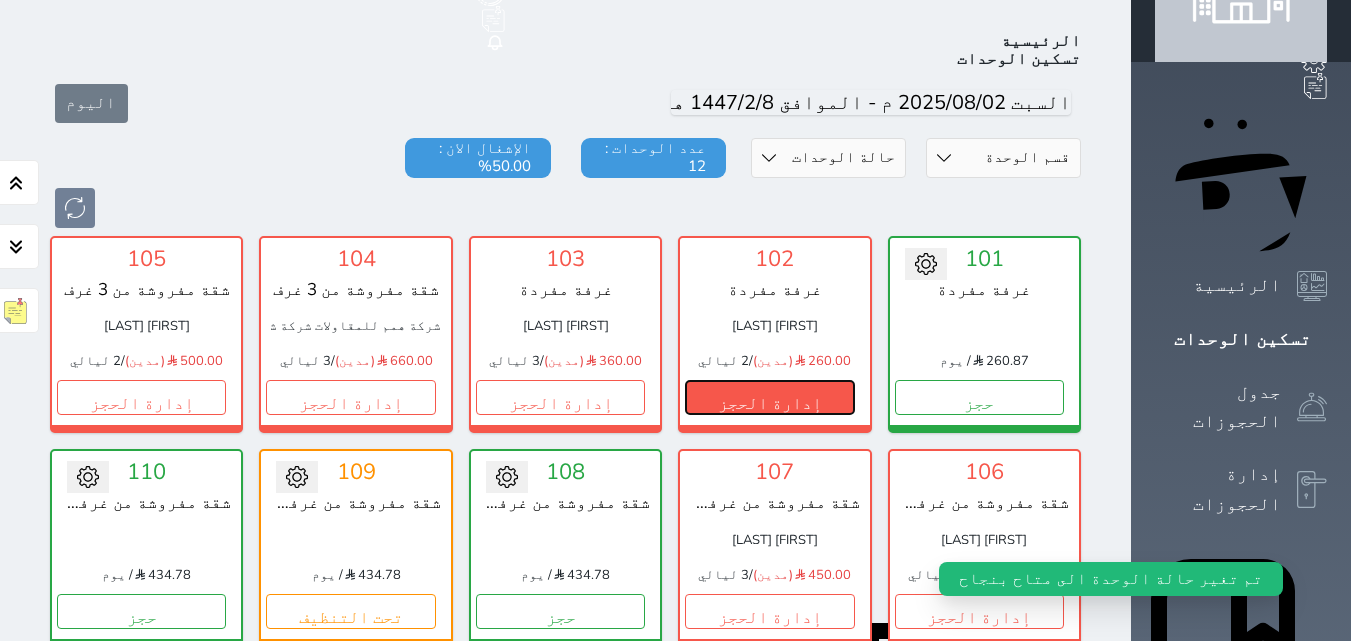 click on "إدارة الحجز" at bounding box center [769, 397] 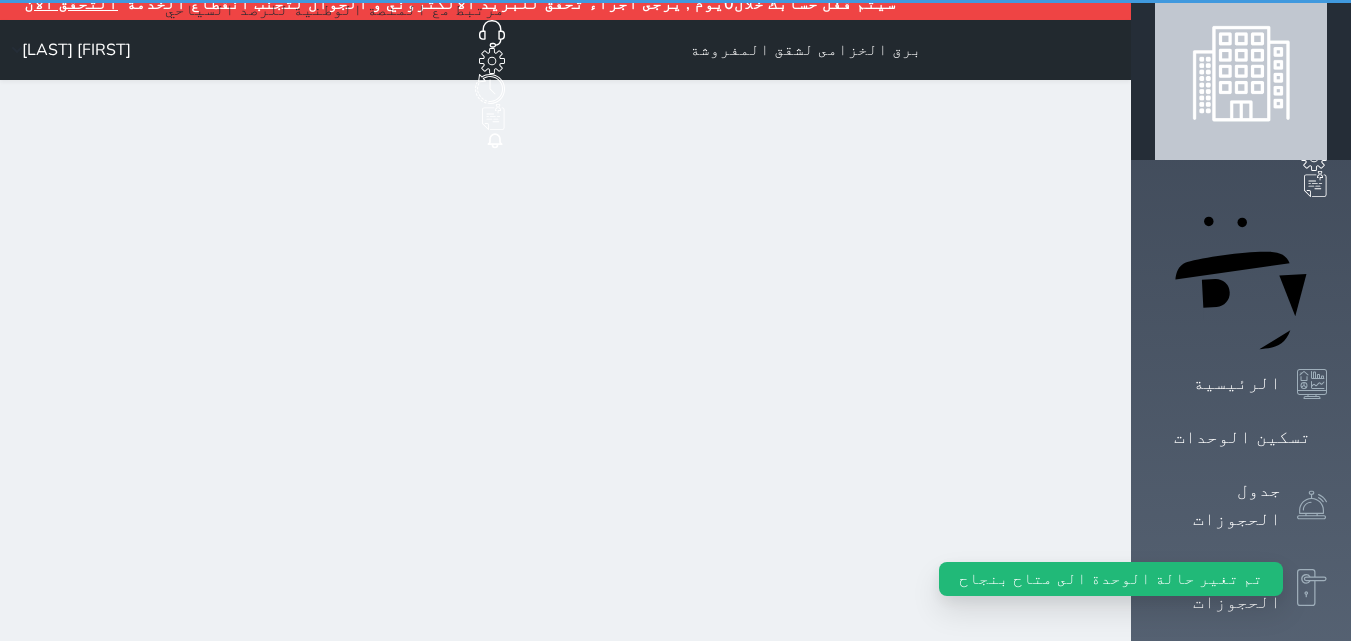 scroll, scrollTop: 0, scrollLeft: 0, axis: both 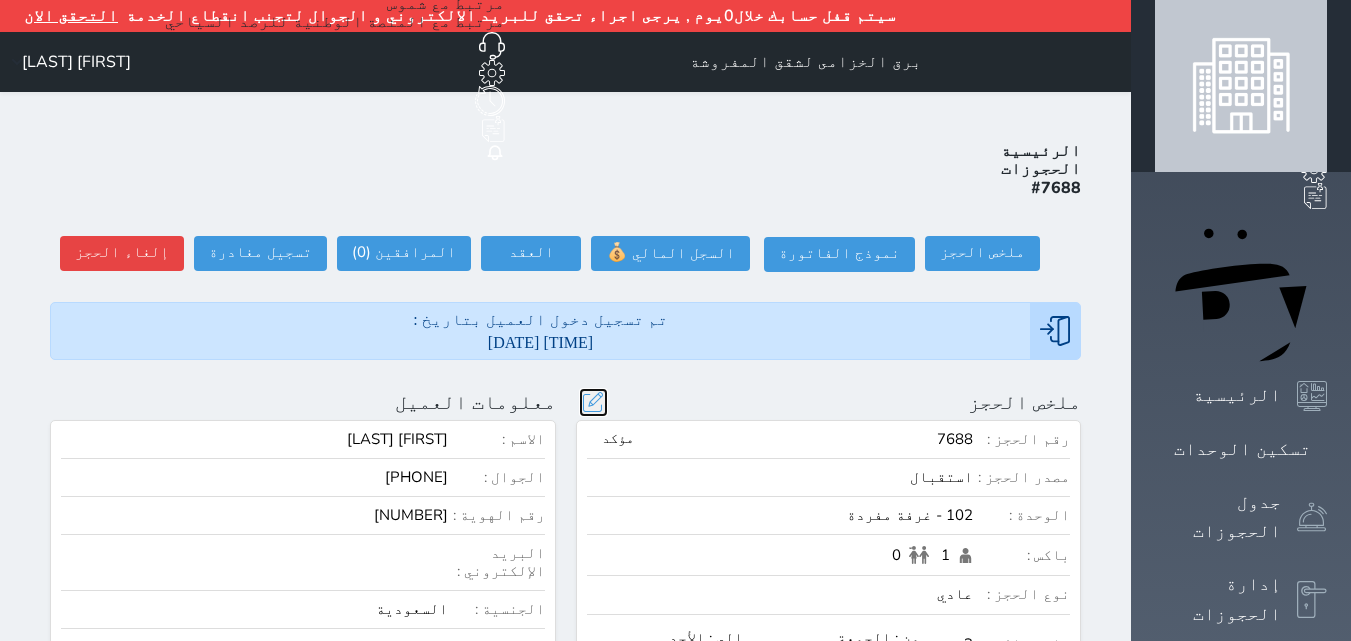 click at bounding box center [593, 402] 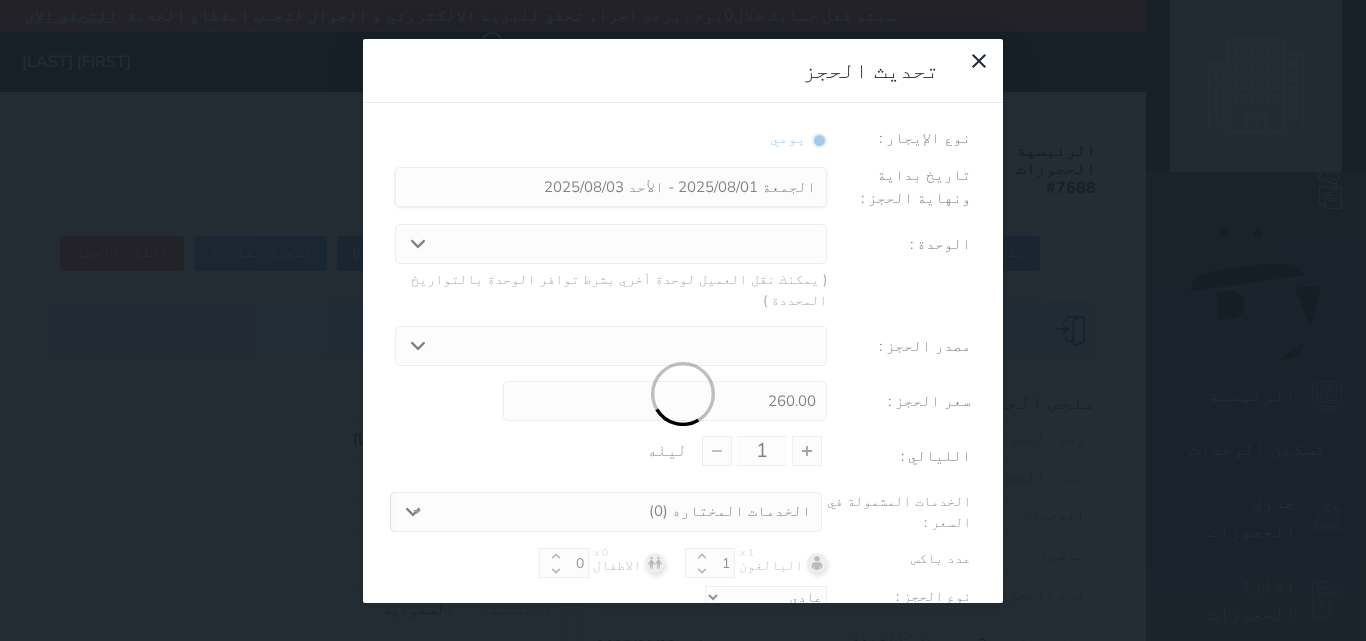 type on "2" 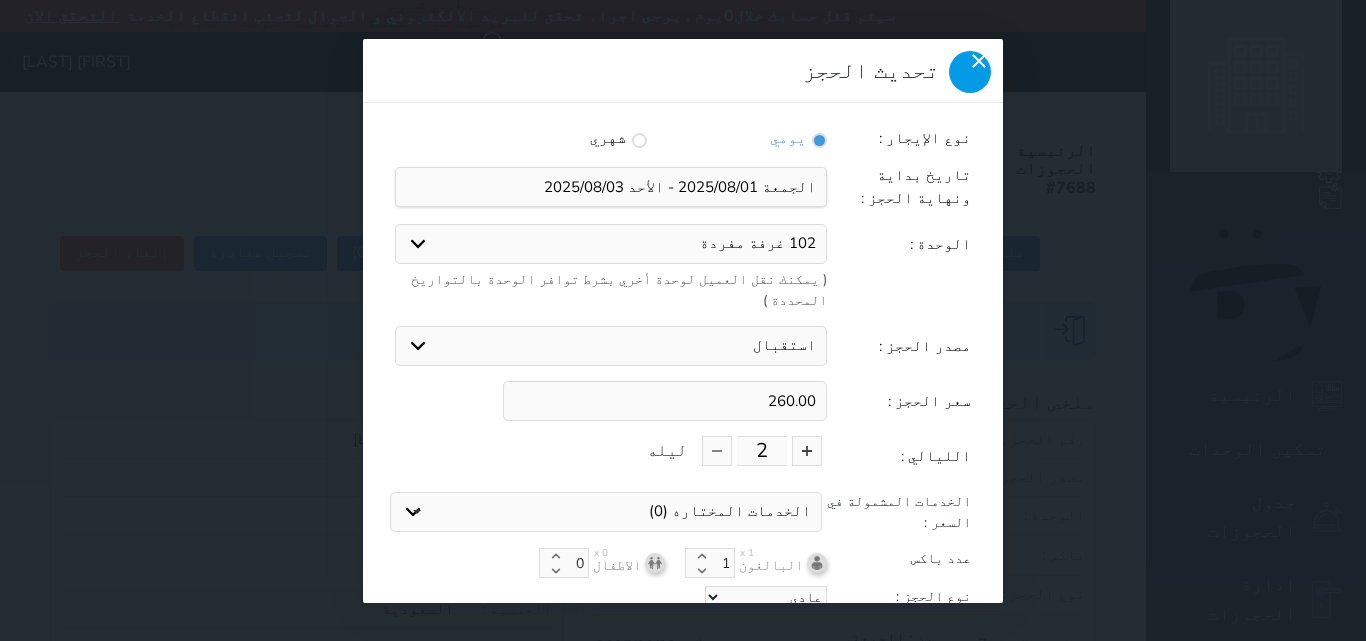 click 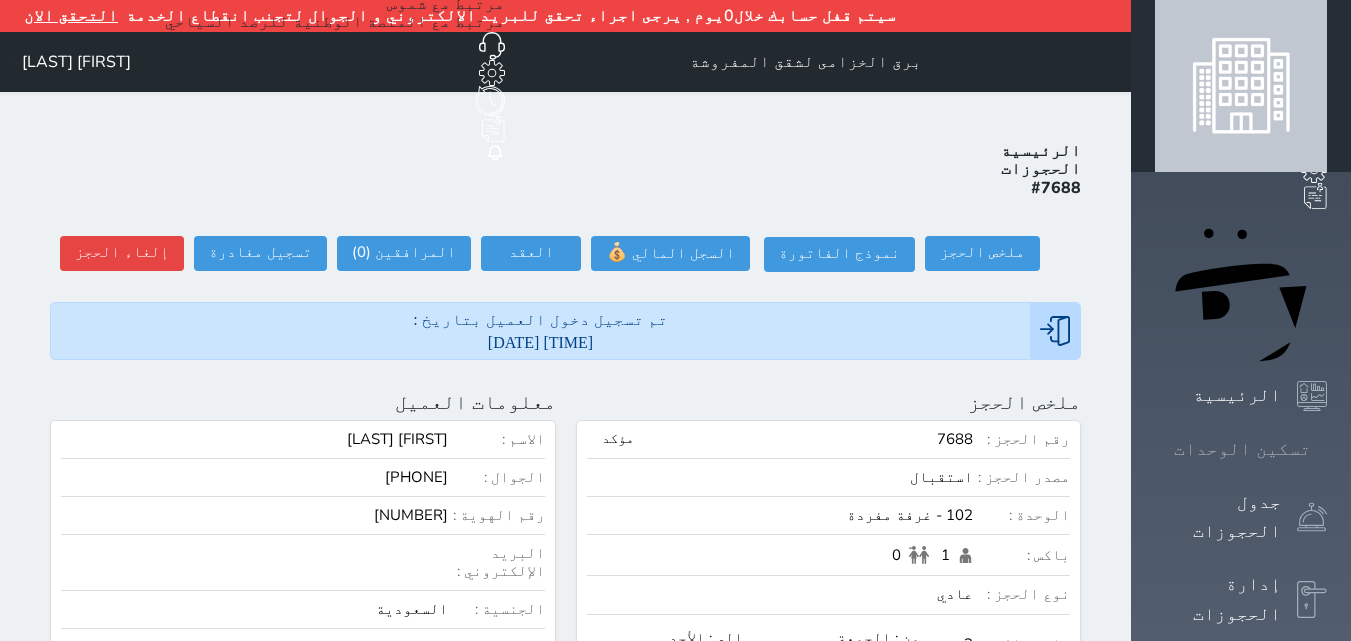 click on "تسكين الوحدات" at bounding box center [1241, 449] 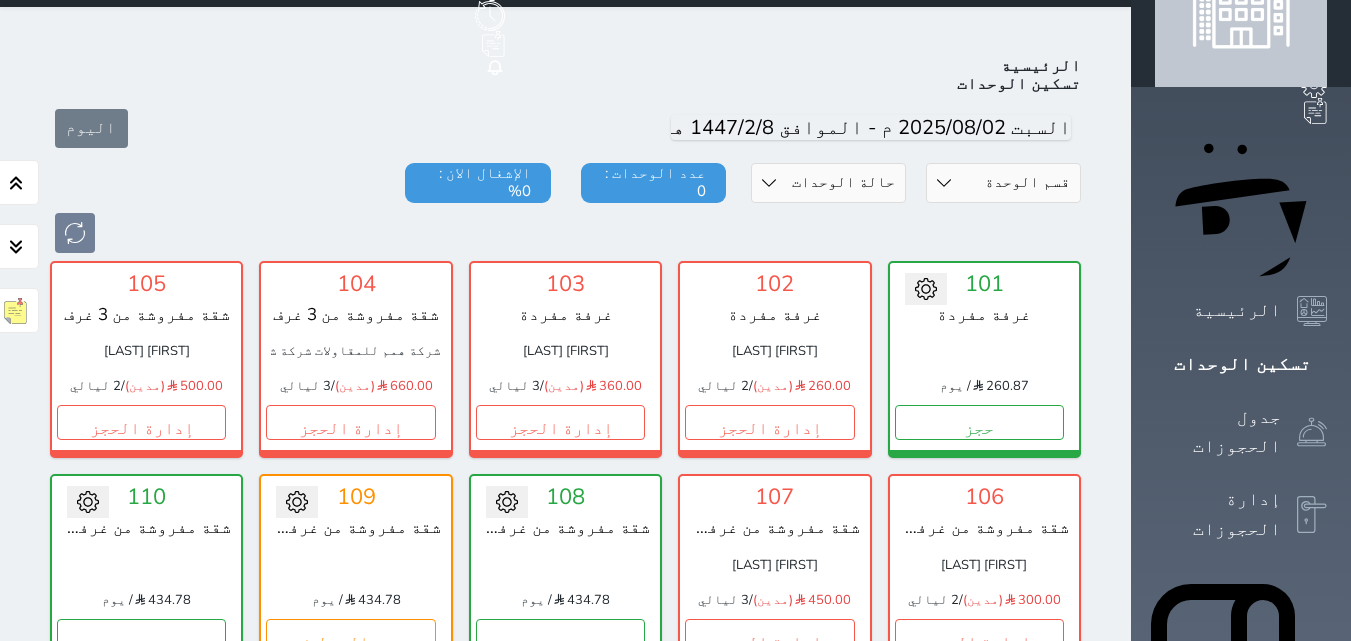 scroll, scrollTop: 110, scrollLeft: 0, axis: vertical 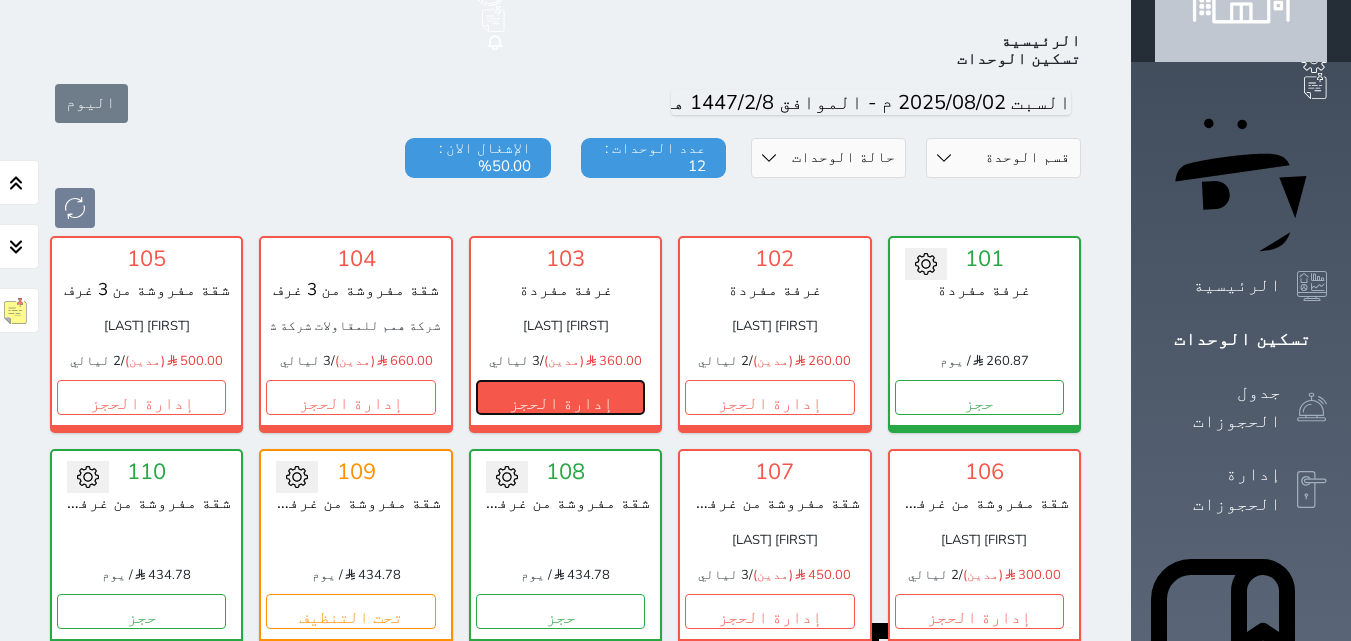 click on "إدارة الحجز" at bounding box center (560, 397) 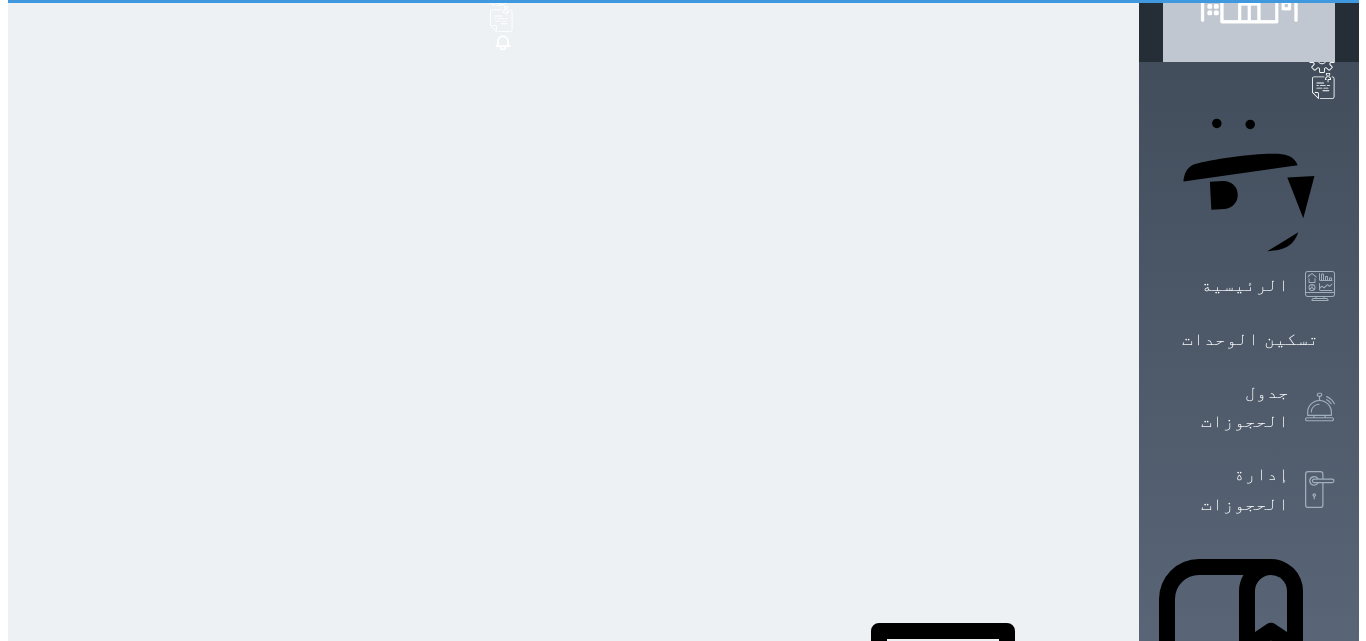 scroll, scrollTop: 0, scrollLeft: 0, axis: both 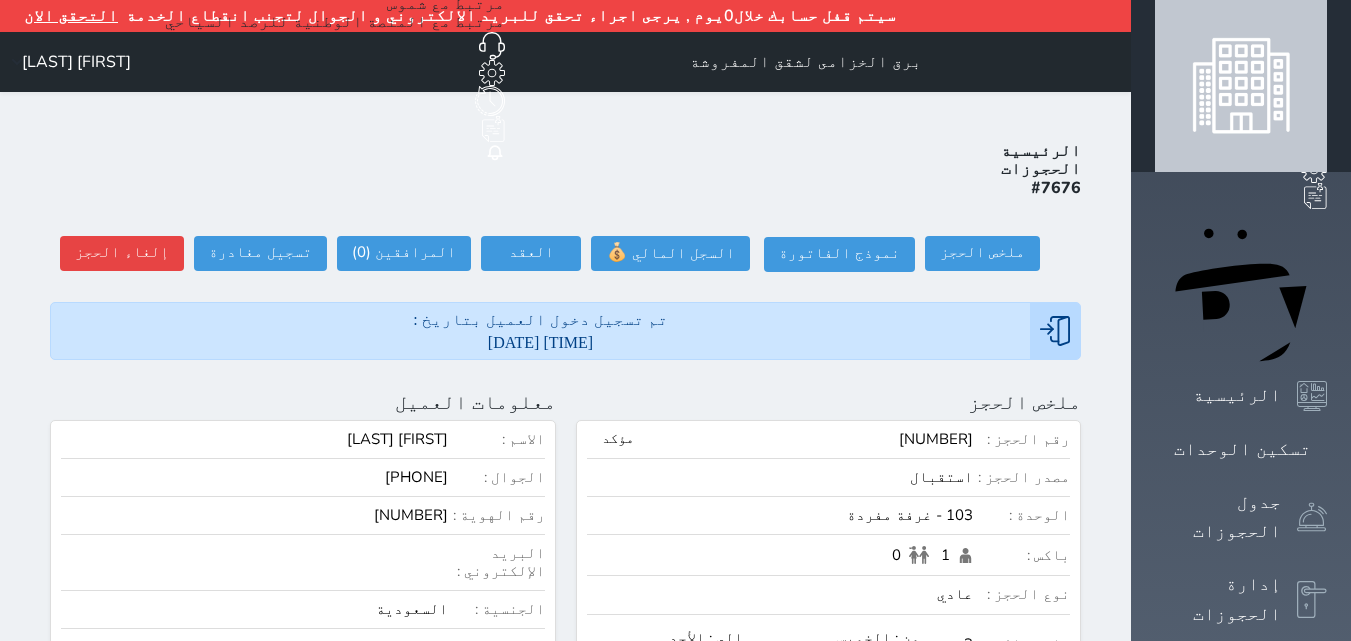 select 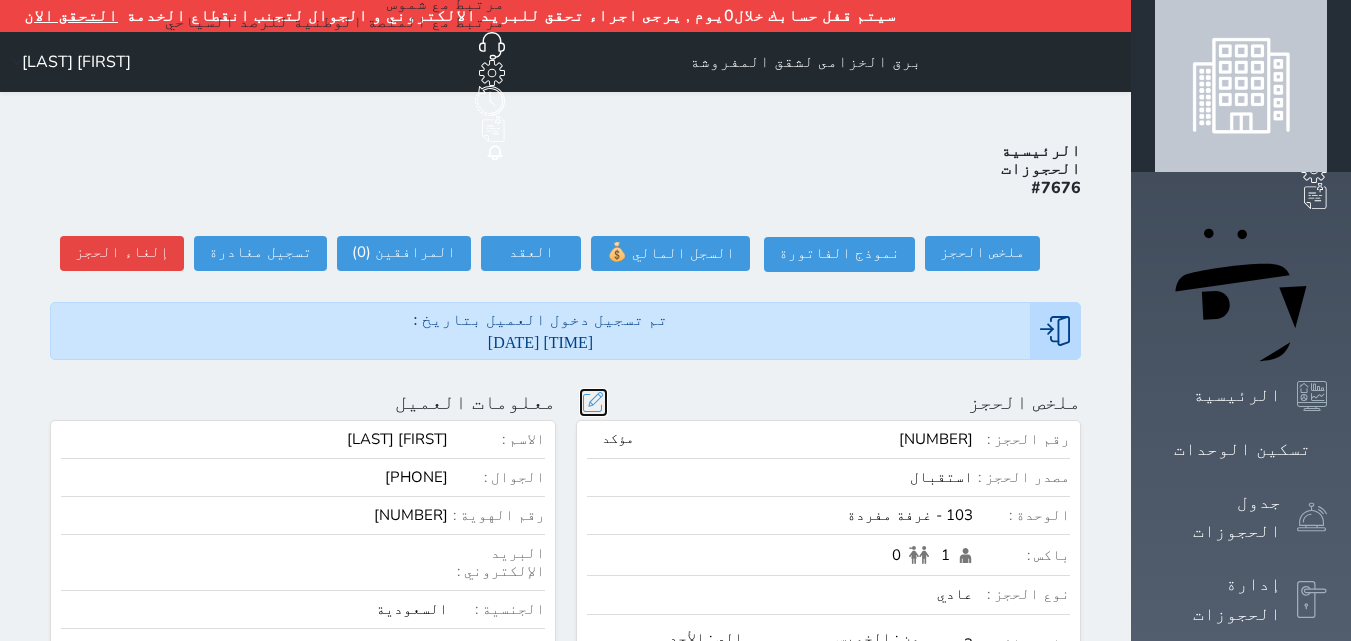 click at bounding box center (593, 402) 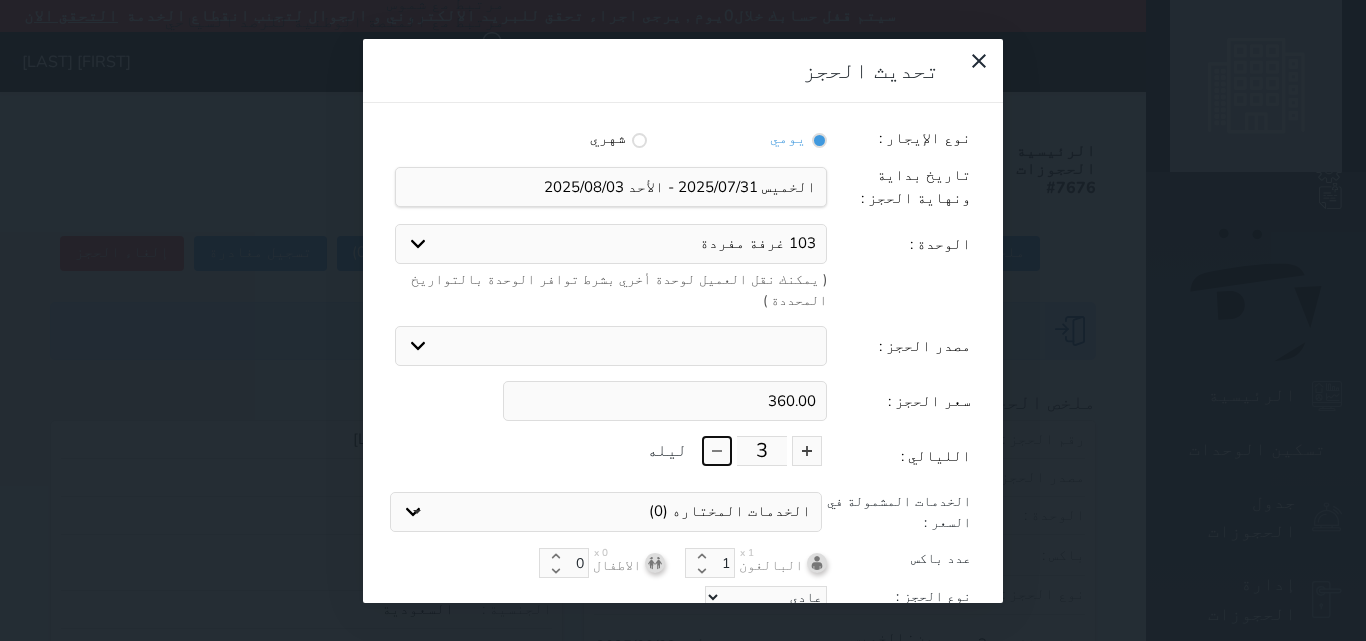 click at bounding box center [717, 451] 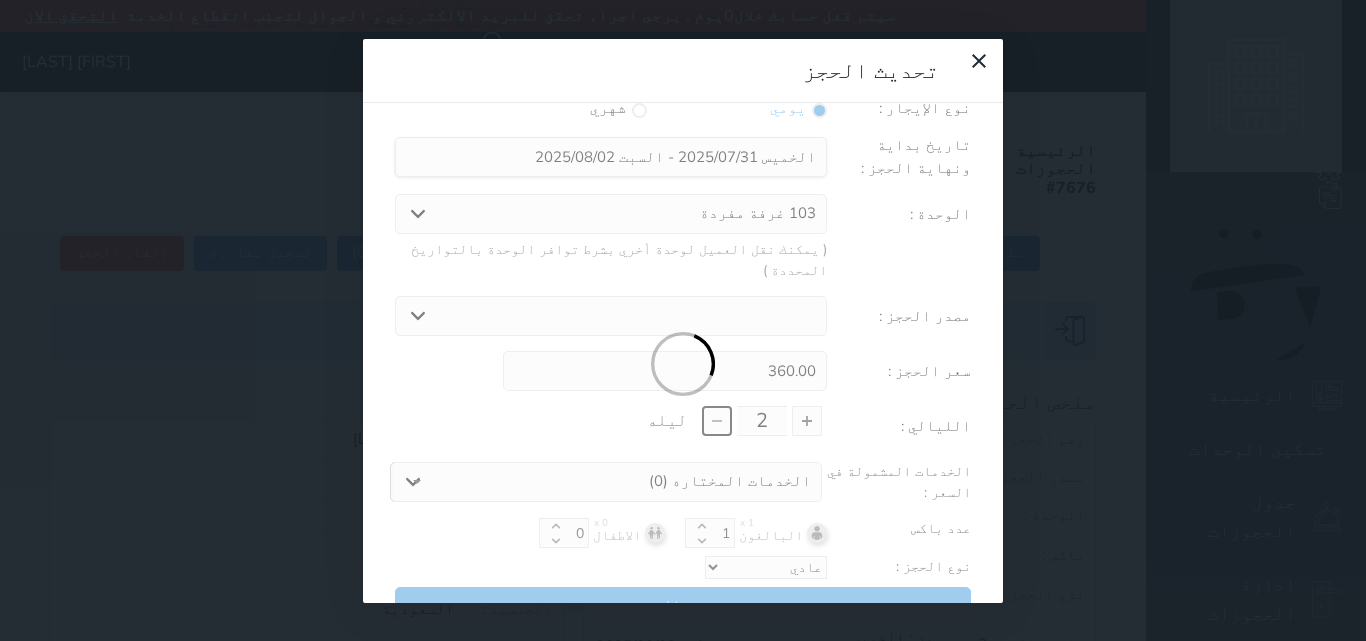 scroll, scrollTop: 45, scrollLeft: 0, axis: vertical 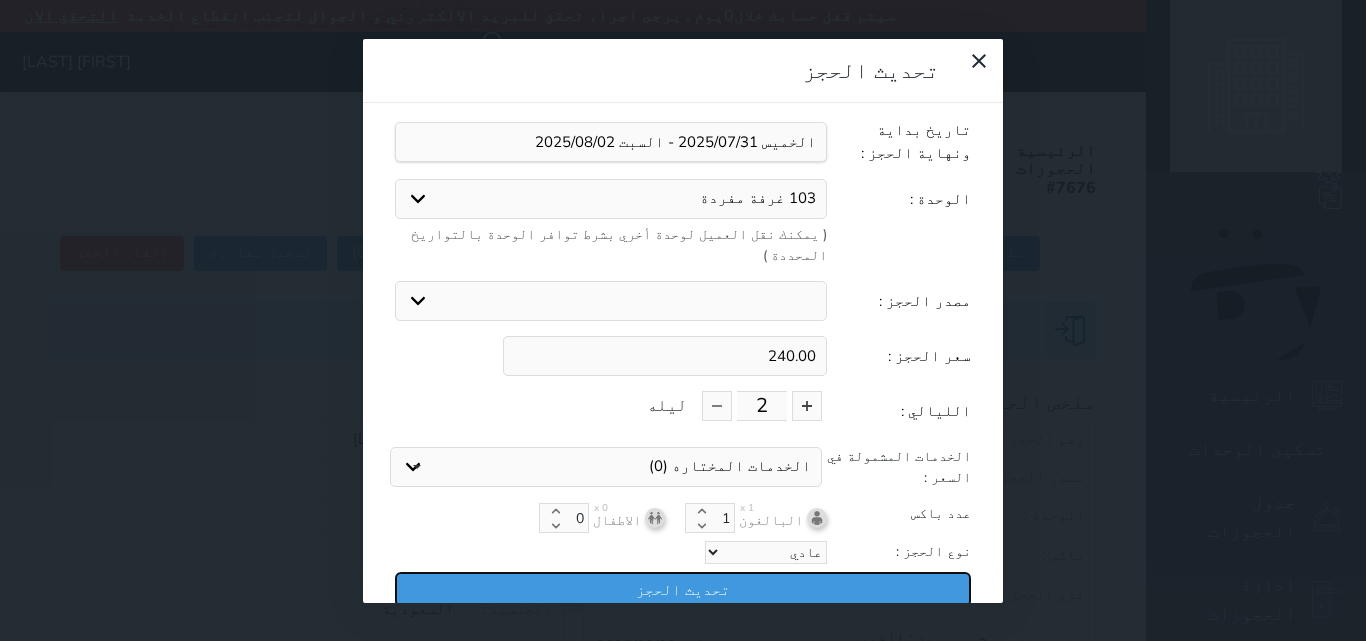 click on "تحديث الحجز" at bounding box center (683, 589) 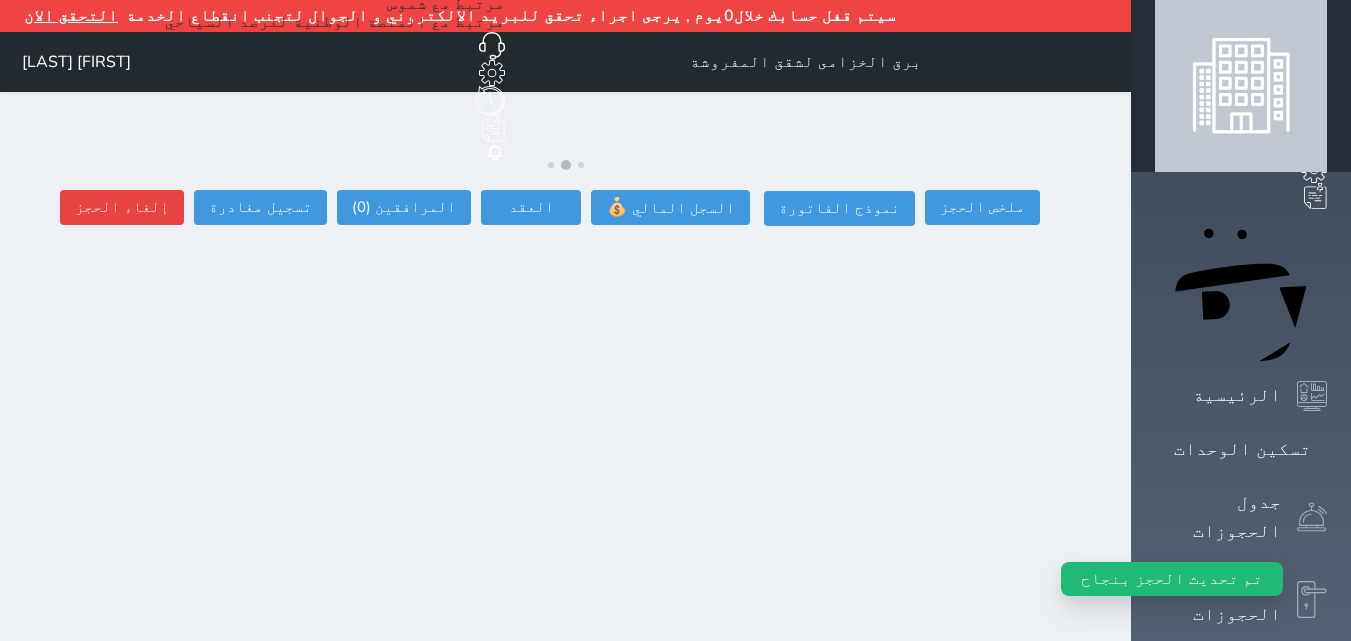 select 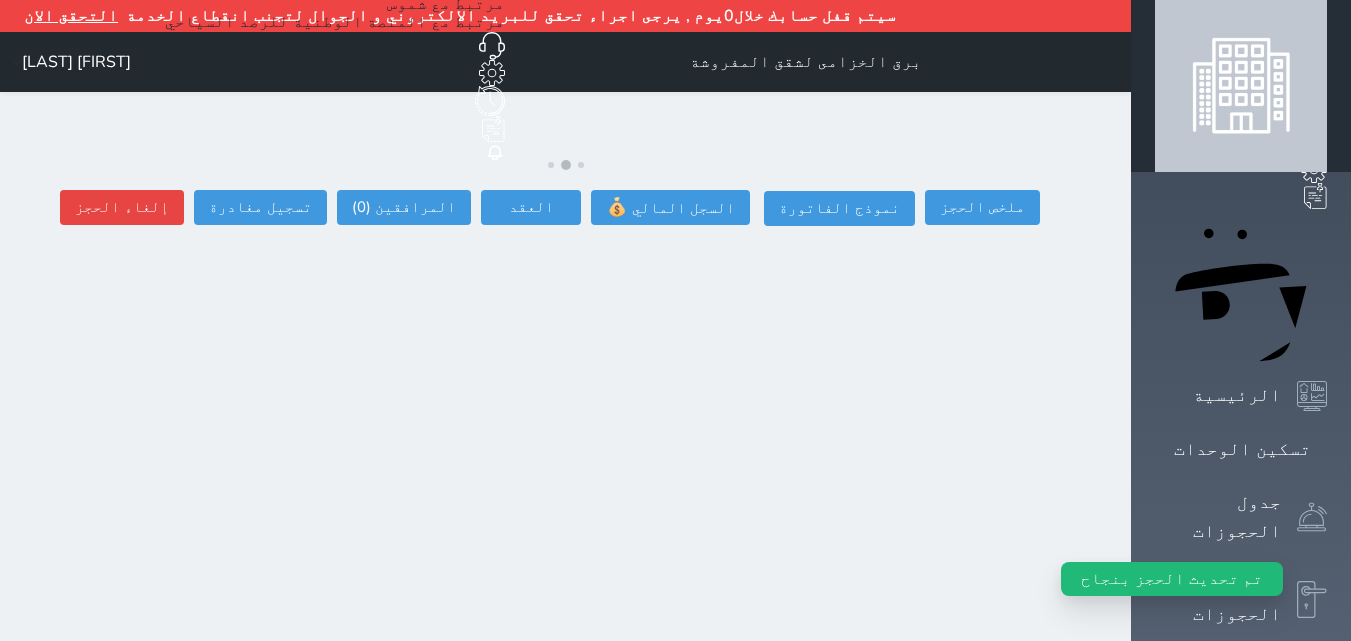 select 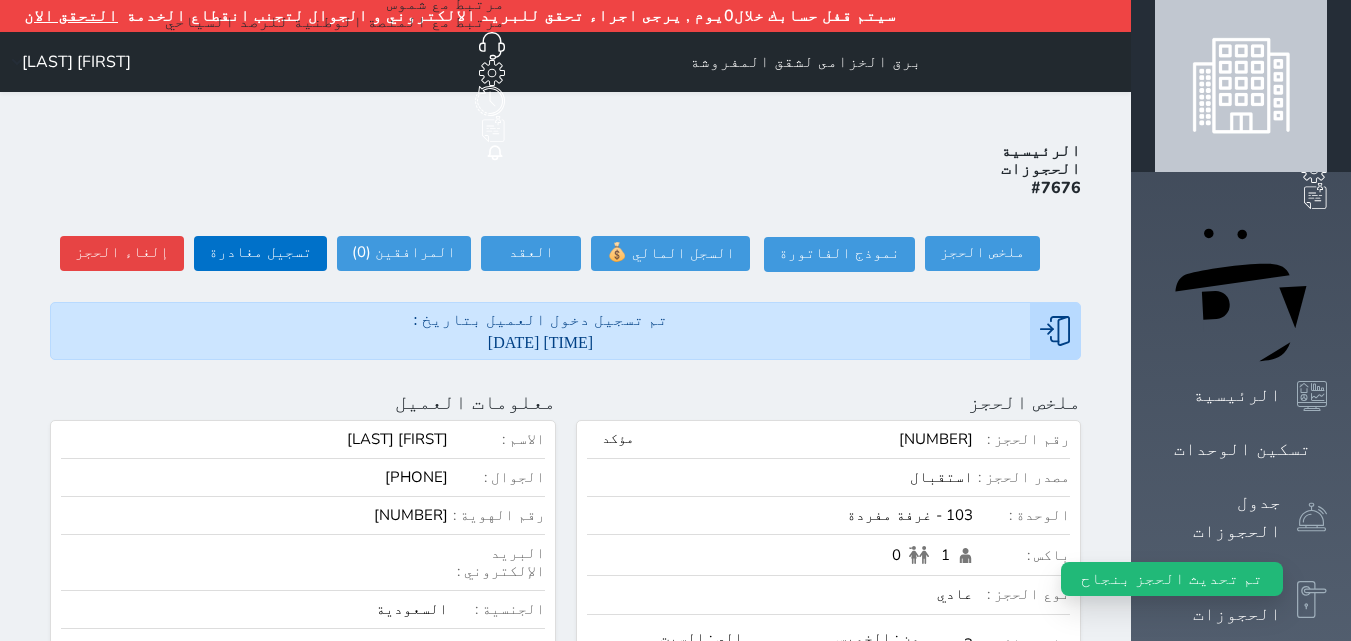 select 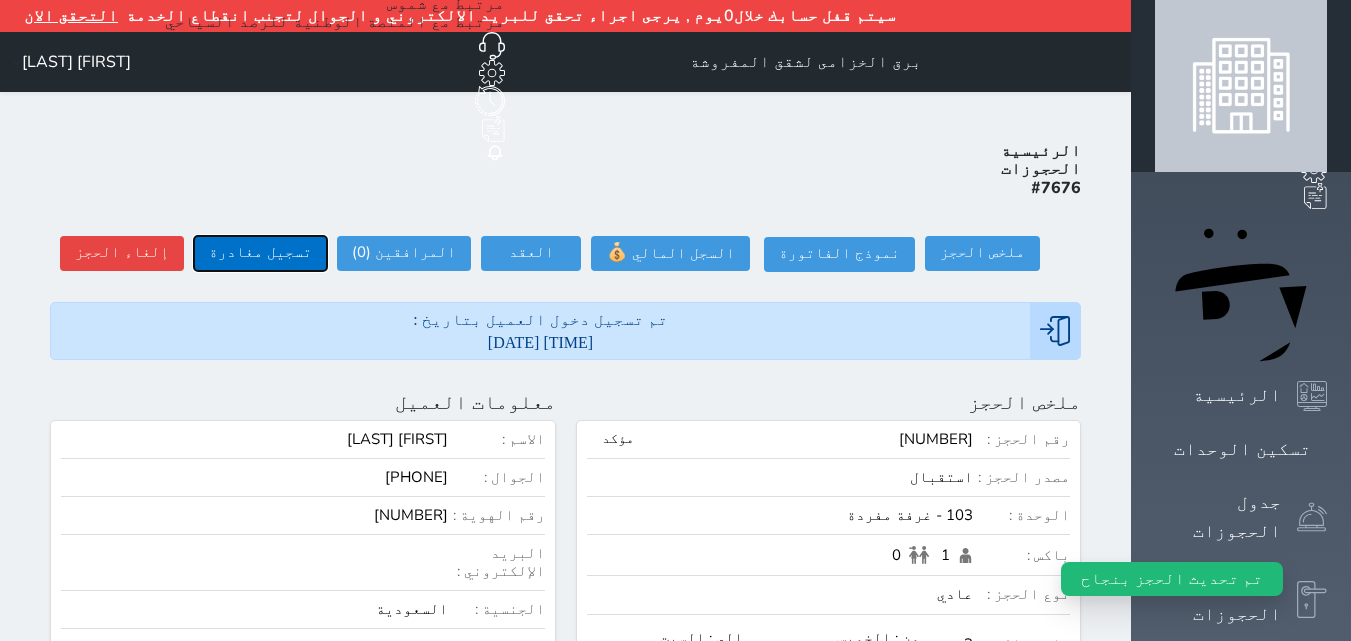 click on "تسجيل مغادرة" at bounding box center (260, 253) 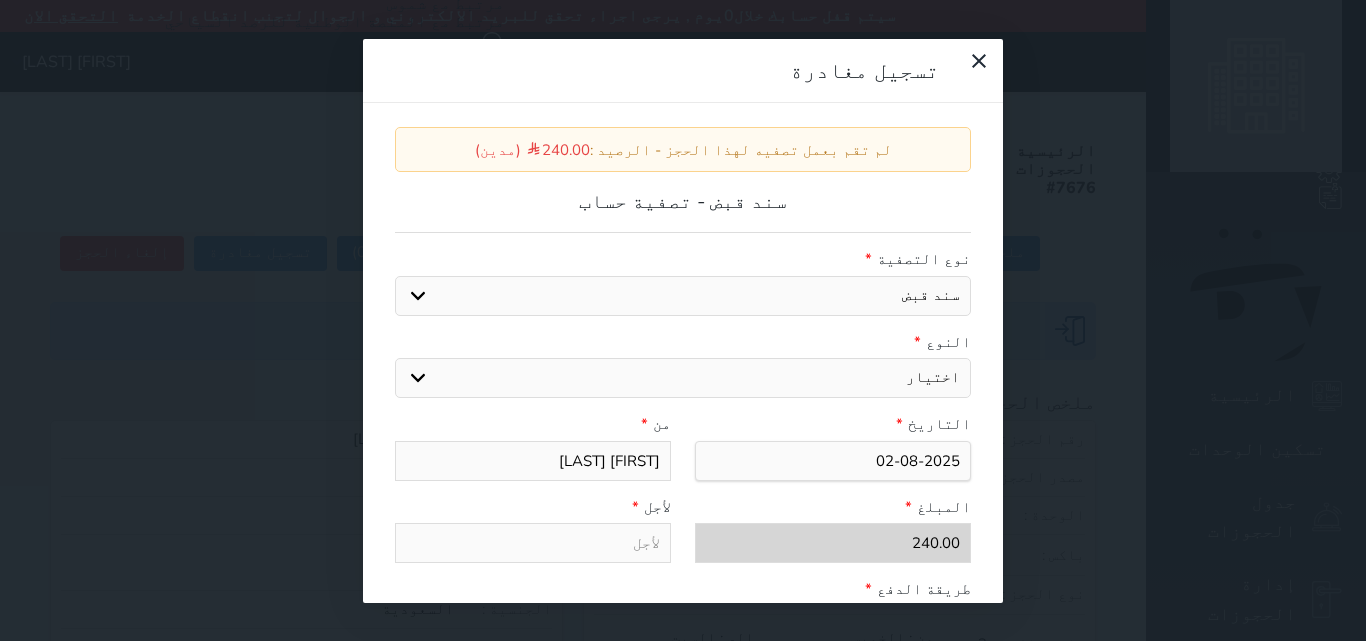 click on "اختيار   مقبوضات عامة
قيمة إيجار
فواتير
عربون
لا ينطبق
آخر
مغسلة
واي فاي - الإنترنت
مواقف السيارات
طعام
الأغذية والمشروبات
مشروبات
المشروبات الباردة
المشروبات الساخنة
الإفطار
غداء
عشاء
مخبز و كعك
حمام سباحة
الصالة الرياضية
سبا و خدمات الجمال
اختيار وإسقاط (خدمات النقل)
ميني بار
كابل - تلفزيون
سرير إضافي
تصفيف الشعر
التسوق" at bounding box center (683, 378) 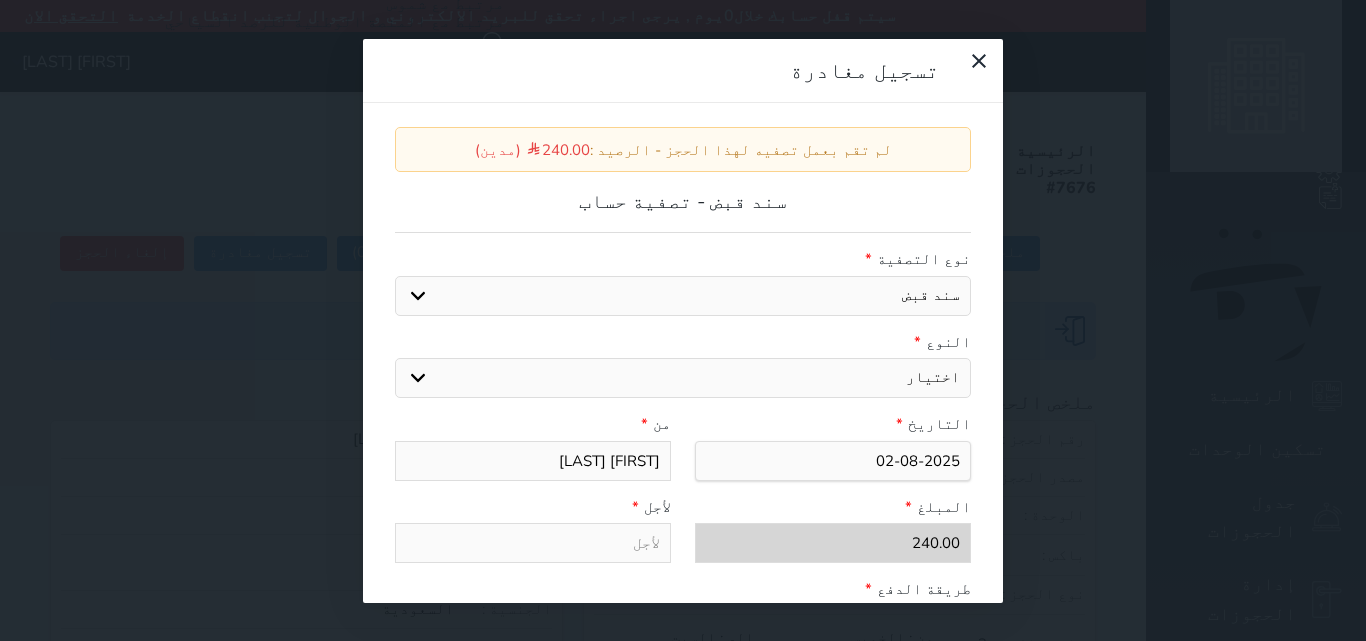 select on "1786" 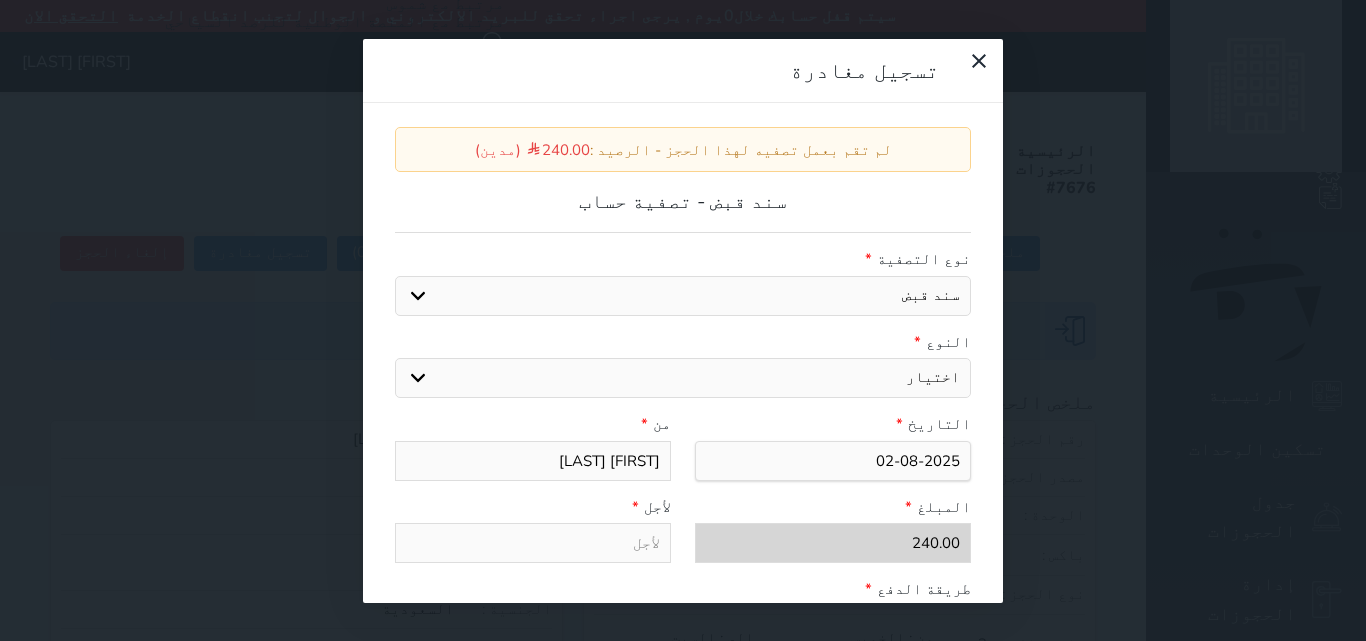click on "اختيار   مقبوضات عامة
قيمة إيجار
فواتير
عربون
لا ينطبق
آخر
مغسلة
واي فاي - الإنترنت
مواقف السيارات
طعام
الأغذية والمشروبات
مشروبات
المشروبات الباردة
المشروبات الساخنة
الإفطار
غداء
عشاء
مخبز و كعك
حمام سباحة
الصالة الرياضية
سبا و خدمات الجمال
اختيار وإسقاط (خدمات النقل)
ميني بار
كابل - تلفزيون
سرير إضافي
تصفيف الشعر
التسوق" at bounding box center (683, 378) 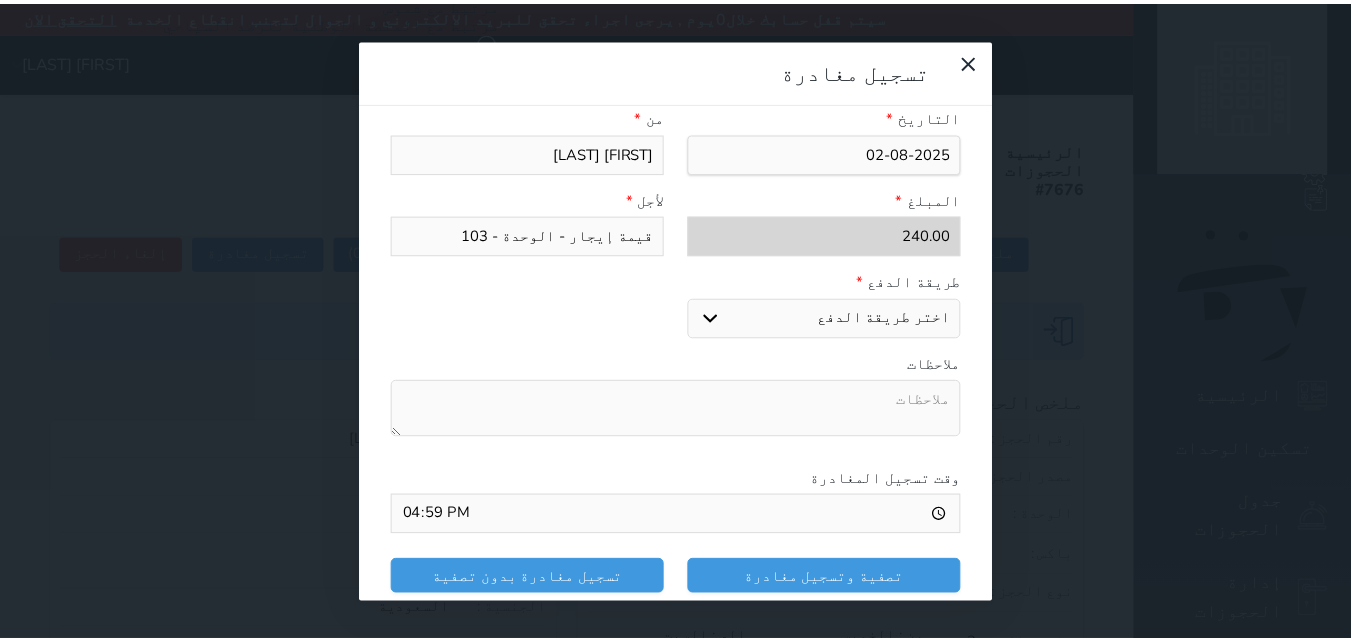 scroll, scrollTop: 309, scrollLeft: 0, axis: vertical 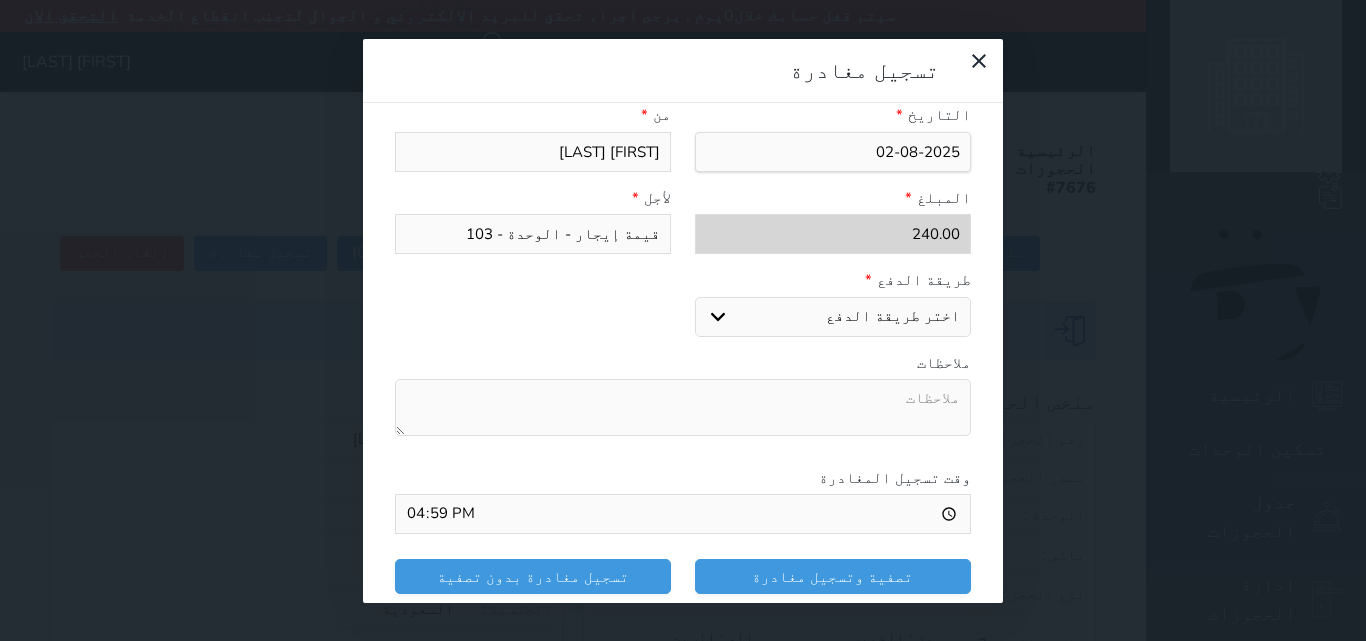 click on "اختر طريقة الدفع   دفع نقدى   تحويل بنكى   مدى   بطاقة ائتمان" at bounding box center (833, 317) 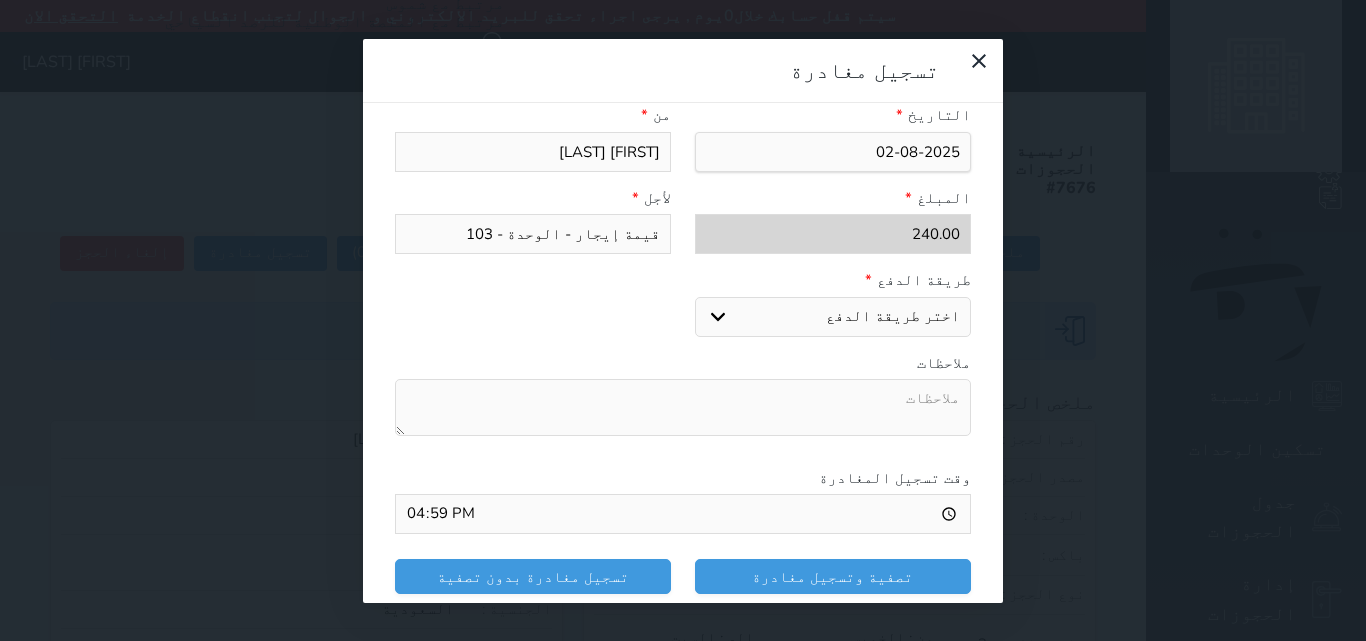 select on "mada" 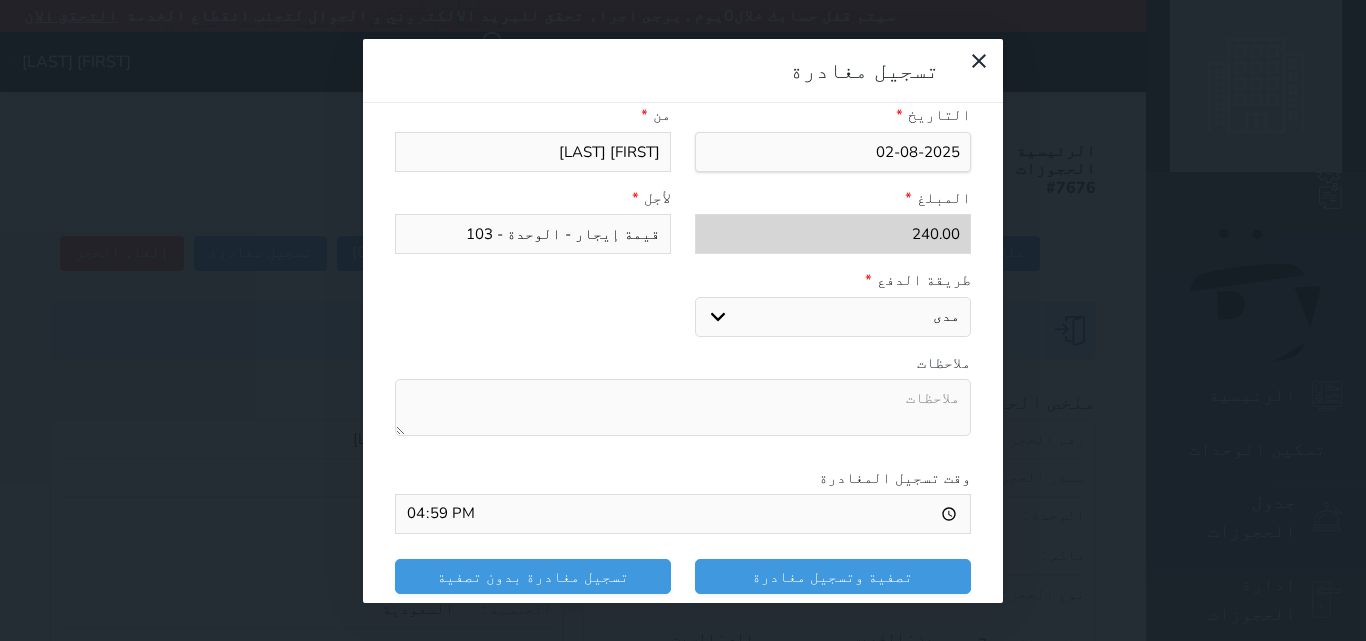 click on "اختر طريقة الدفع   دفع نقدى   تحويل بنكى   مدى   بطاقة ائتمان" at bounding box center [833, 317] 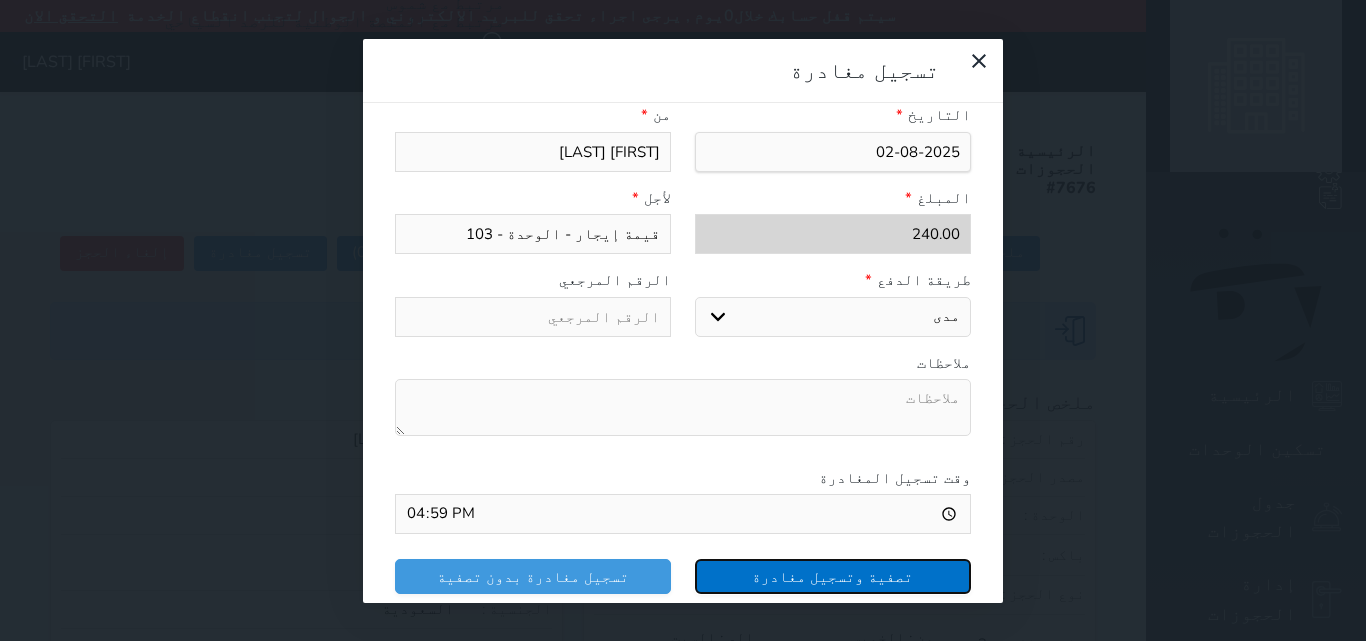 click on "تصفية وتسجيل مغادرة" at bounding box center (833, 576) 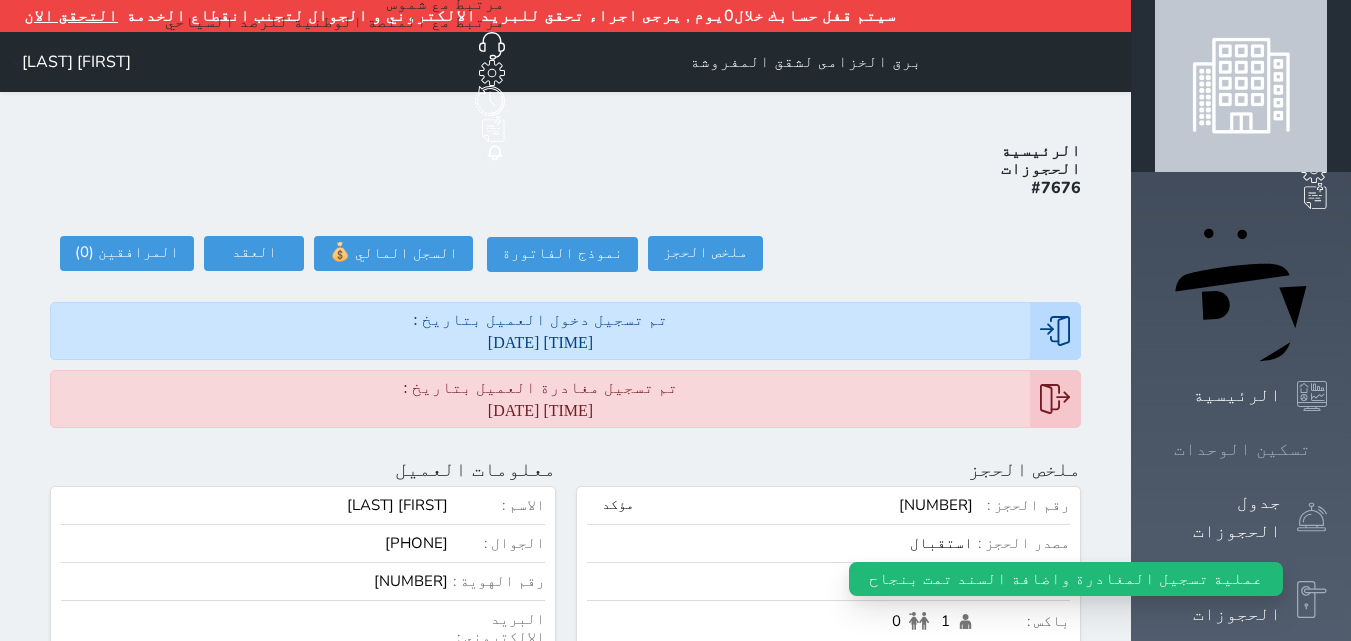 click on "تسكين الوحدات" at bounding box center (1242, 449) 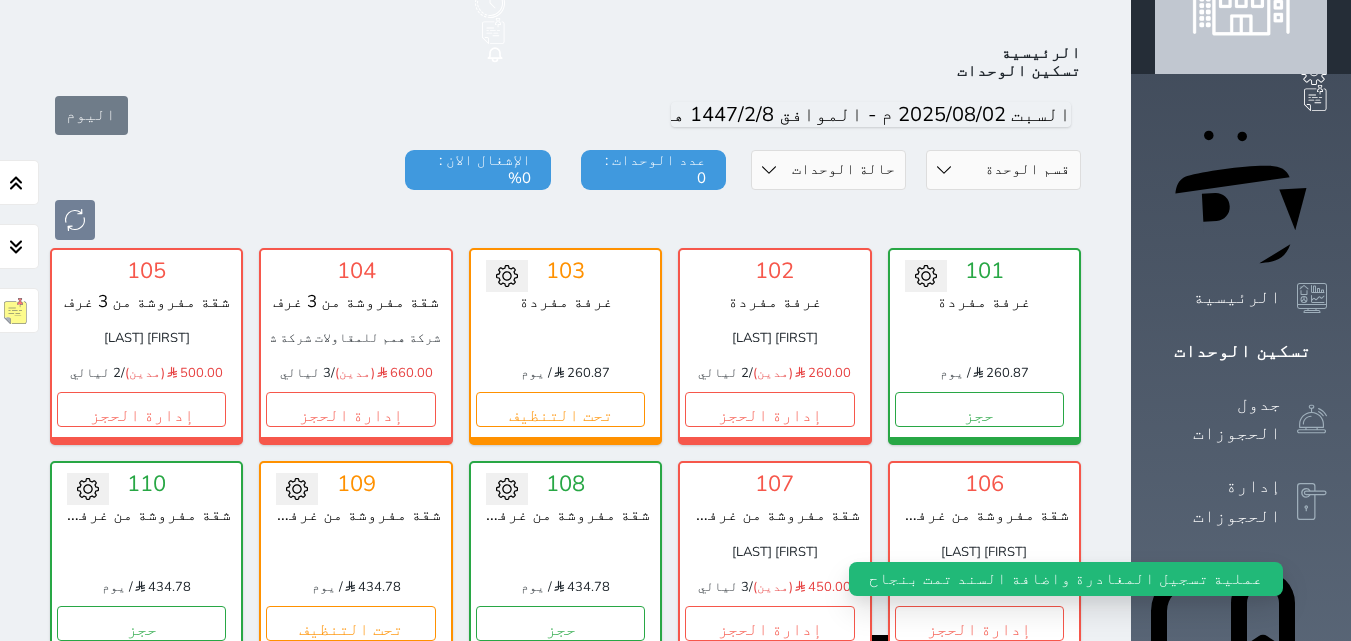 scroll, scrollTop: 110, scrollLeft: 0, axis: vertical 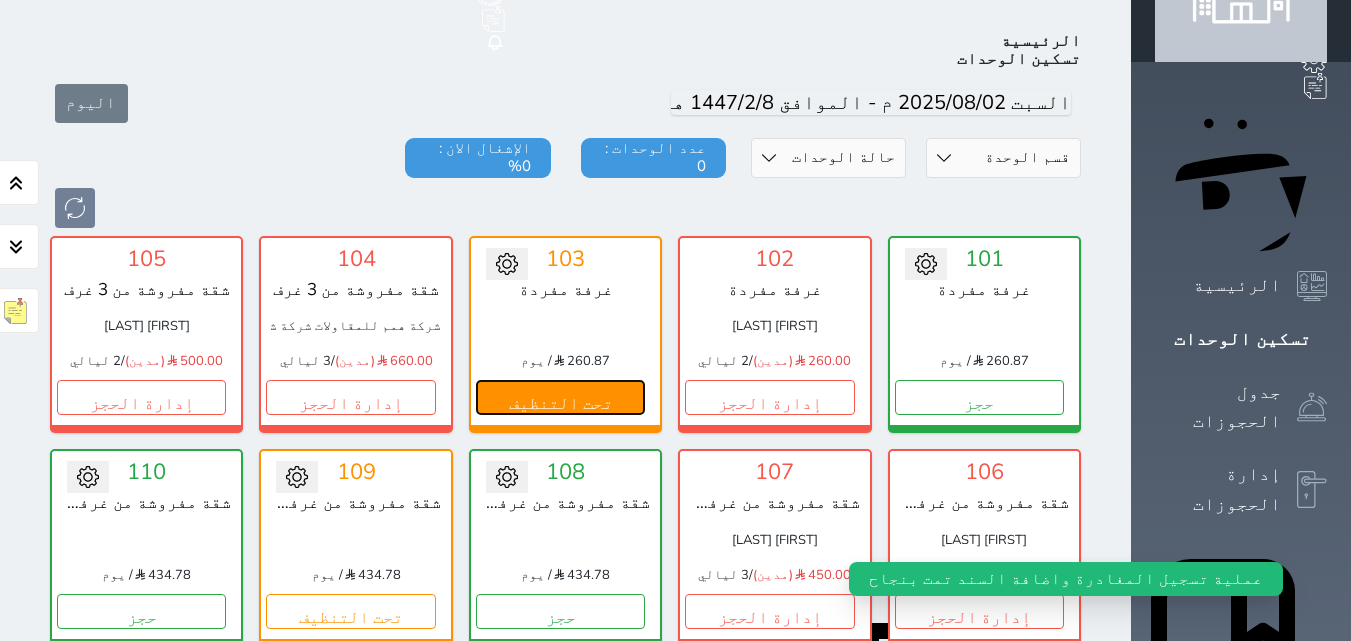 click on "تحت التنظيف" at bounding box center (560, 397) 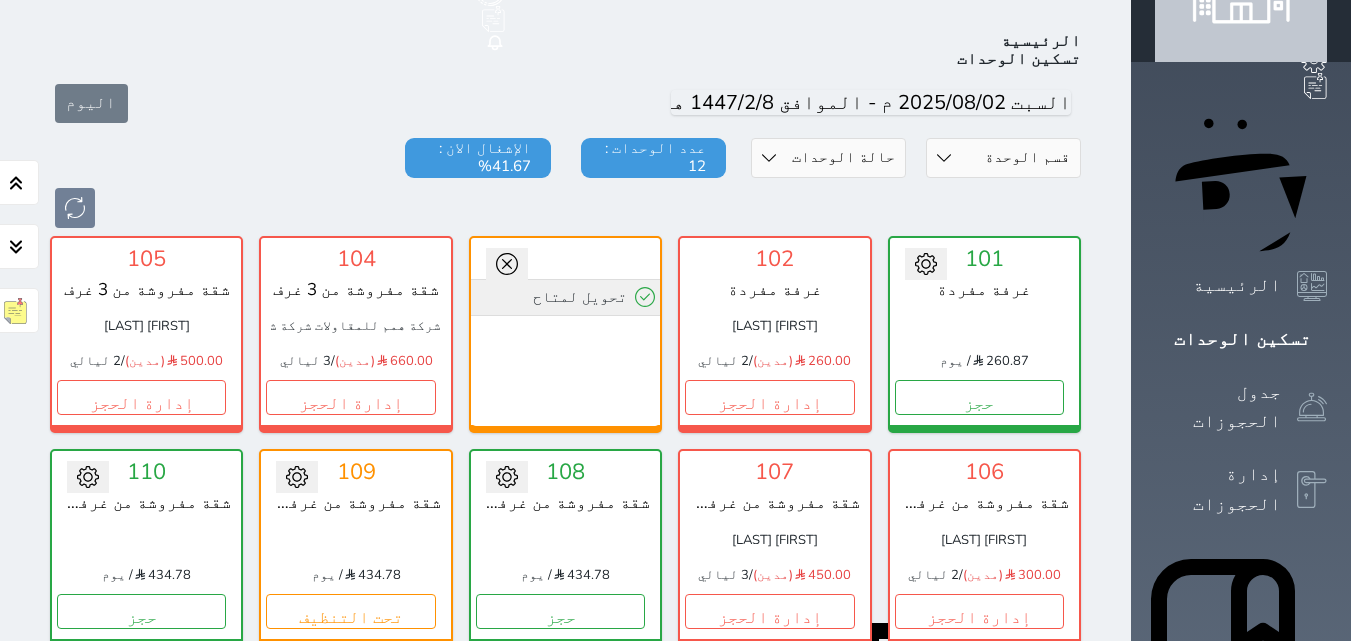 click on "تحويل لمتاح" at bounding box center (565, 297) 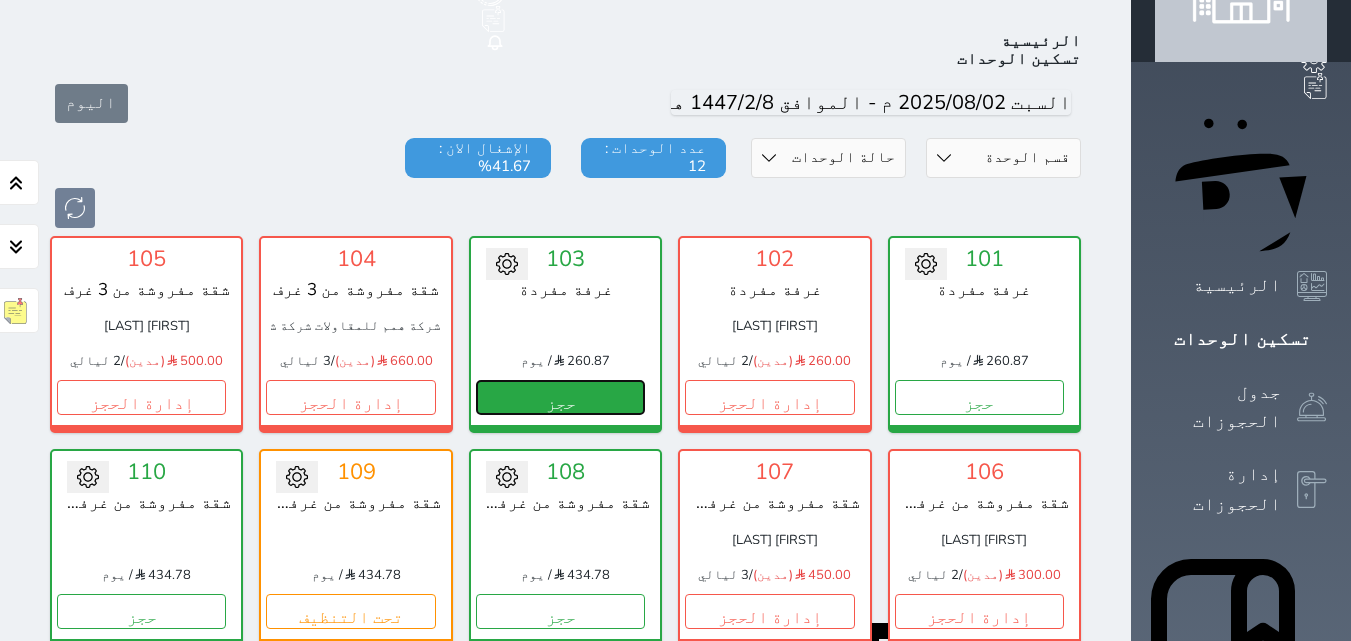click on "حجز" at bounding box center (560, 397) 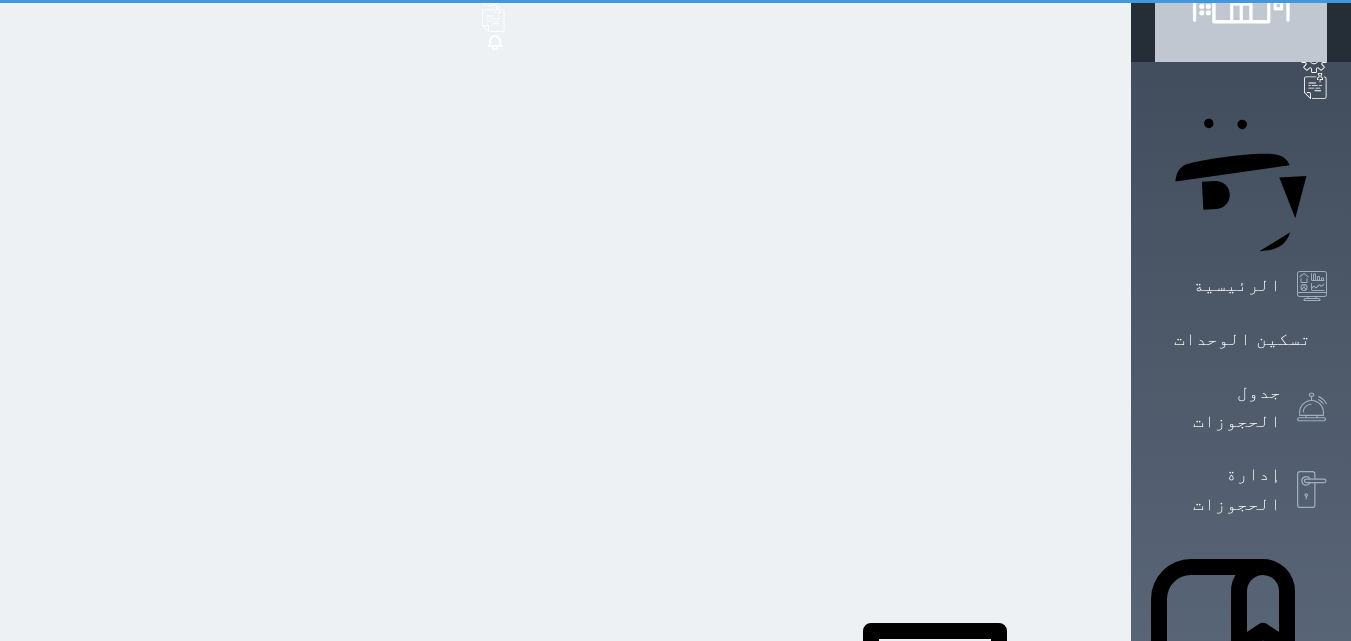 scroll, scrollTop: 1, scrollLeft: 0, axis: vertical 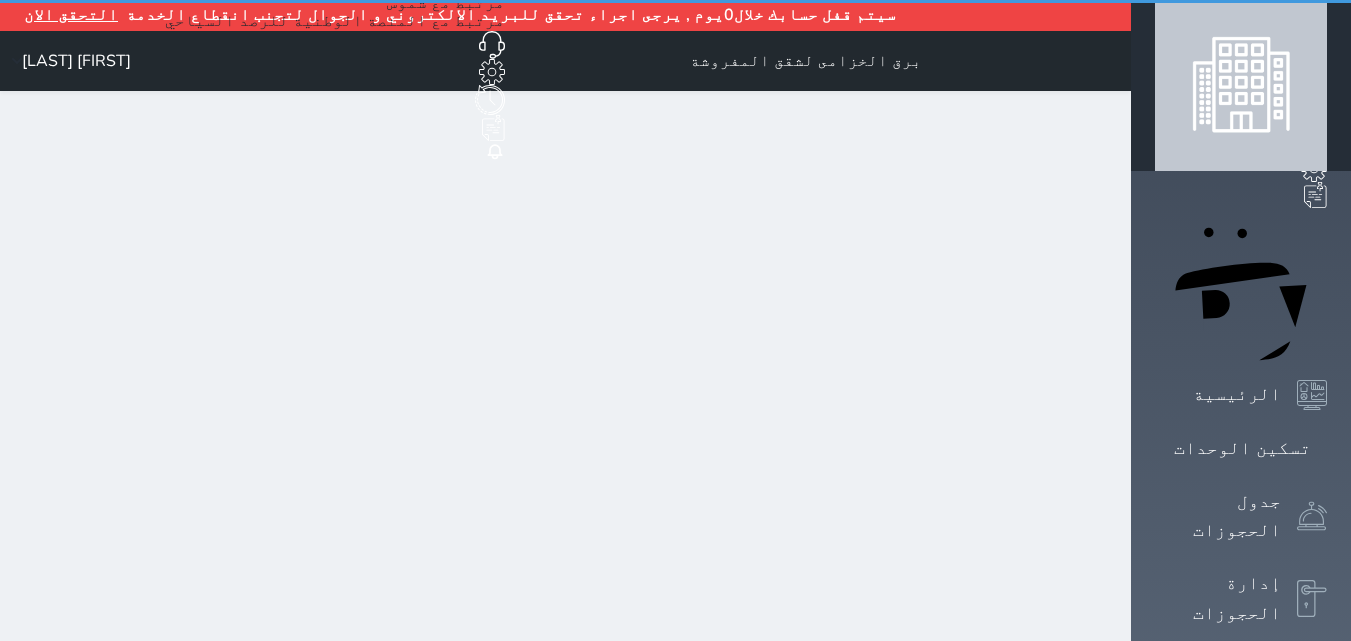 select on "1" 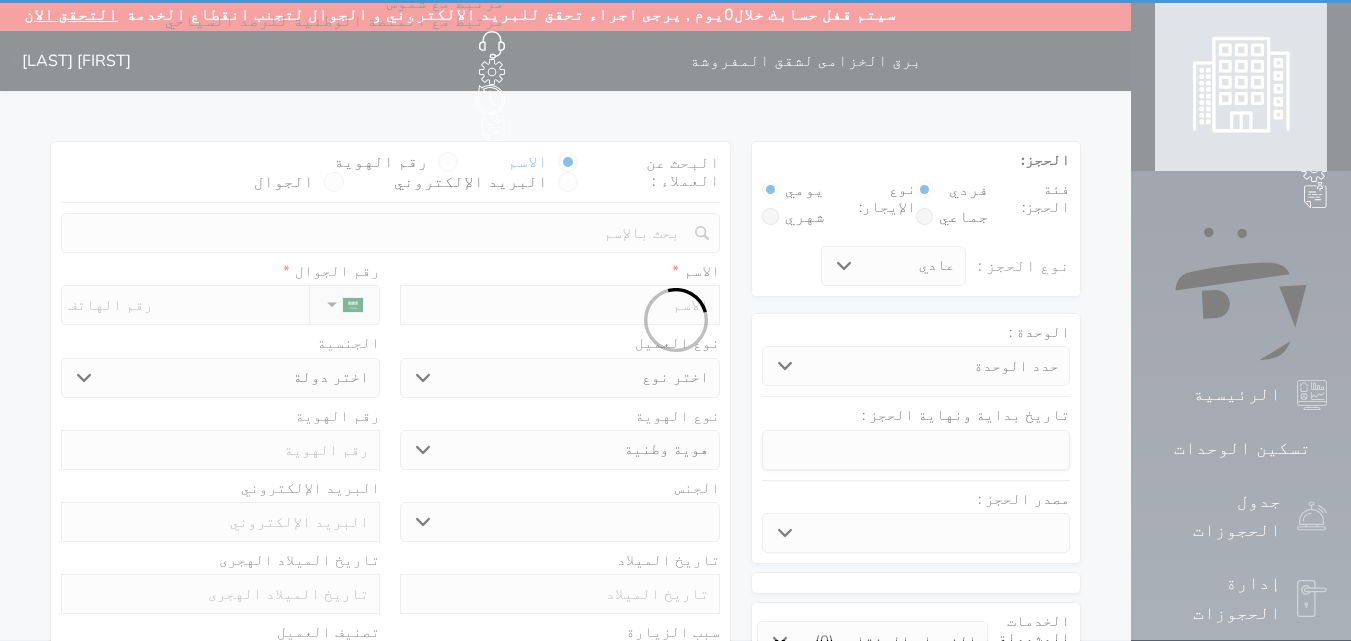 scroll, scrollTop: 0, scrollLeft: 0, axis: both 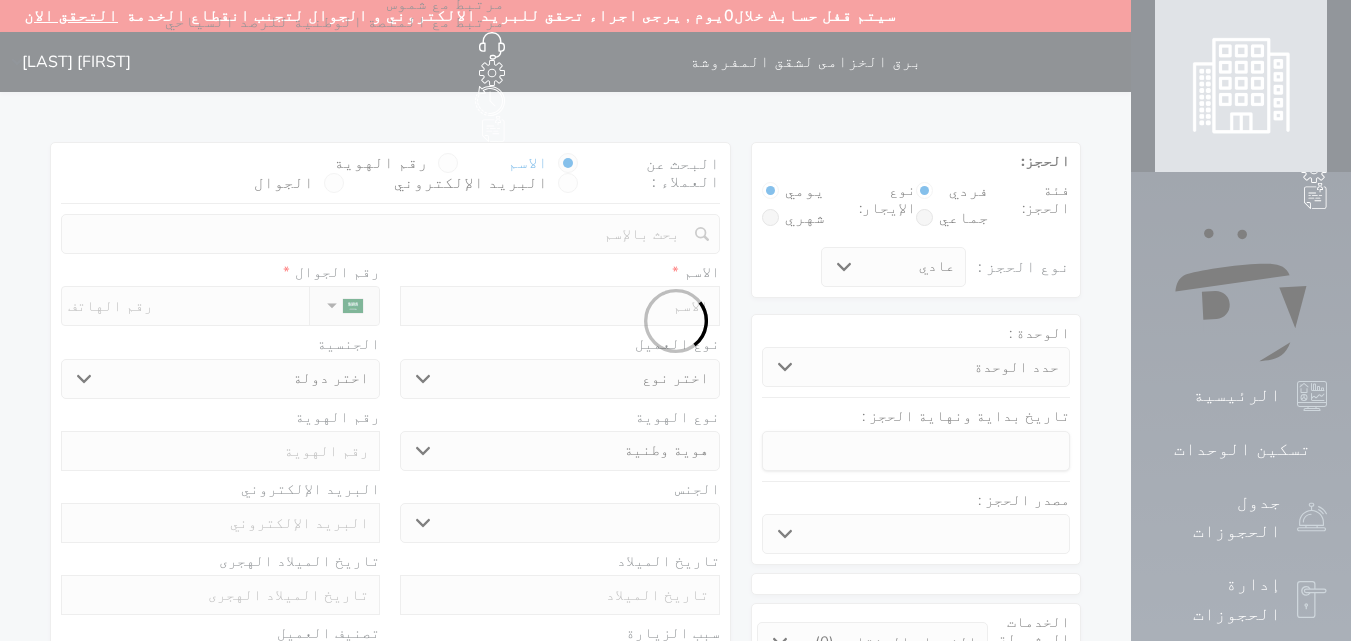 select 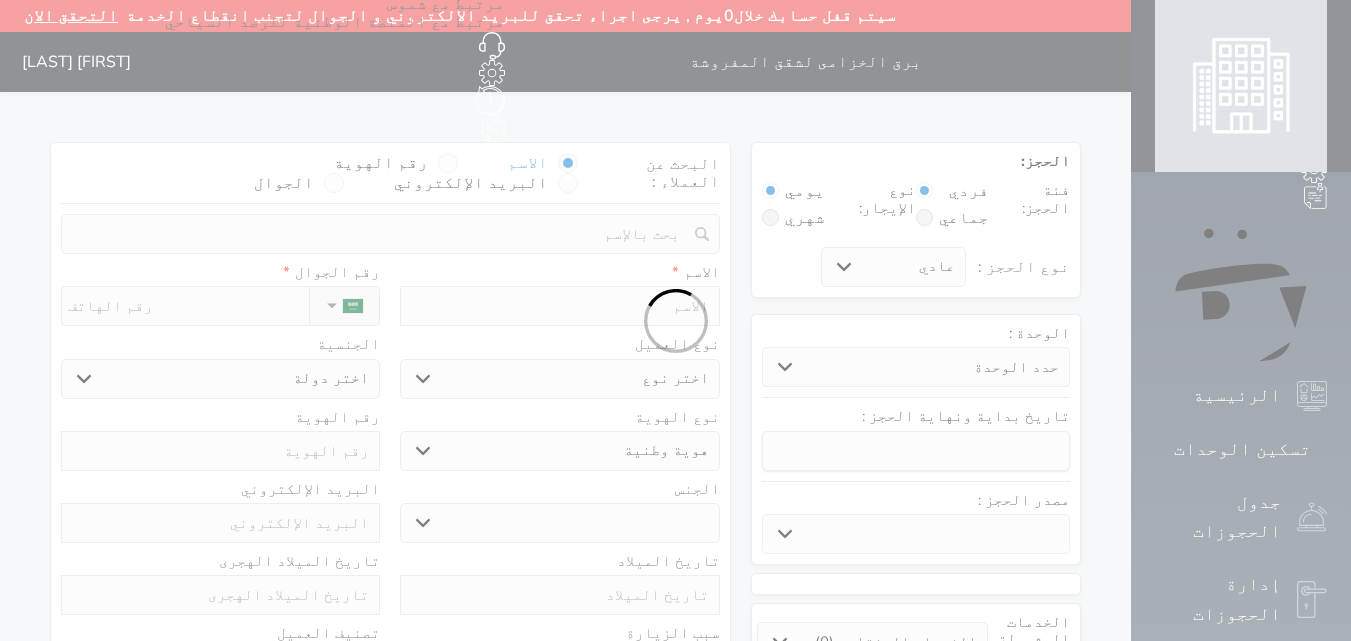 select 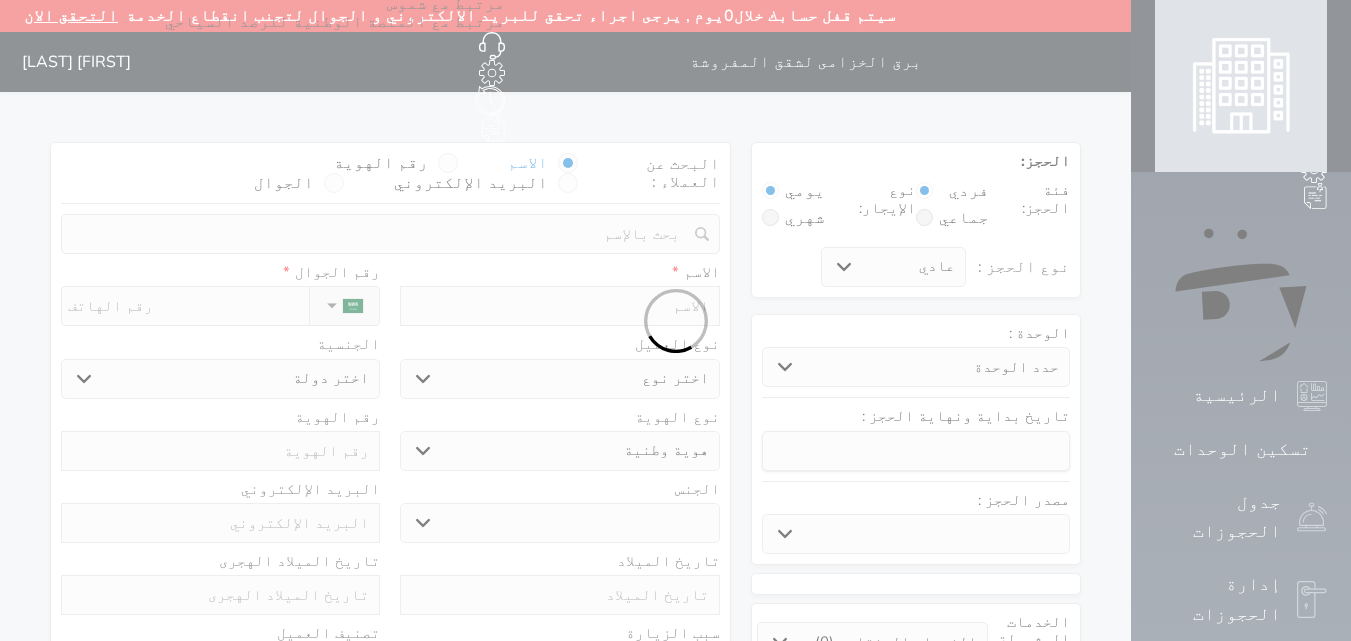 select 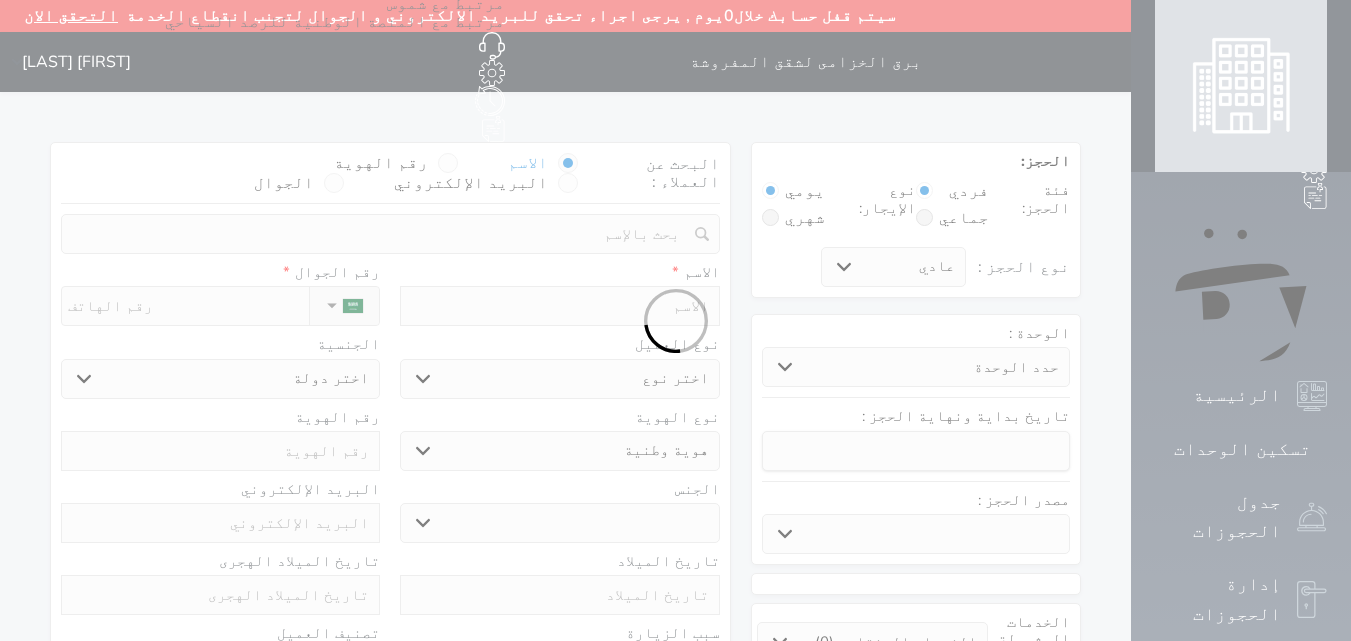 select 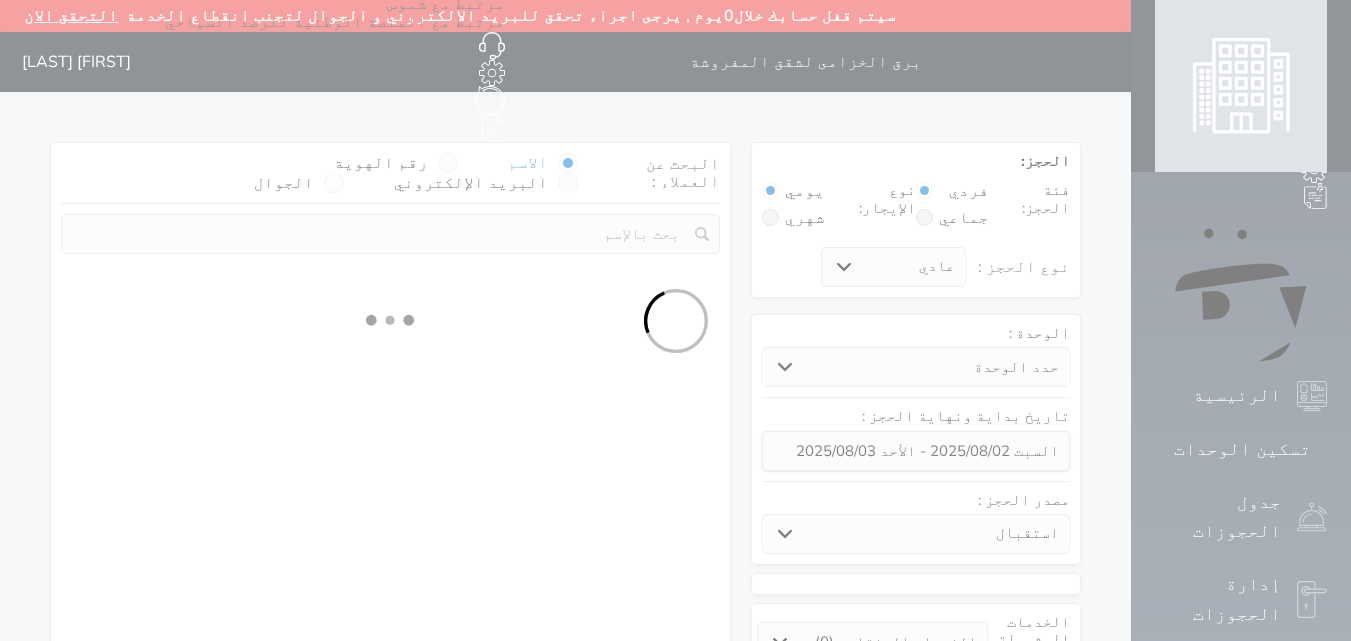 select 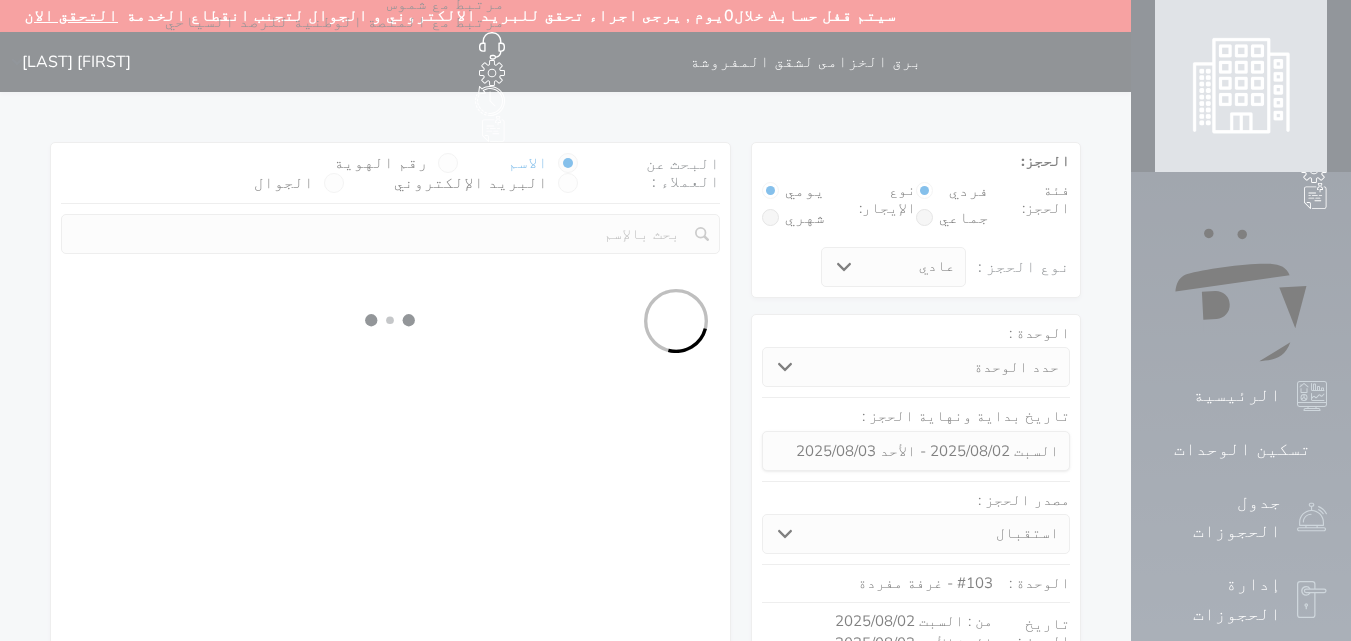 select on "1" 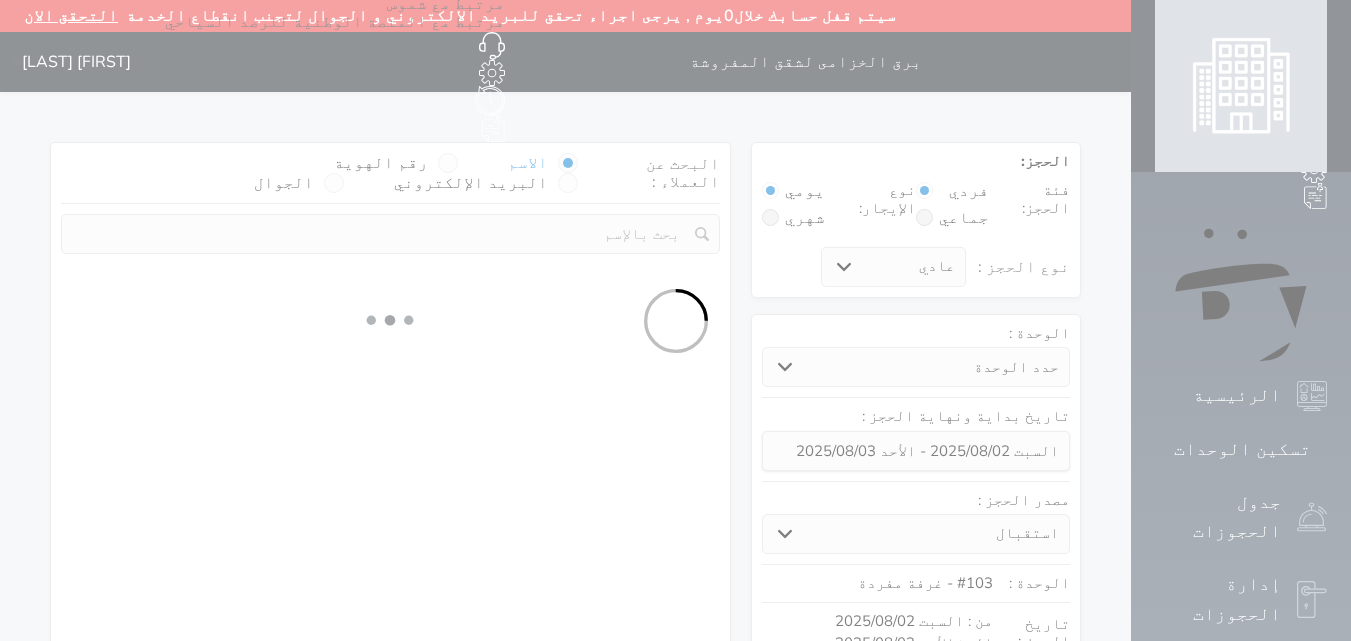 select on "1" 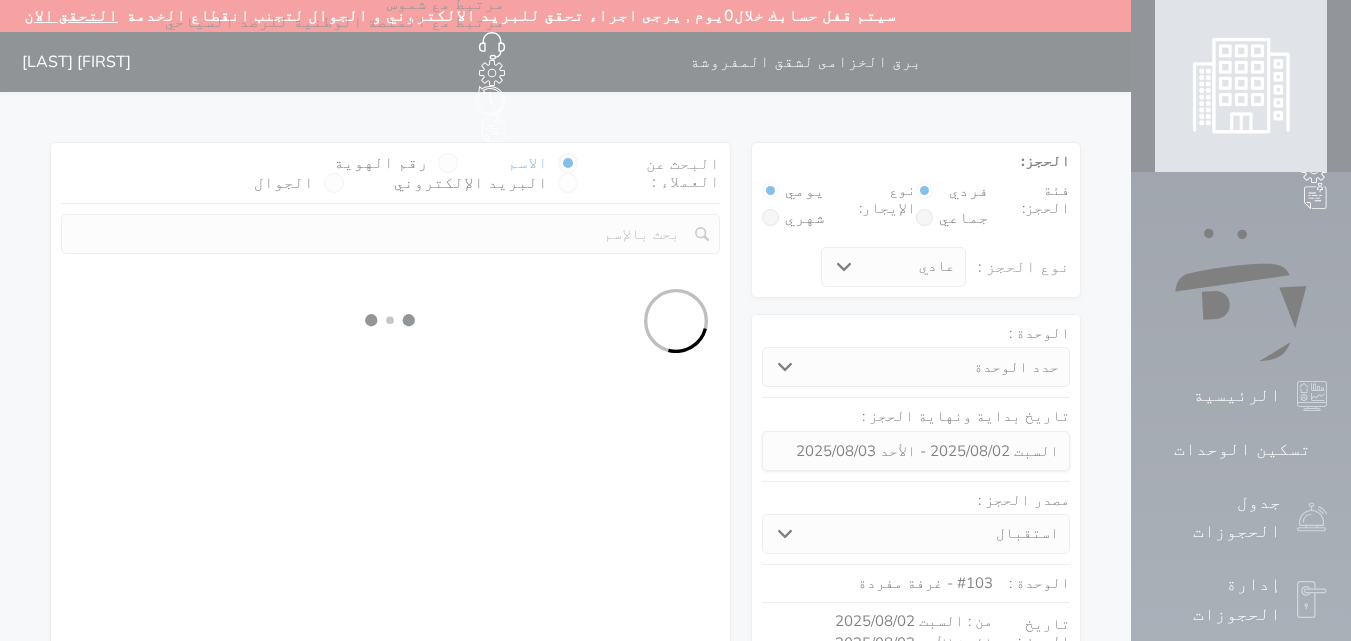select 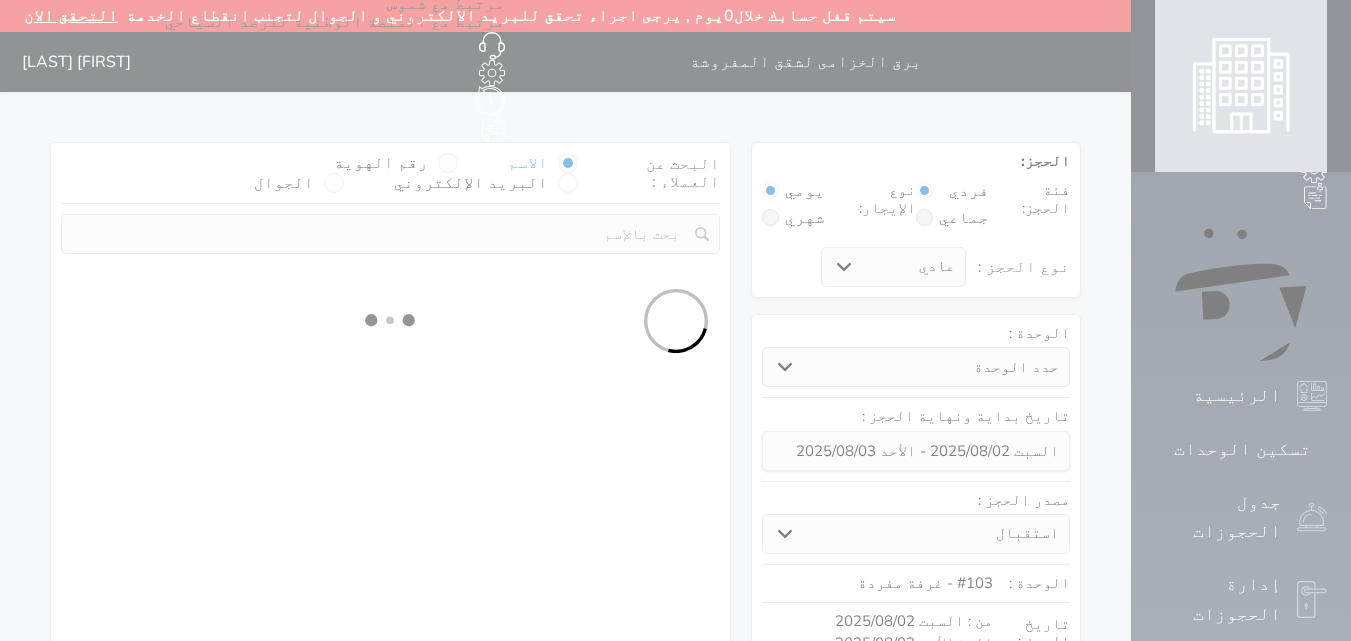 select on "7" 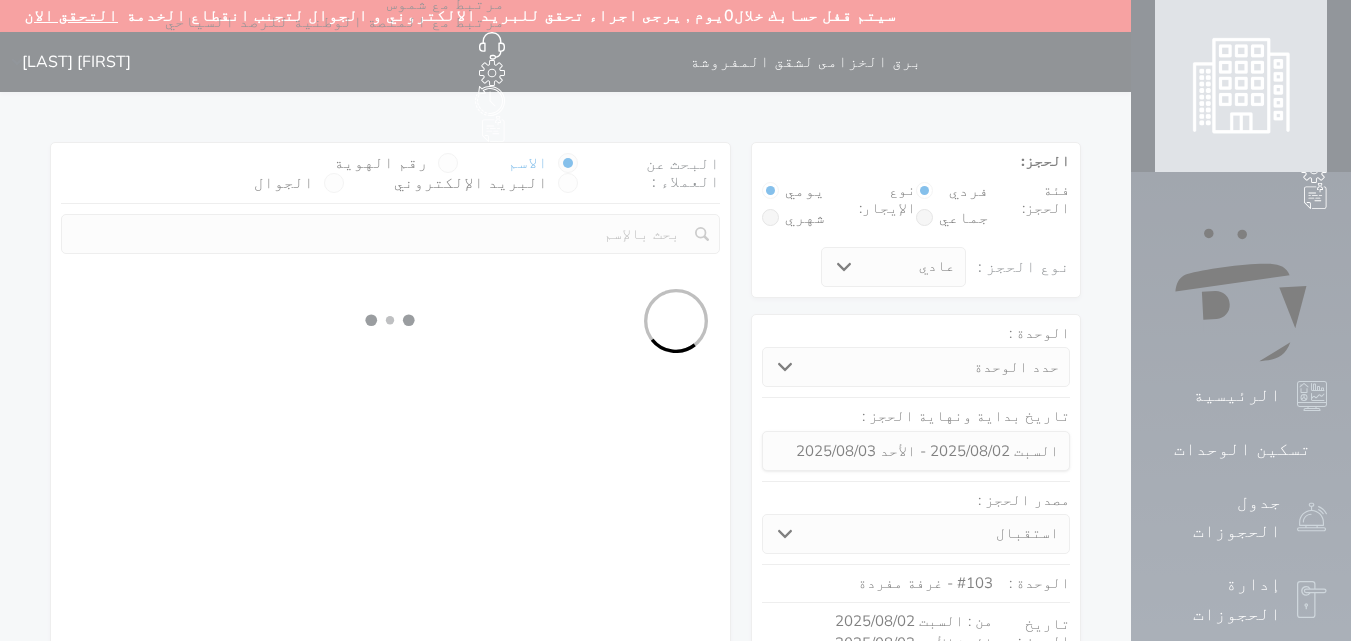 select 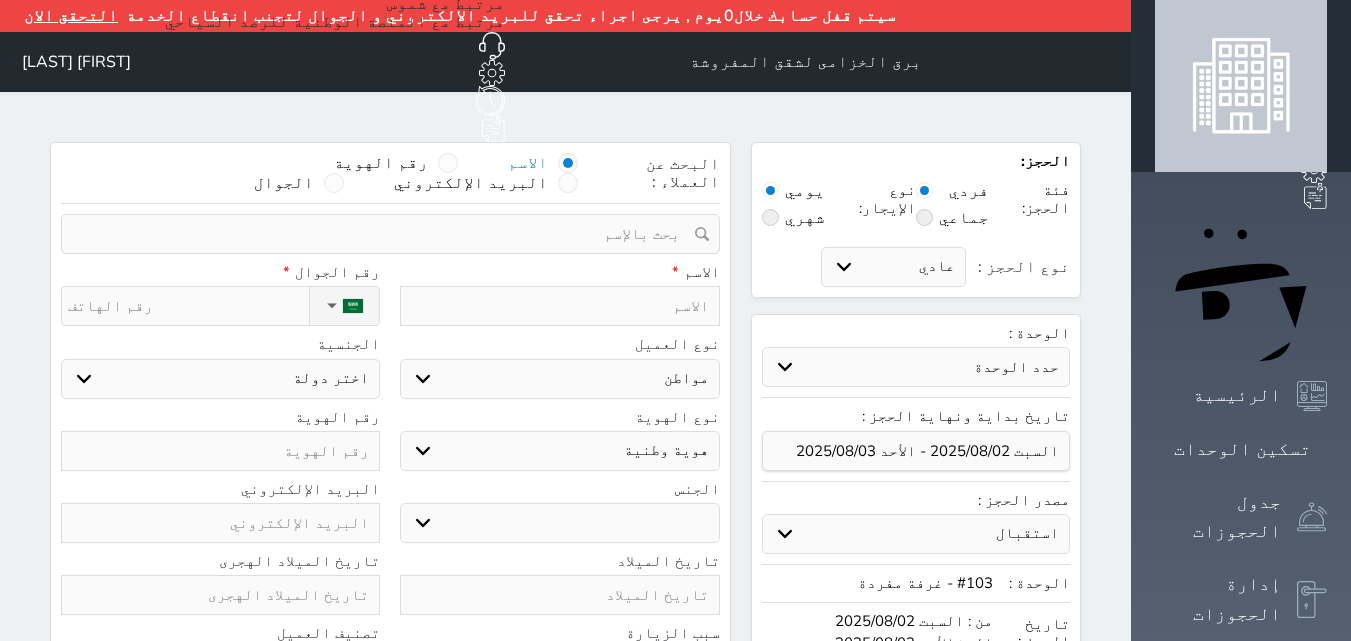 select 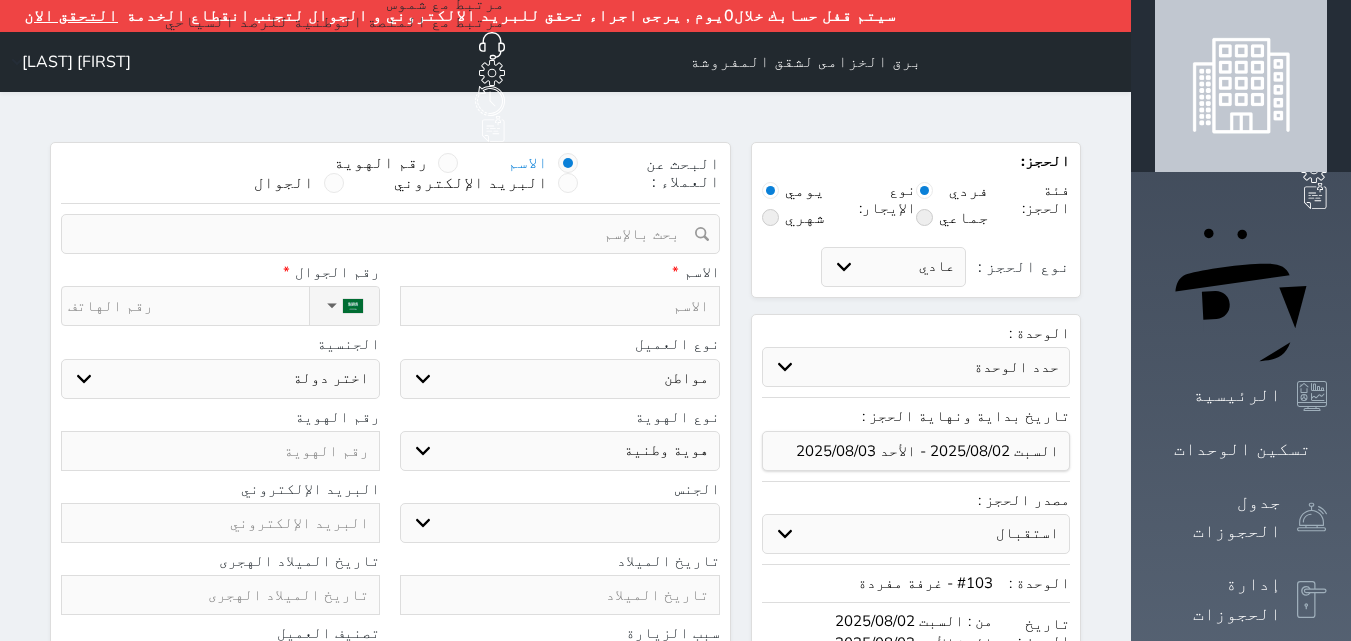 select 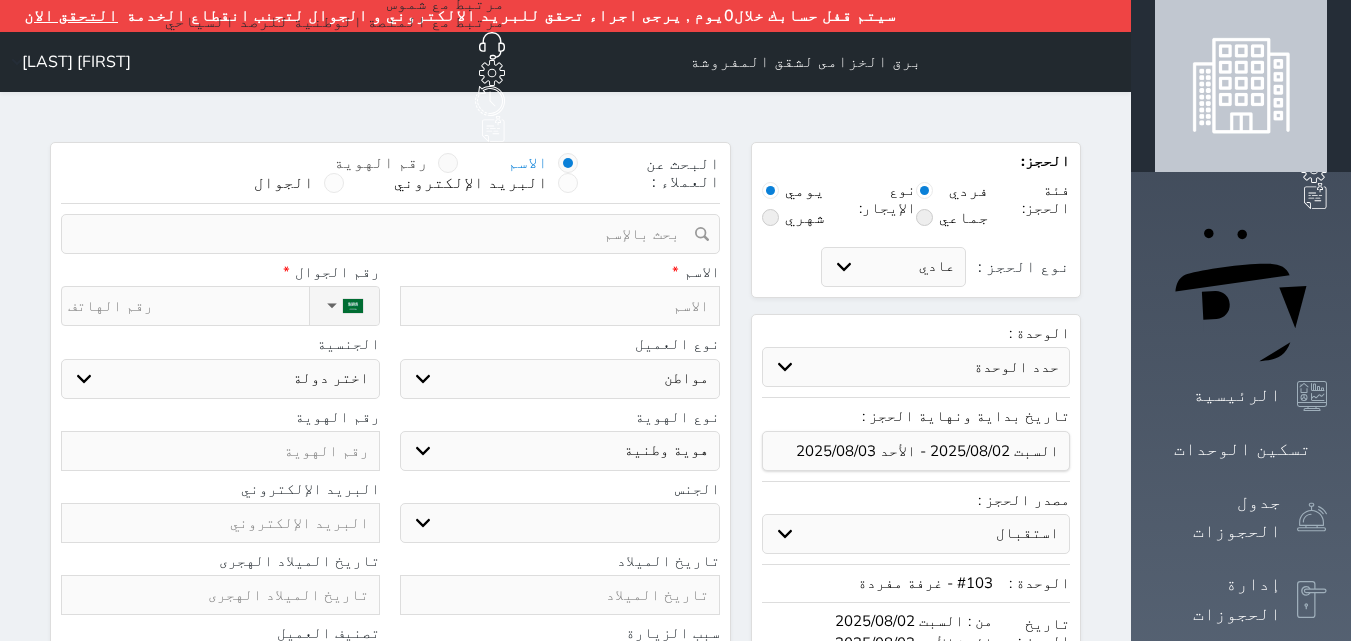 click on "رقم الهوية" at bounding box center [381, 163] 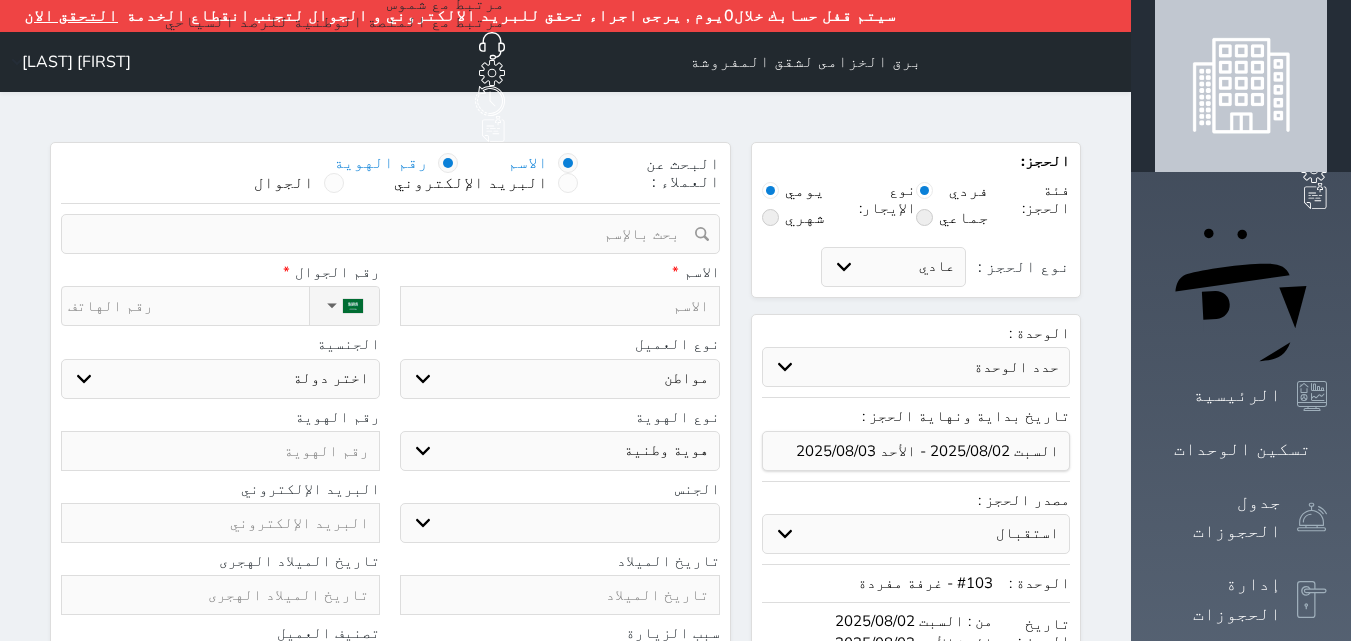 select 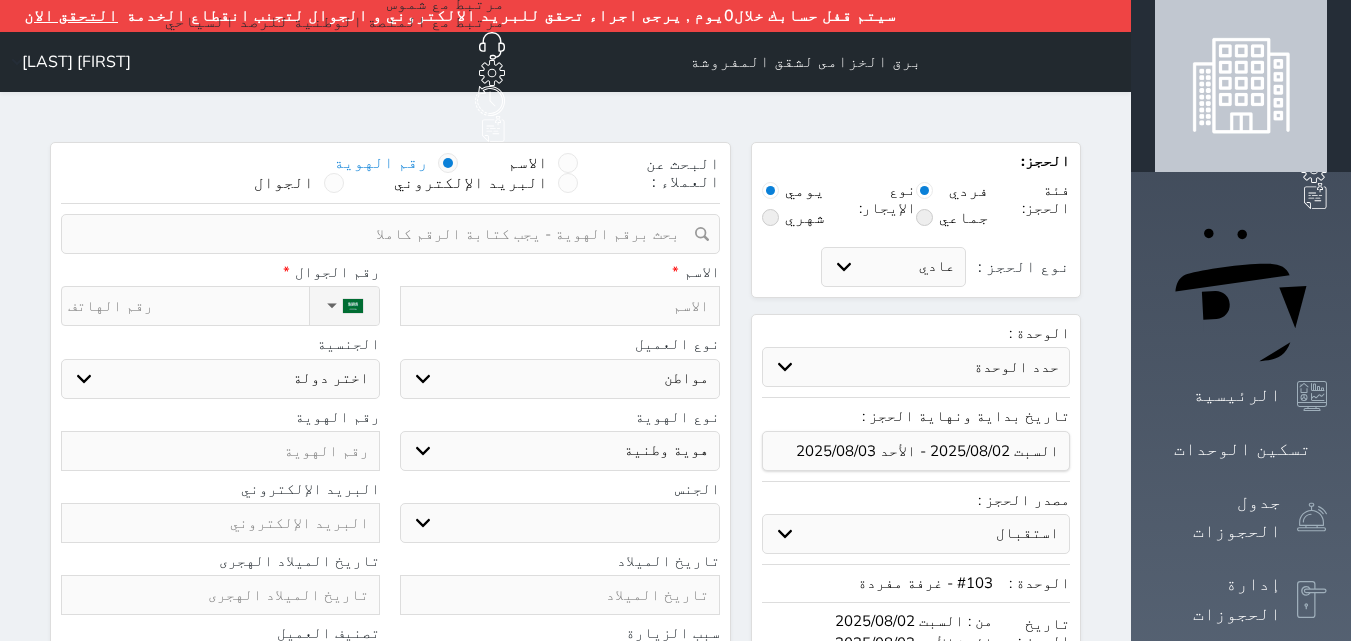 click at bounding box center [383, 234] 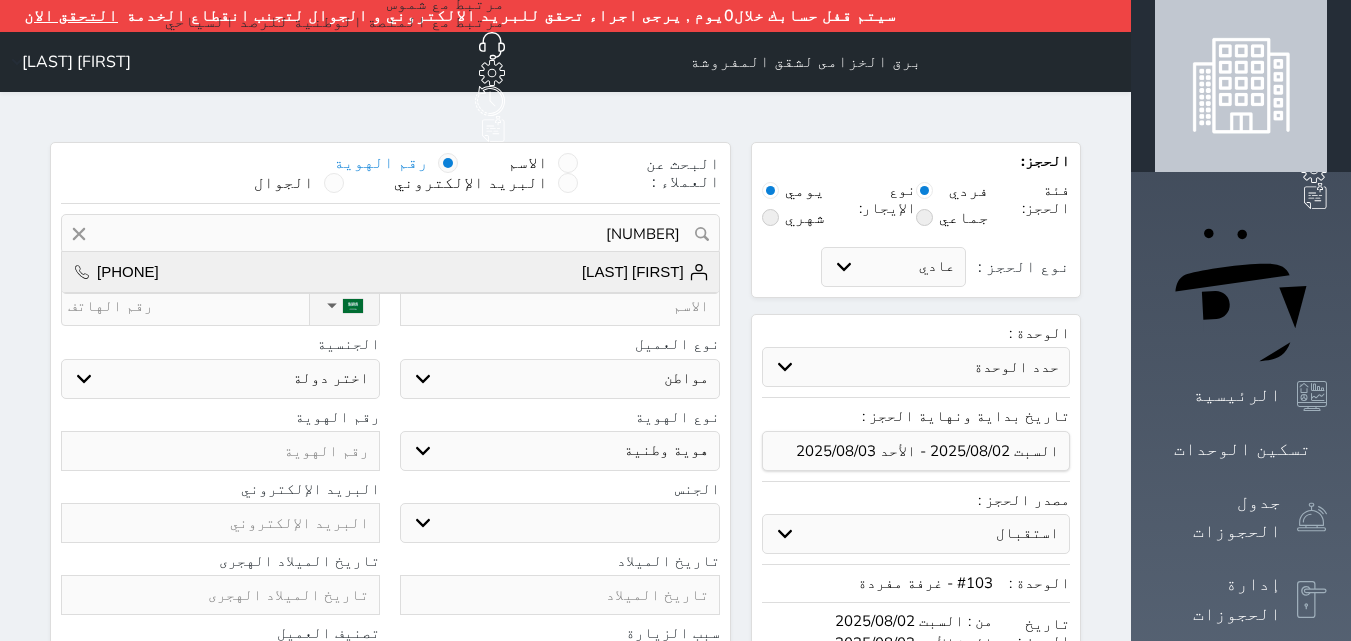 click on "خالد مطلق المطيري   +966534515666" at bounding box center [390, 272] 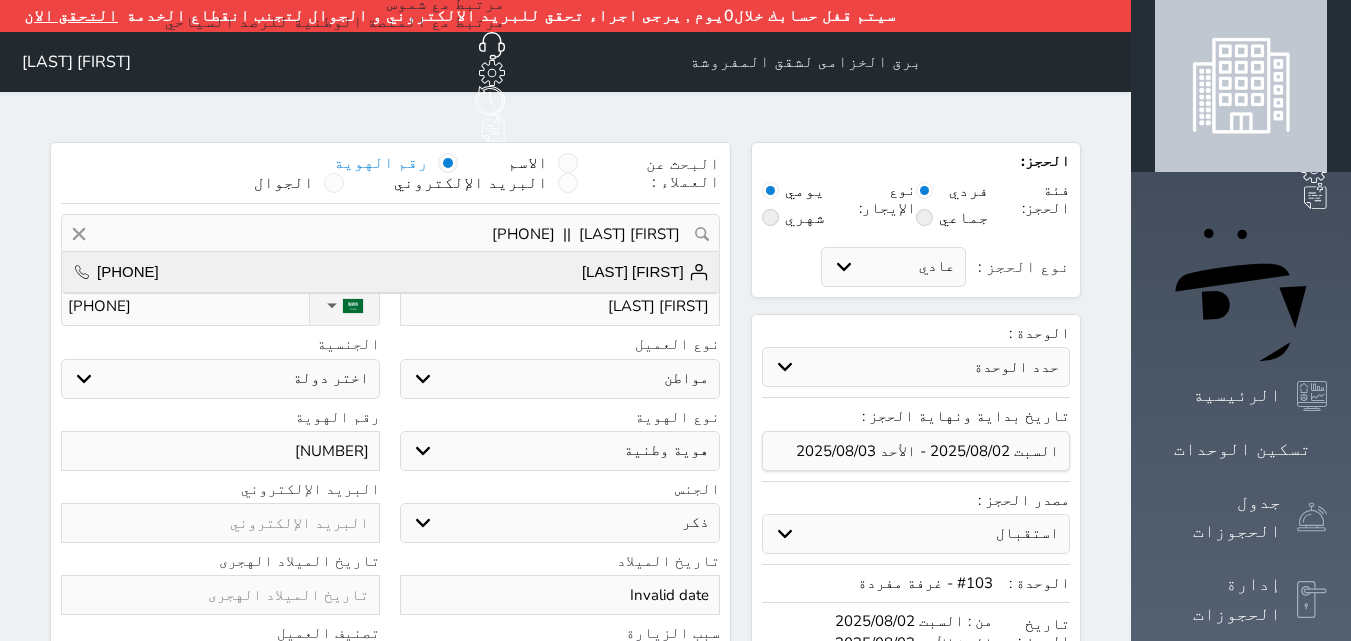 select on "113" 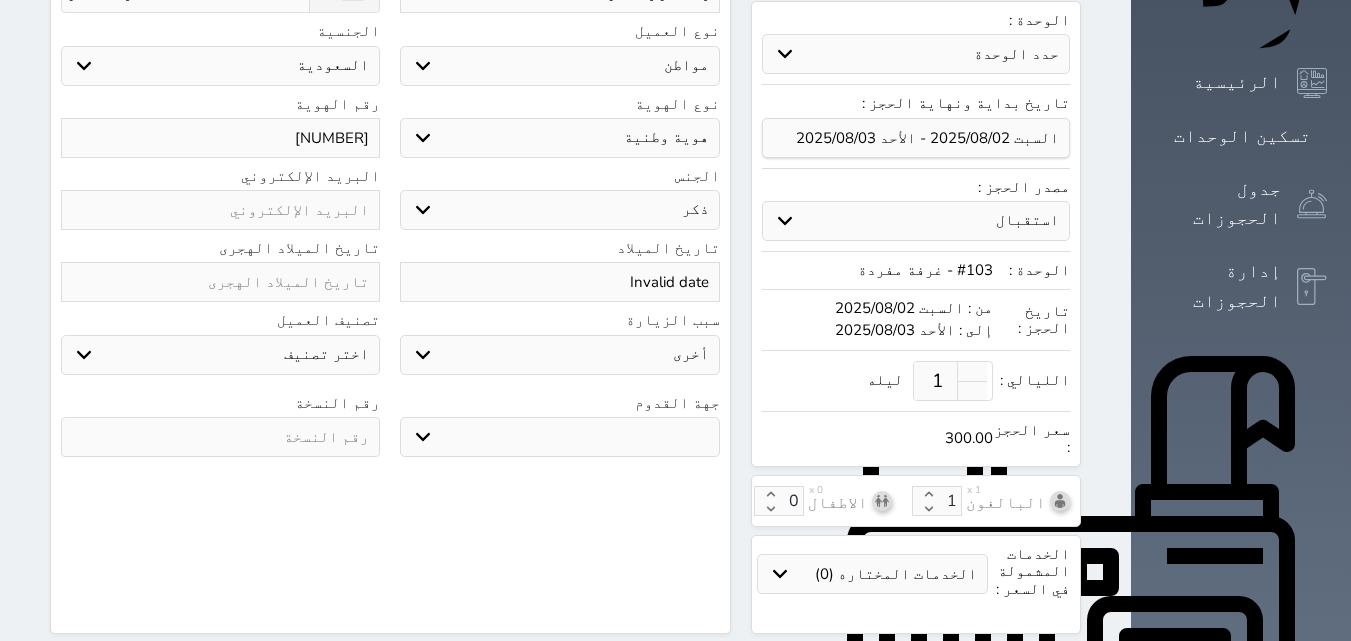 select 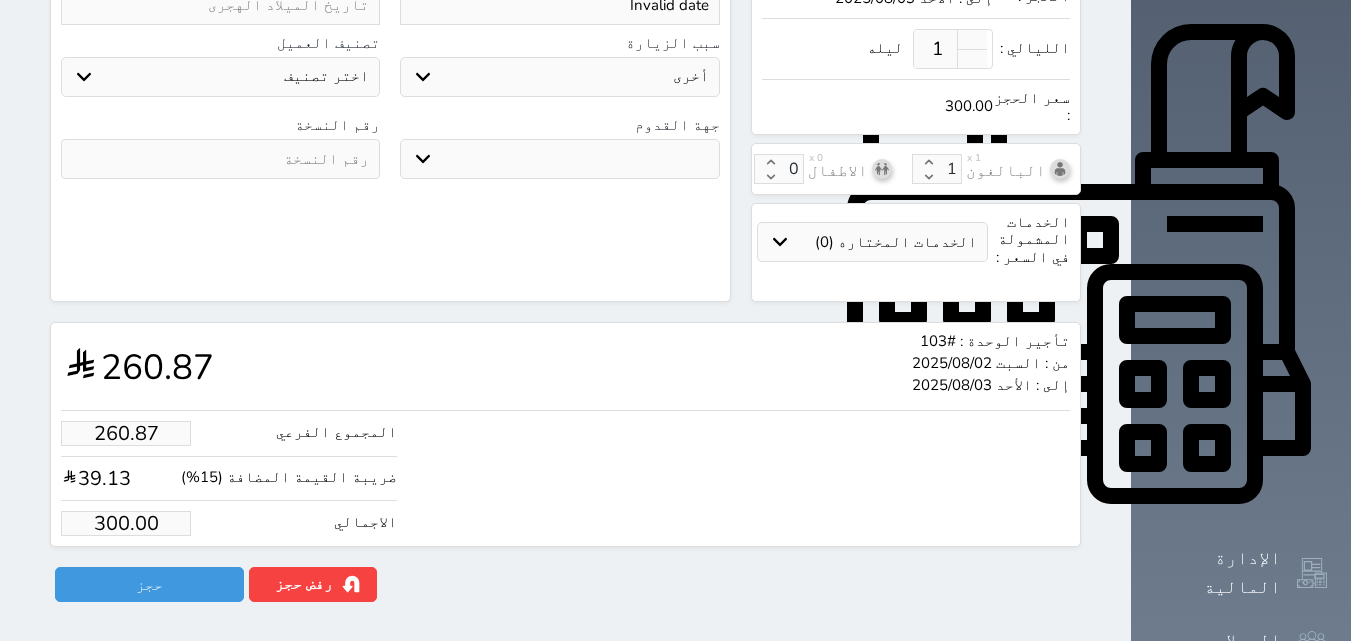 scroll, scrollTop: 668, scrollLeft: 0, axis: vertical 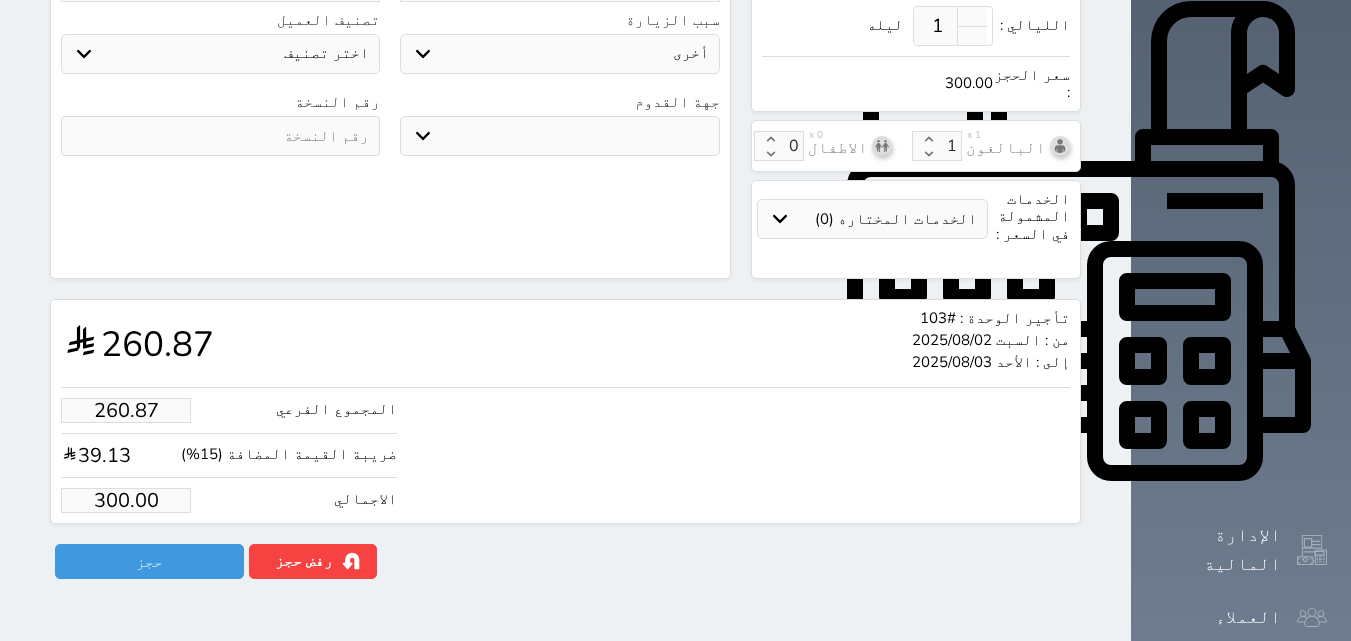 click on "300.00" at bounding box center [126, 500] 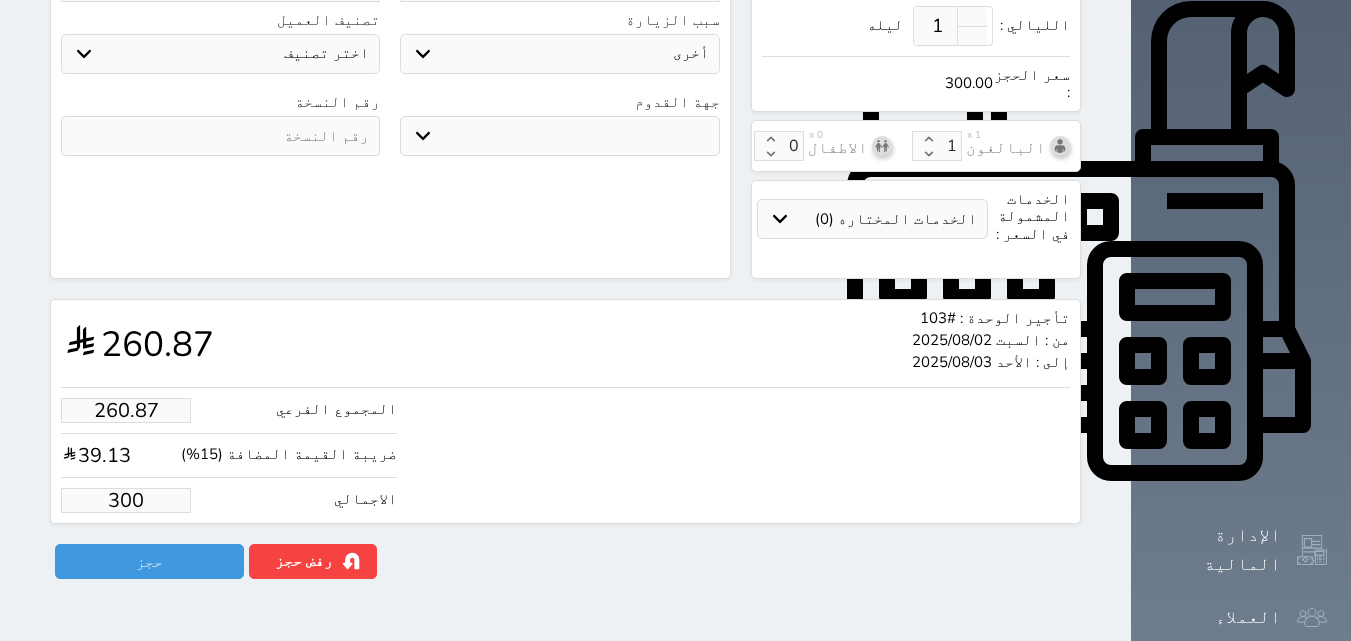 type on "26.09" 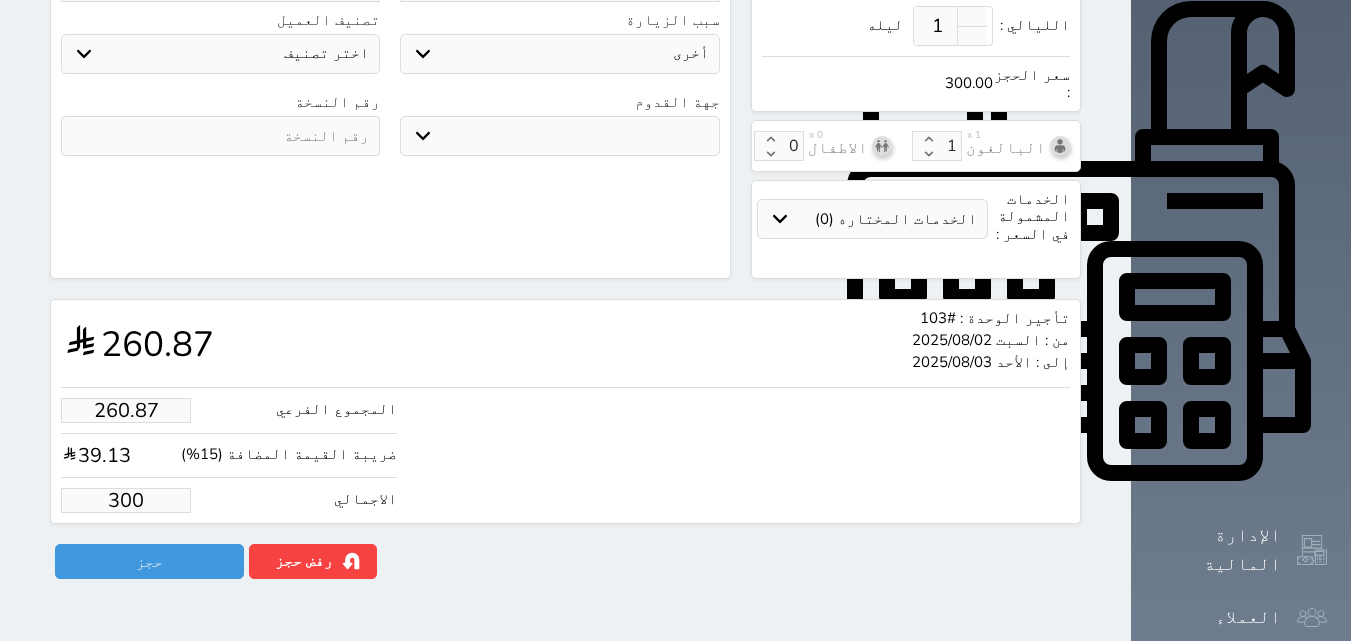type on "30" 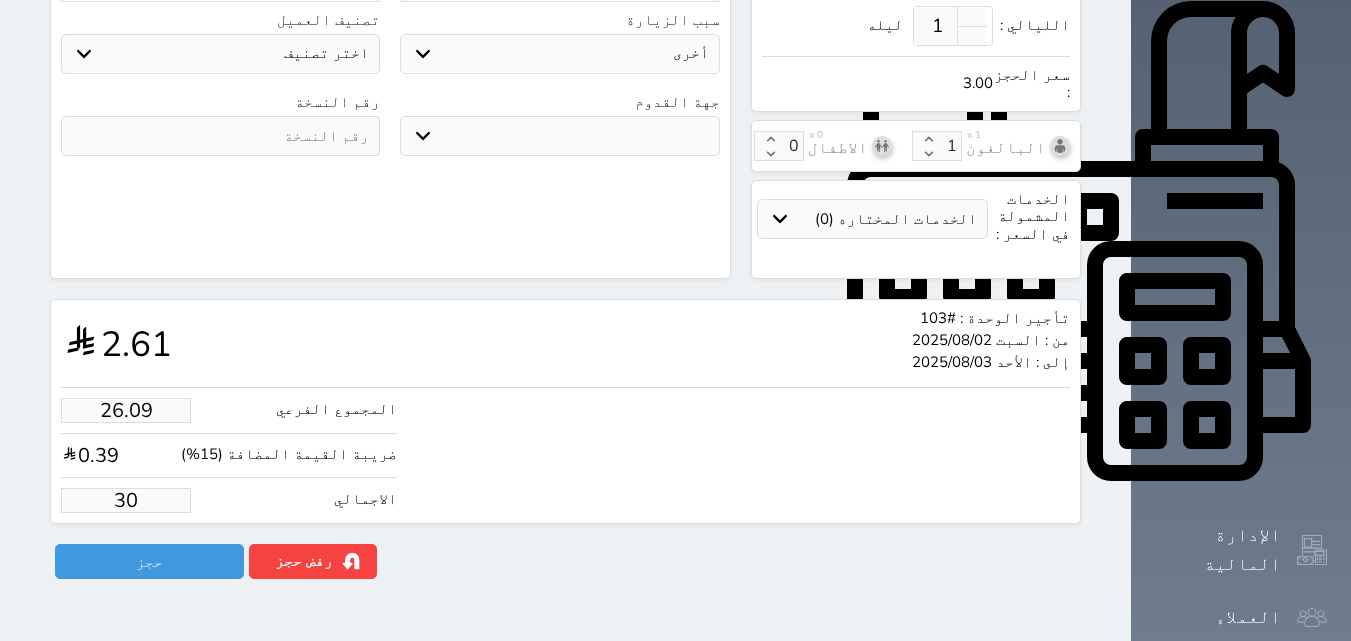 type on "2.61" 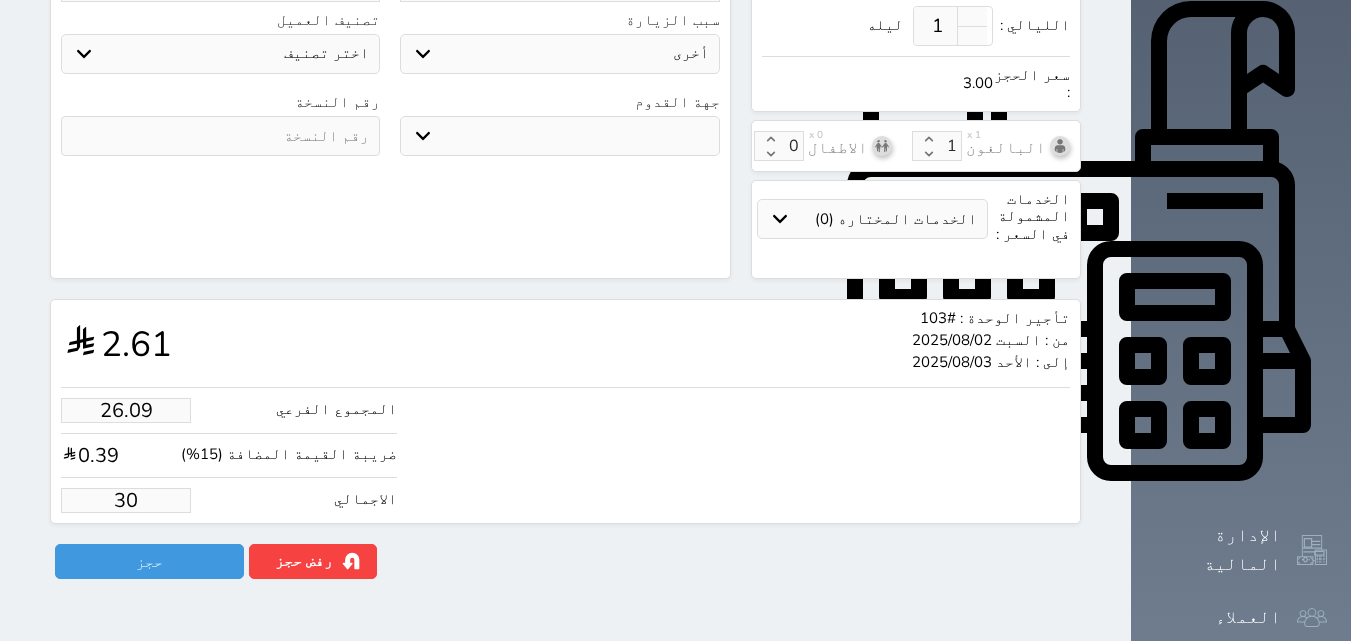 type on "3" 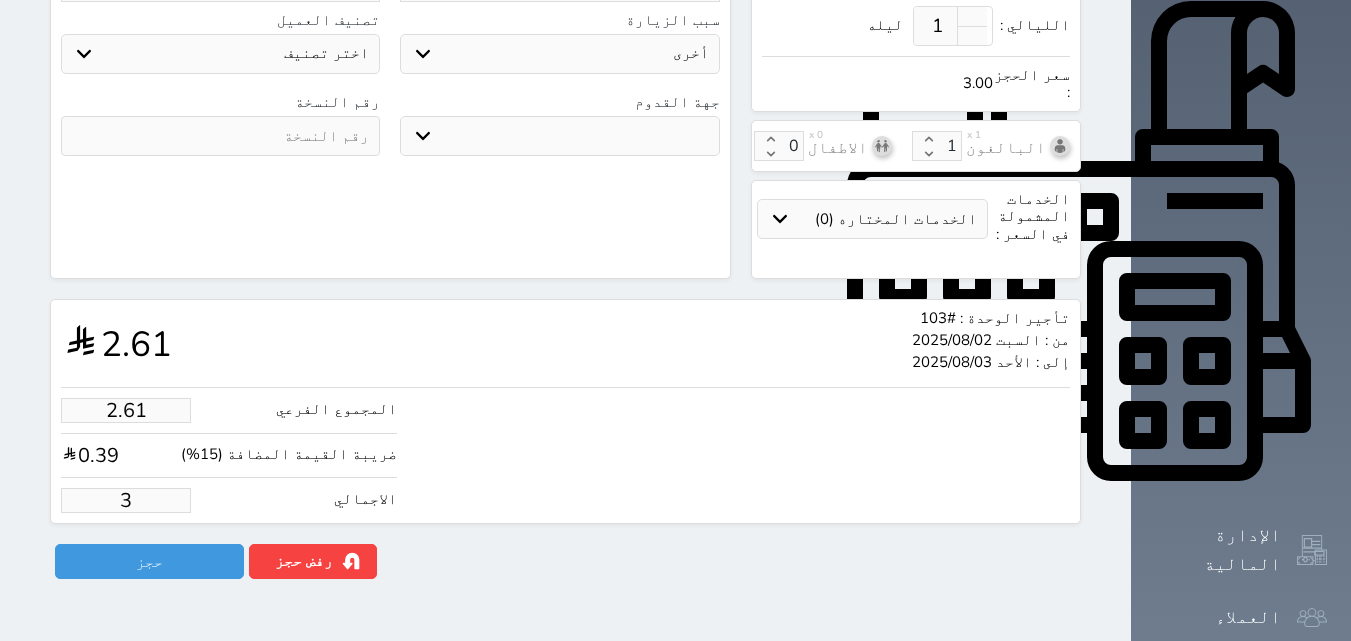 type on "1.00" 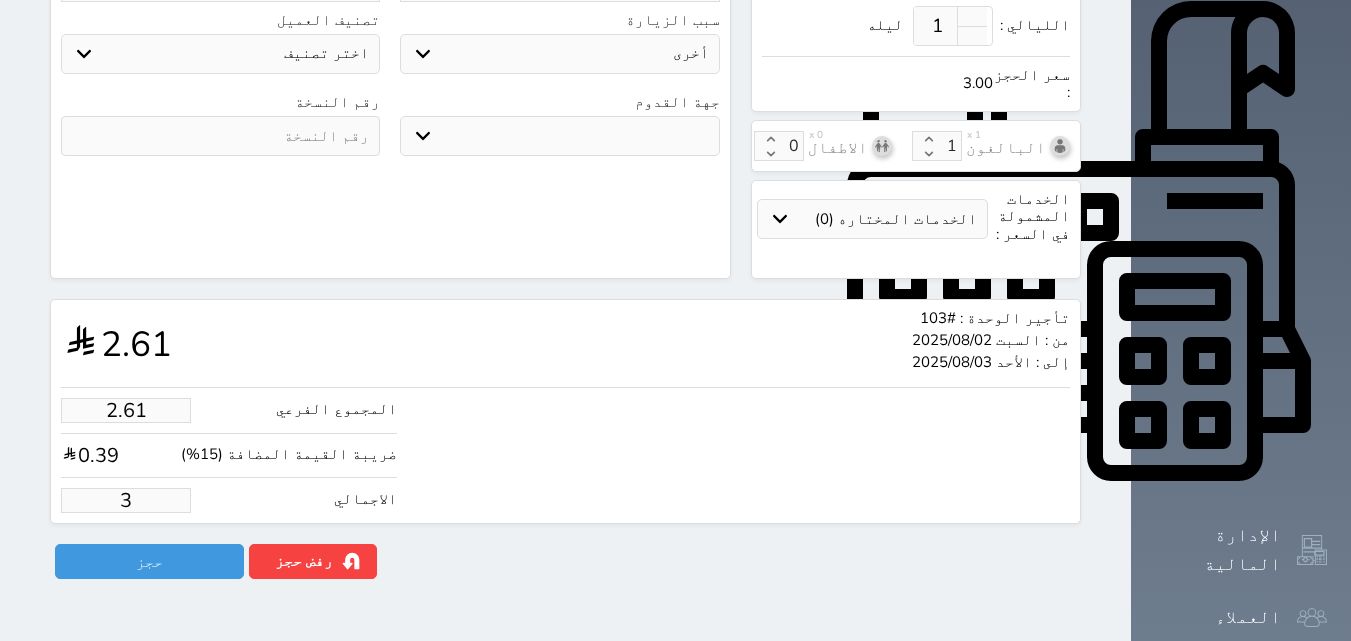 type on "1.15" 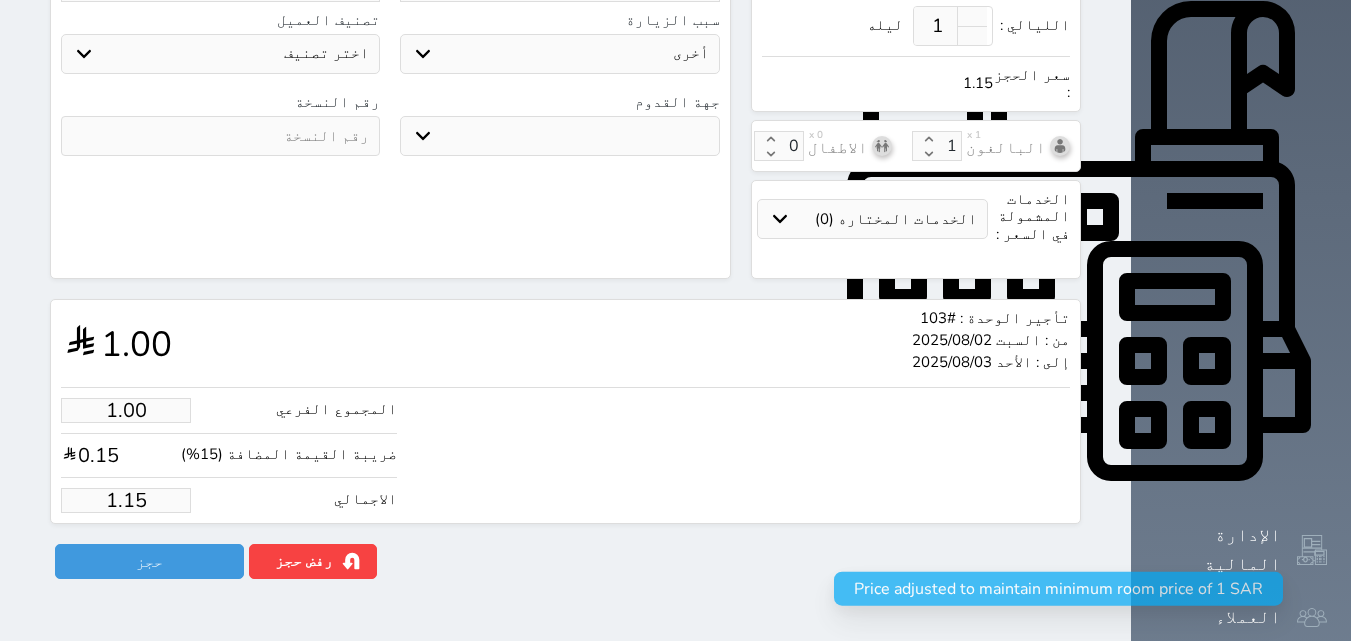 type on "1.1" 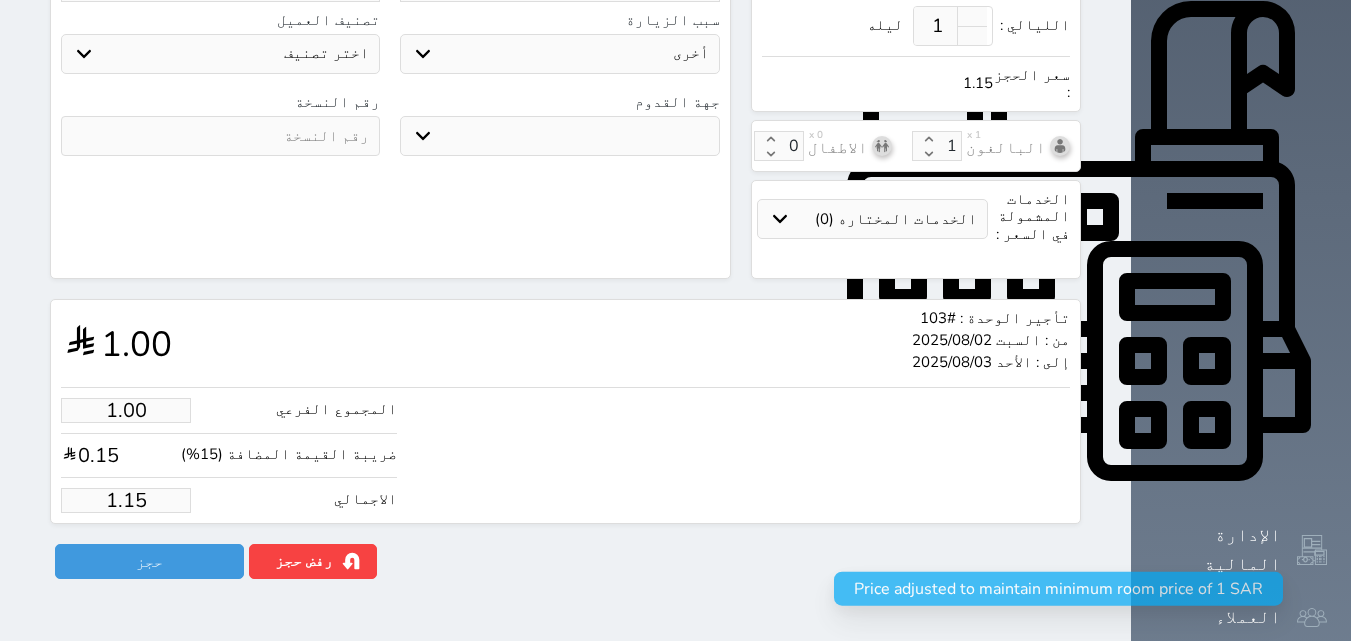 select 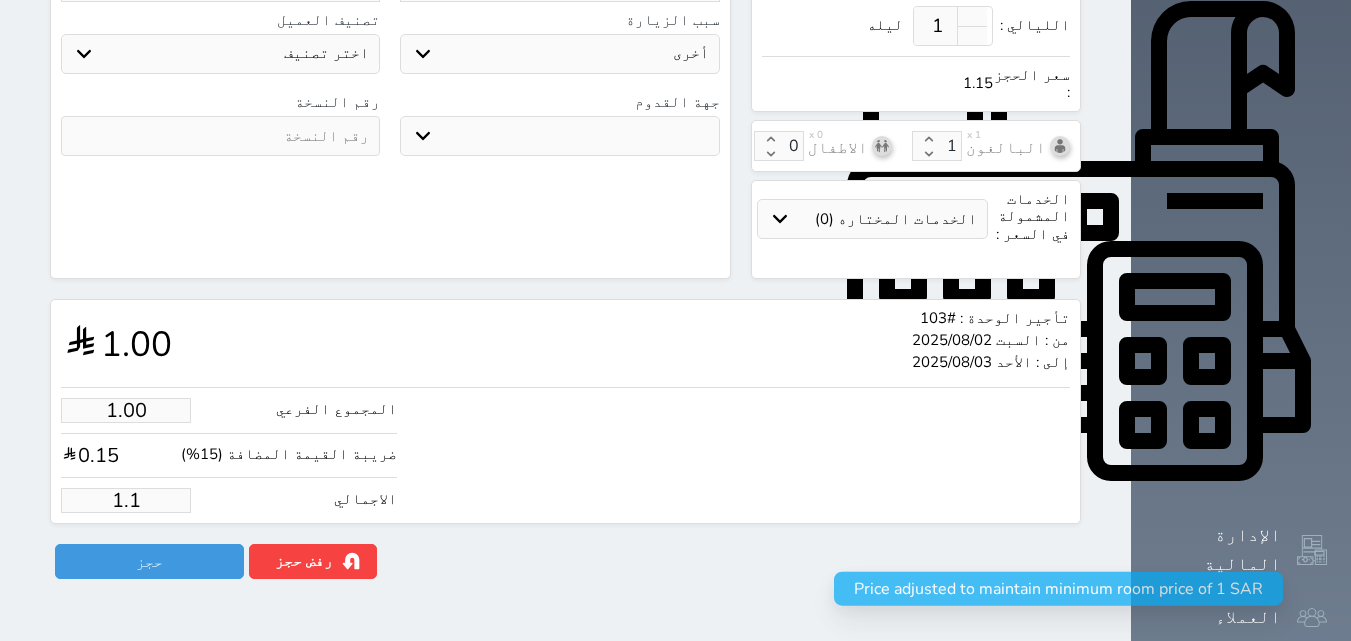 type on "1." 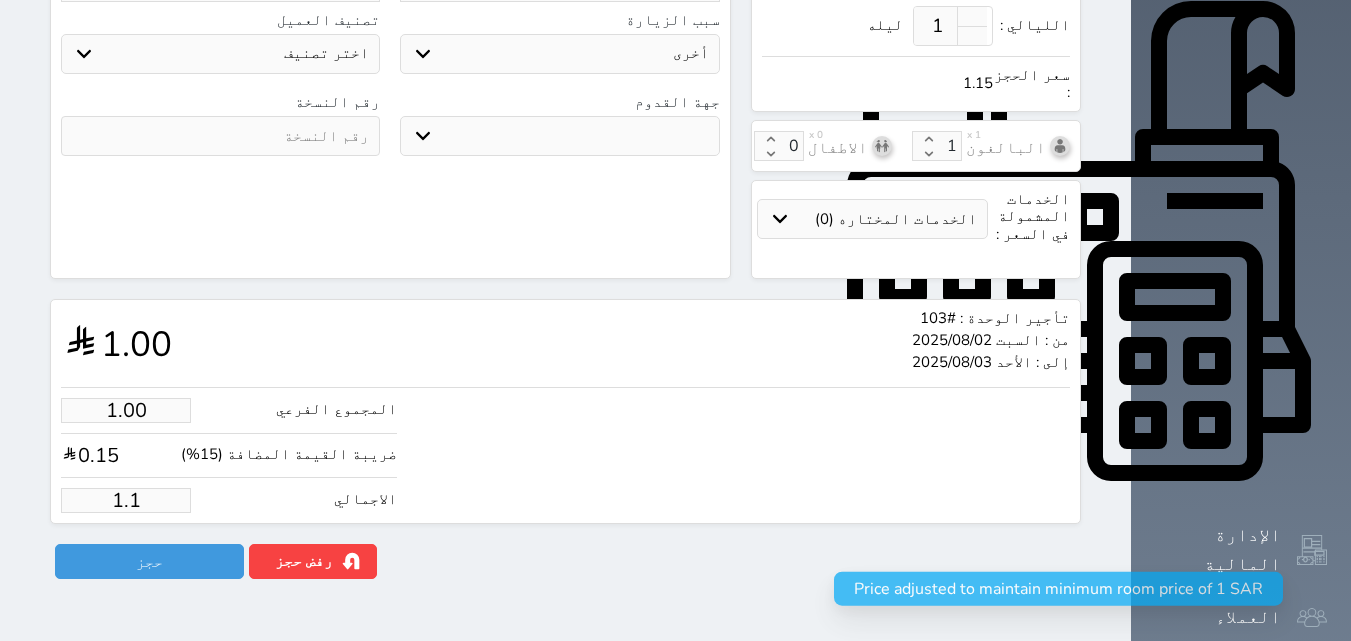 select 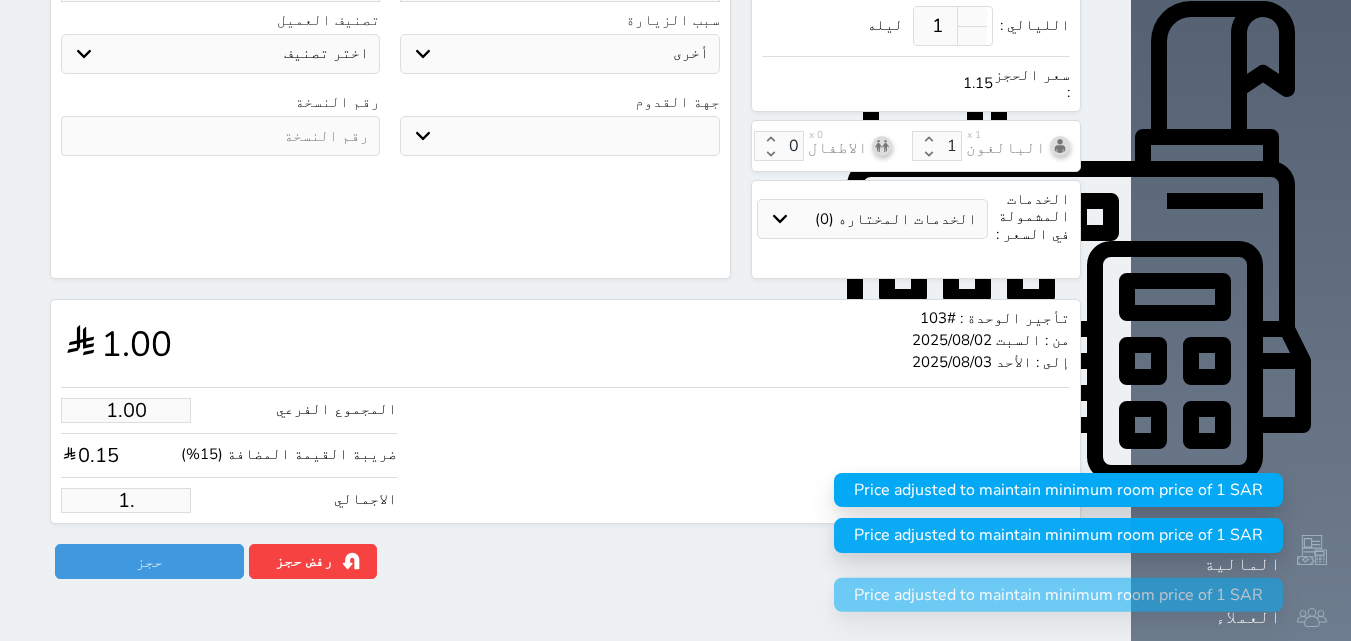 type on "1" 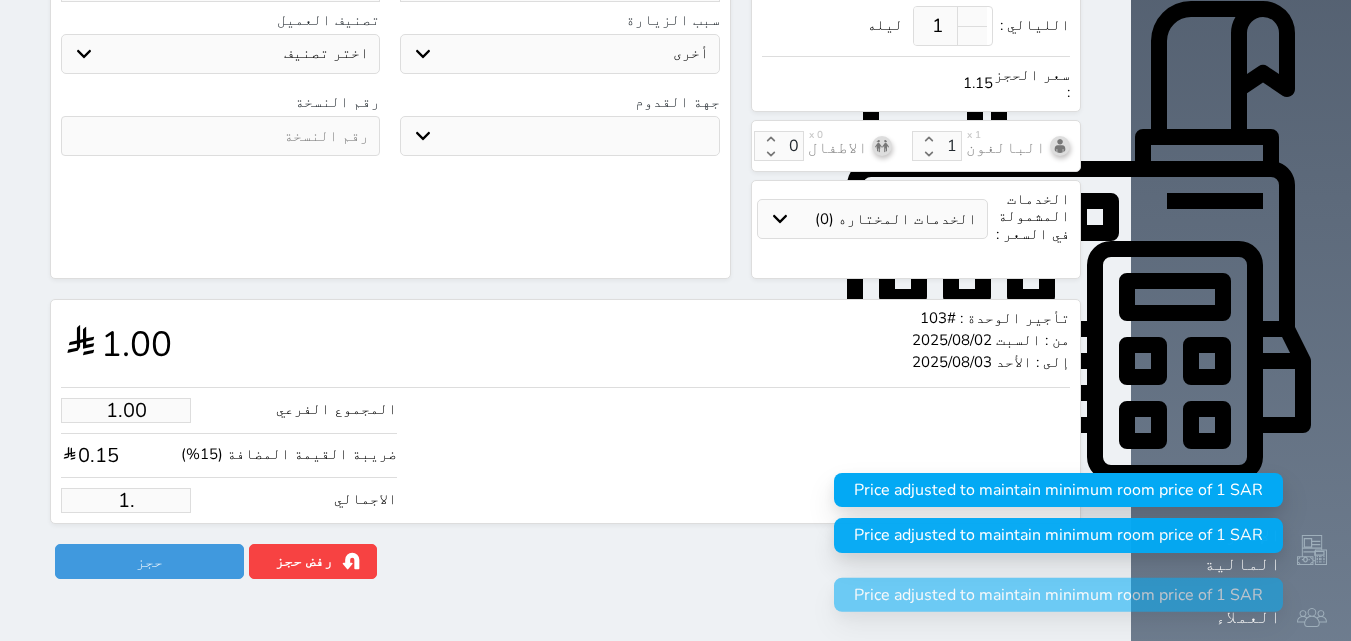 select 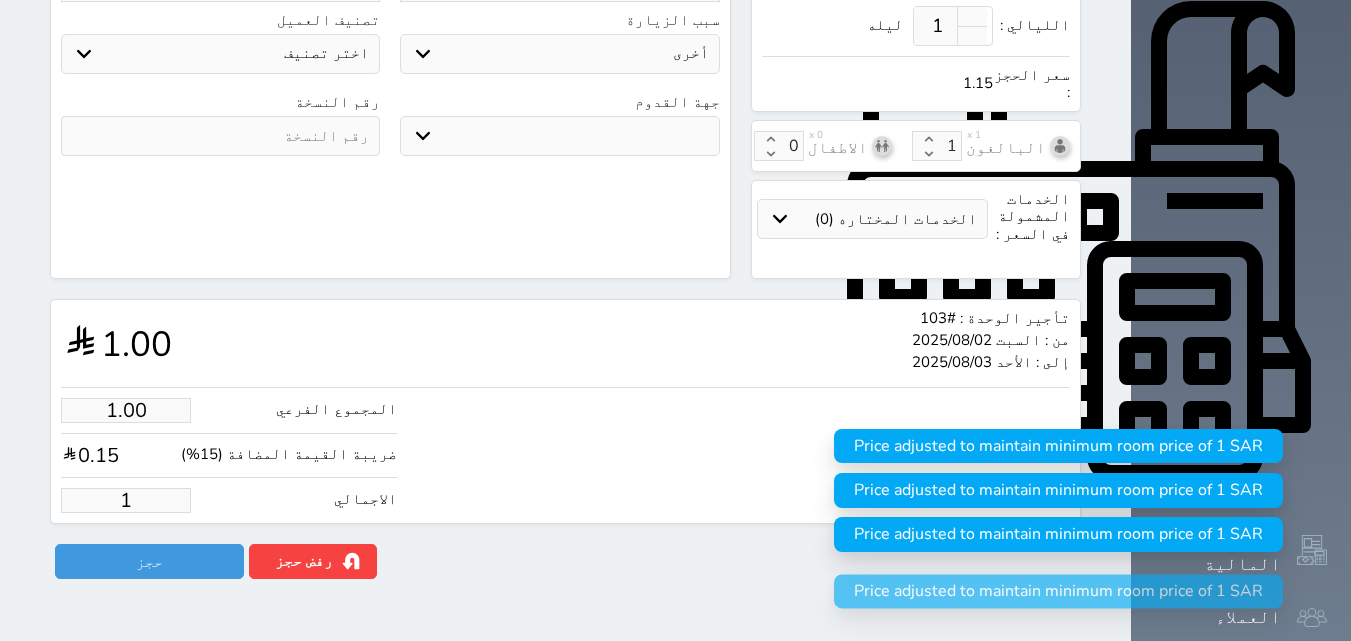 type 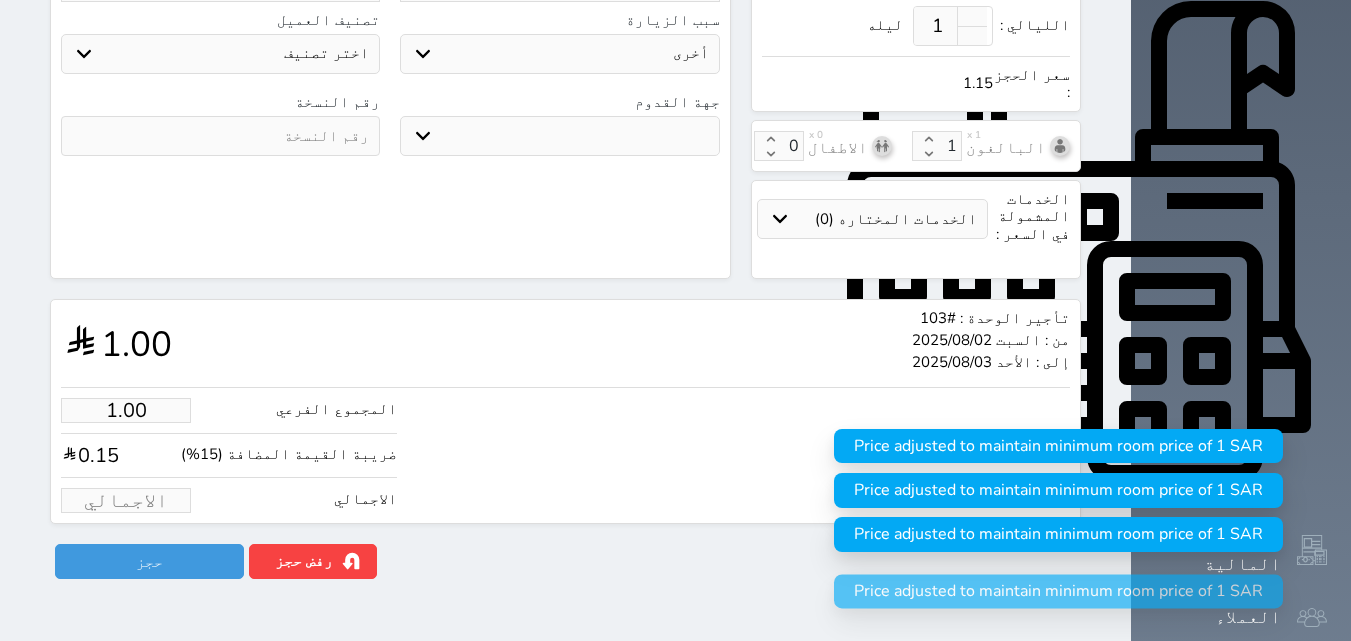 select 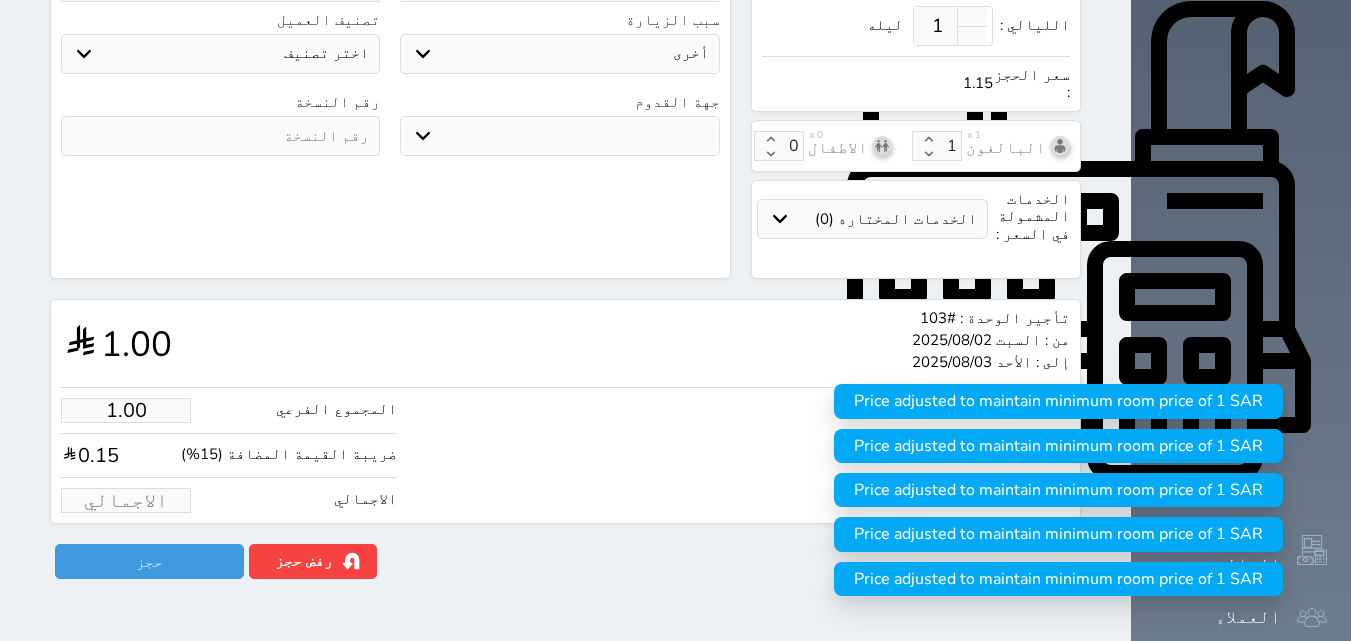 type on "1" 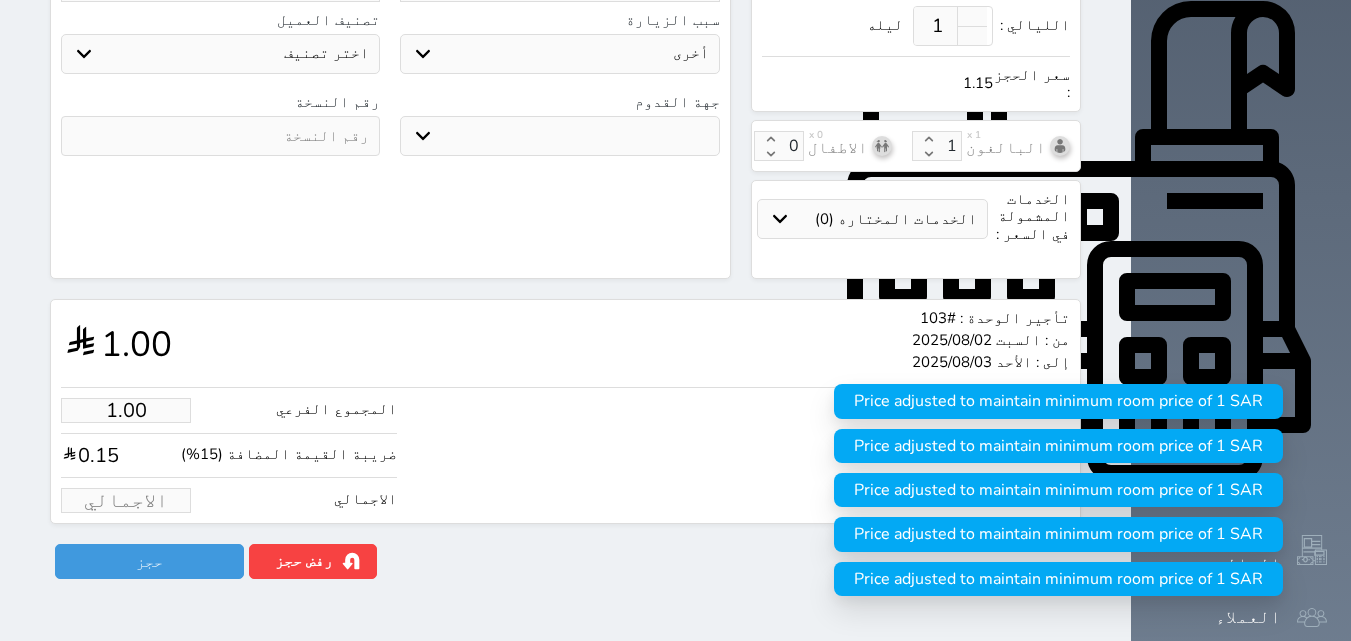 select 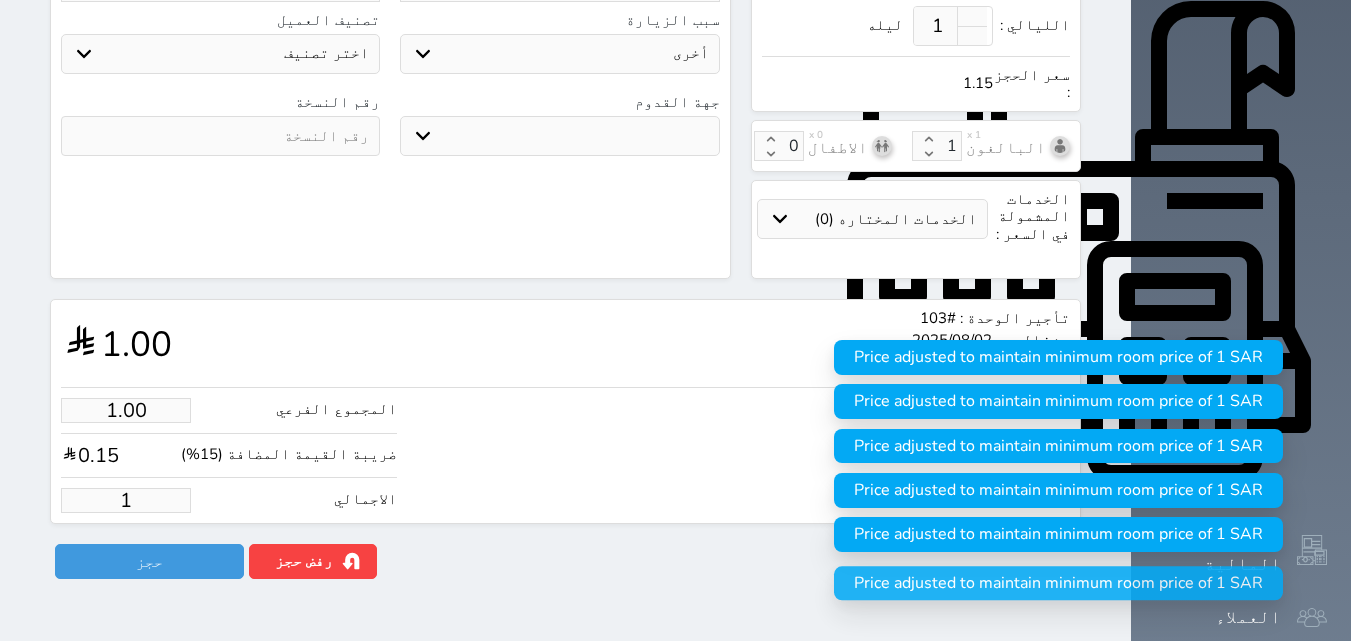 type on "10.43" 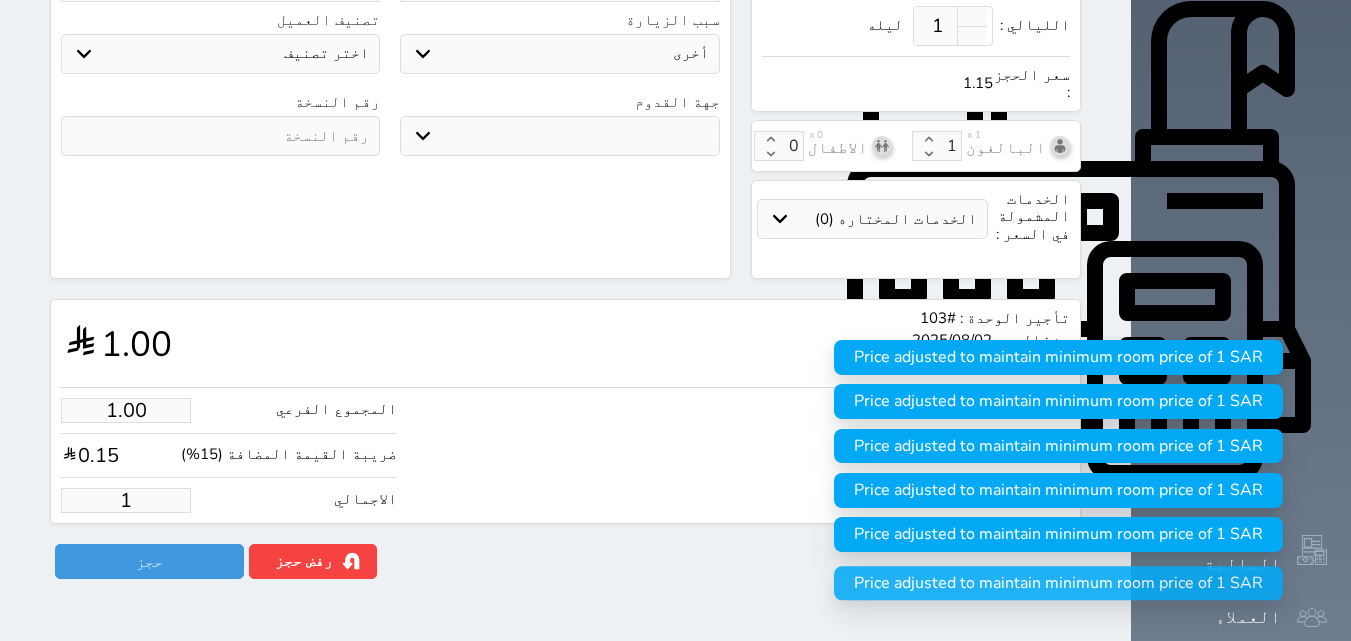 type on "12" 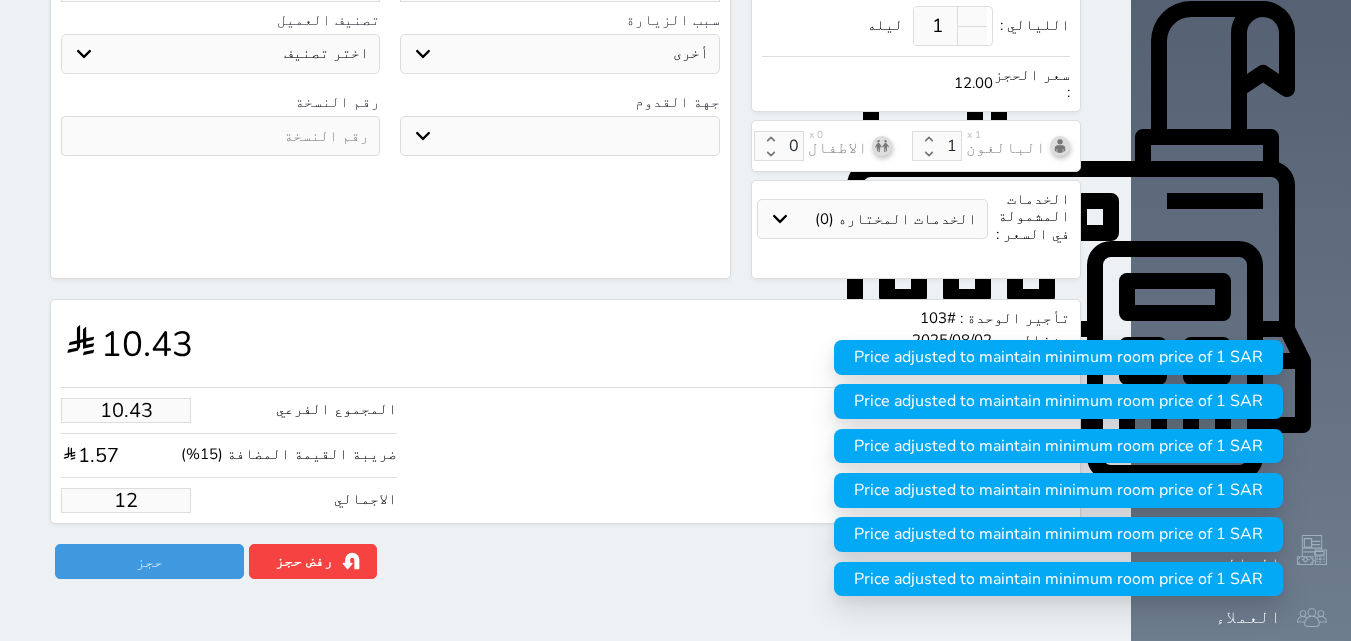 type on "104.35" 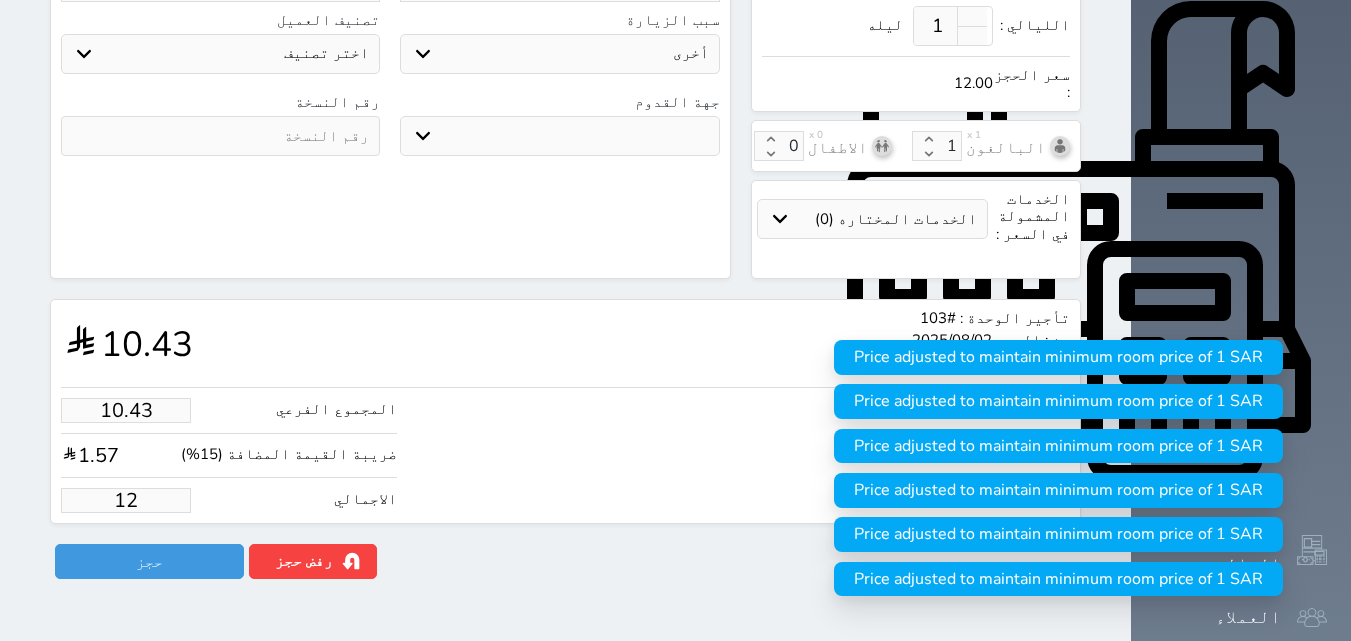 type on "120" 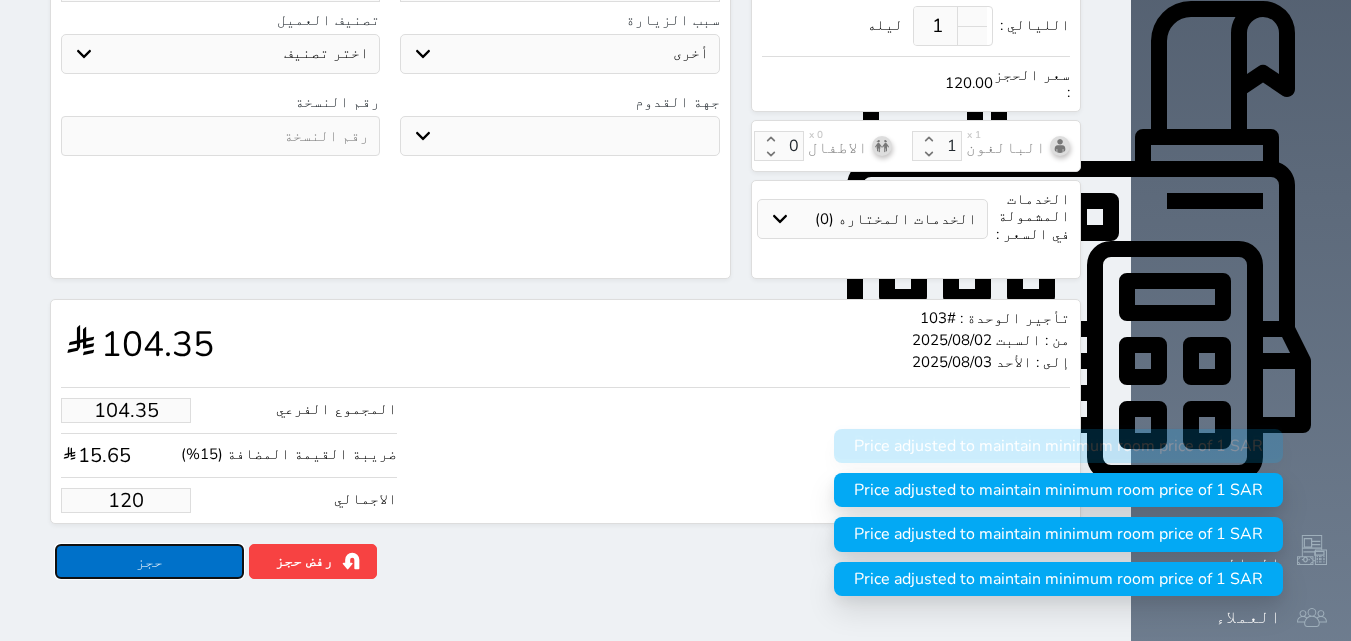 type on "120.00" 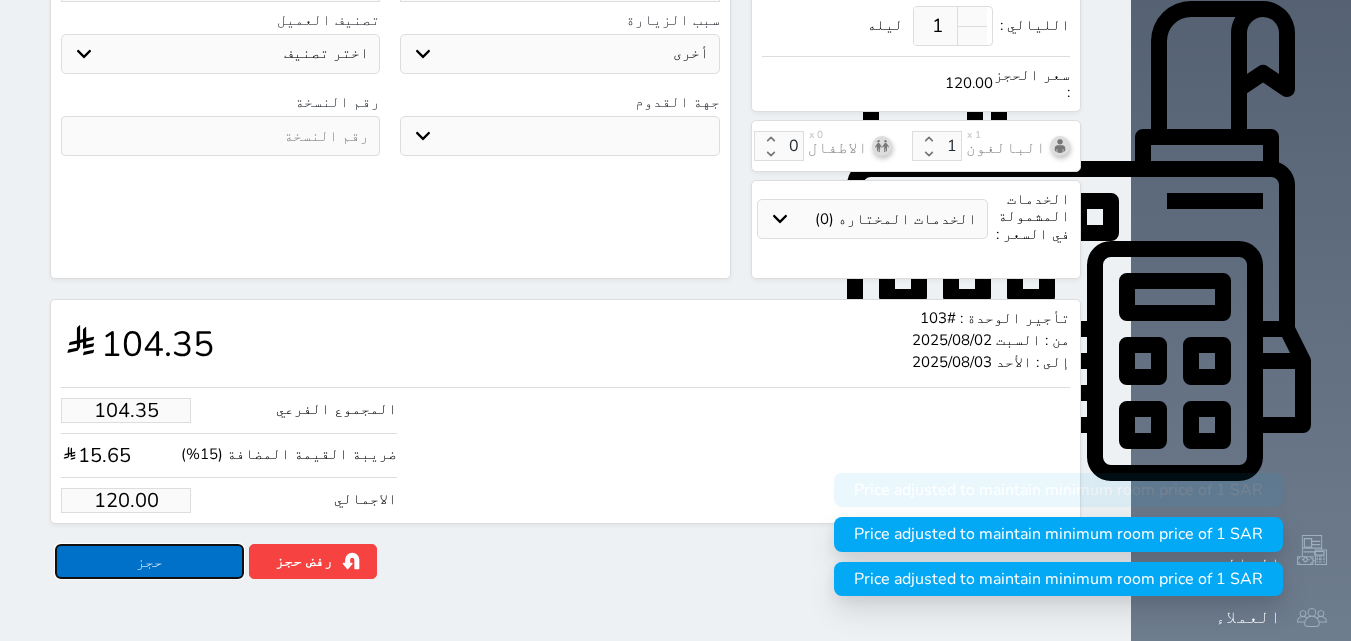 click on "حجز" at bounding box center [149, 561] 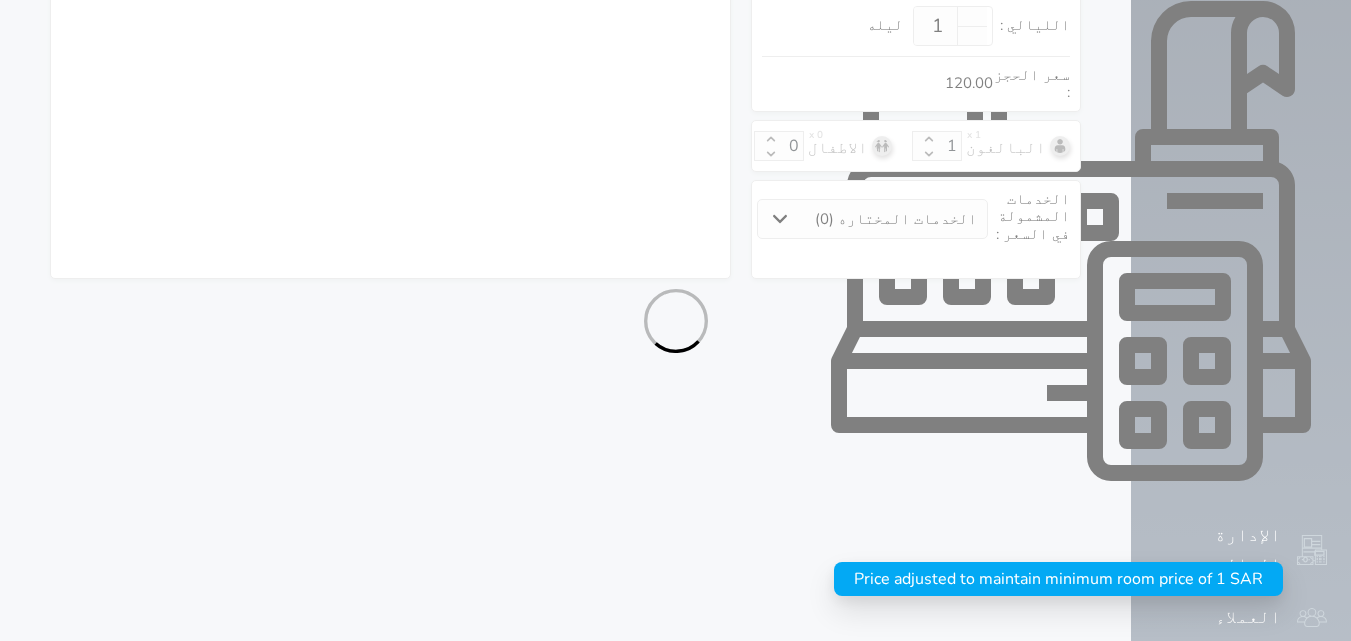 select on "1" 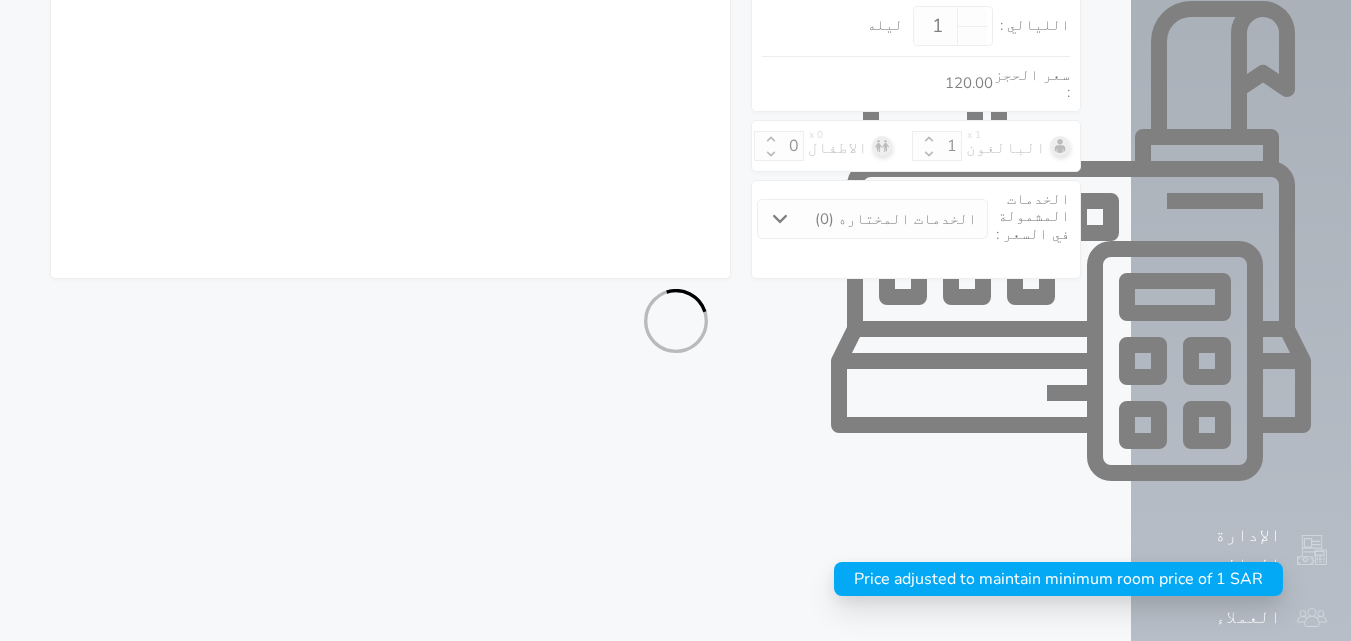 select on "113" 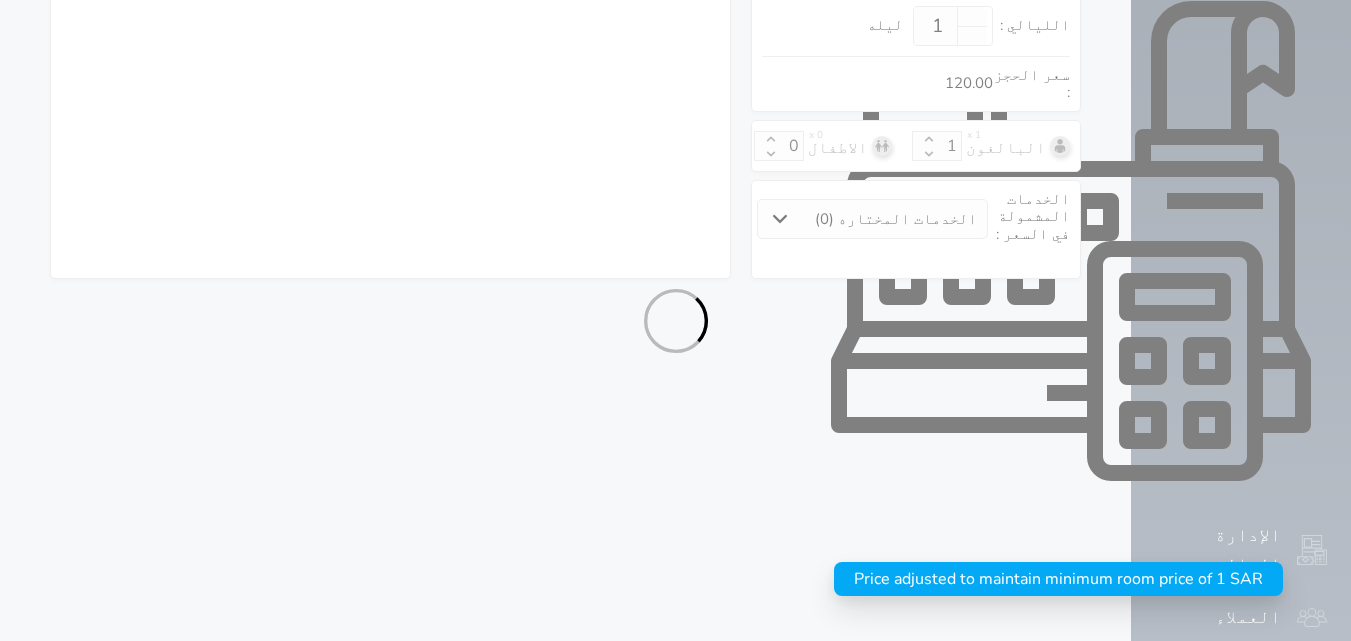 select on "1" 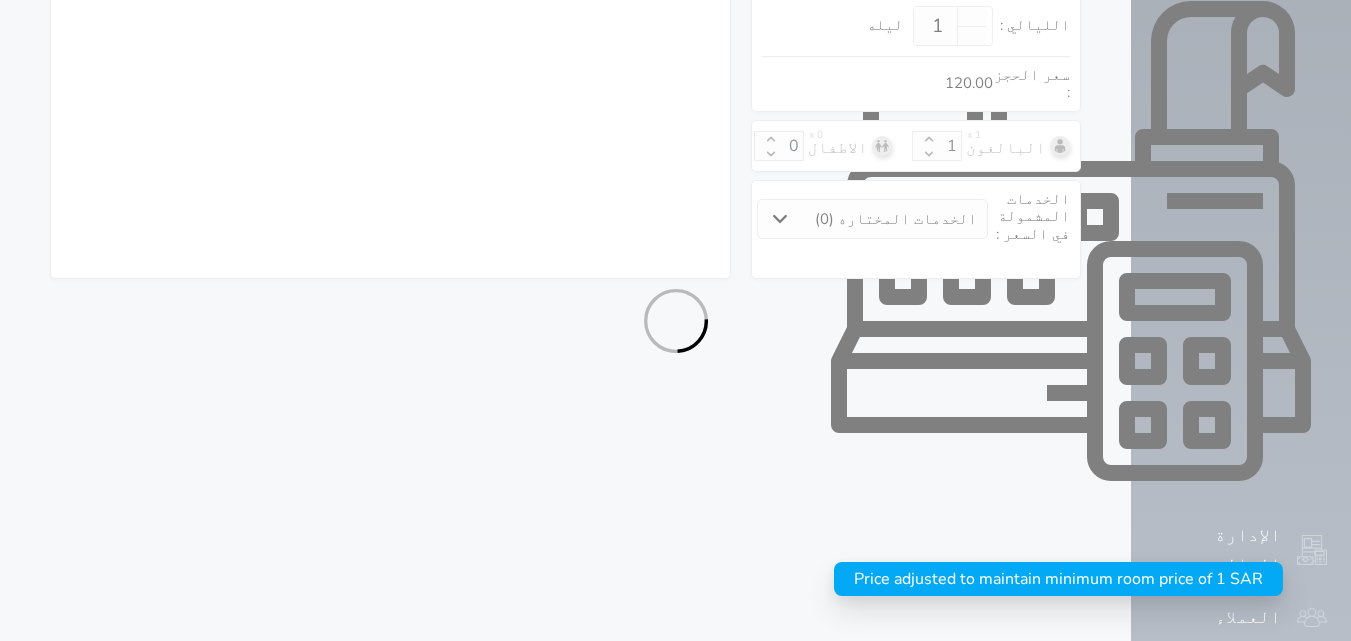 select on "7" 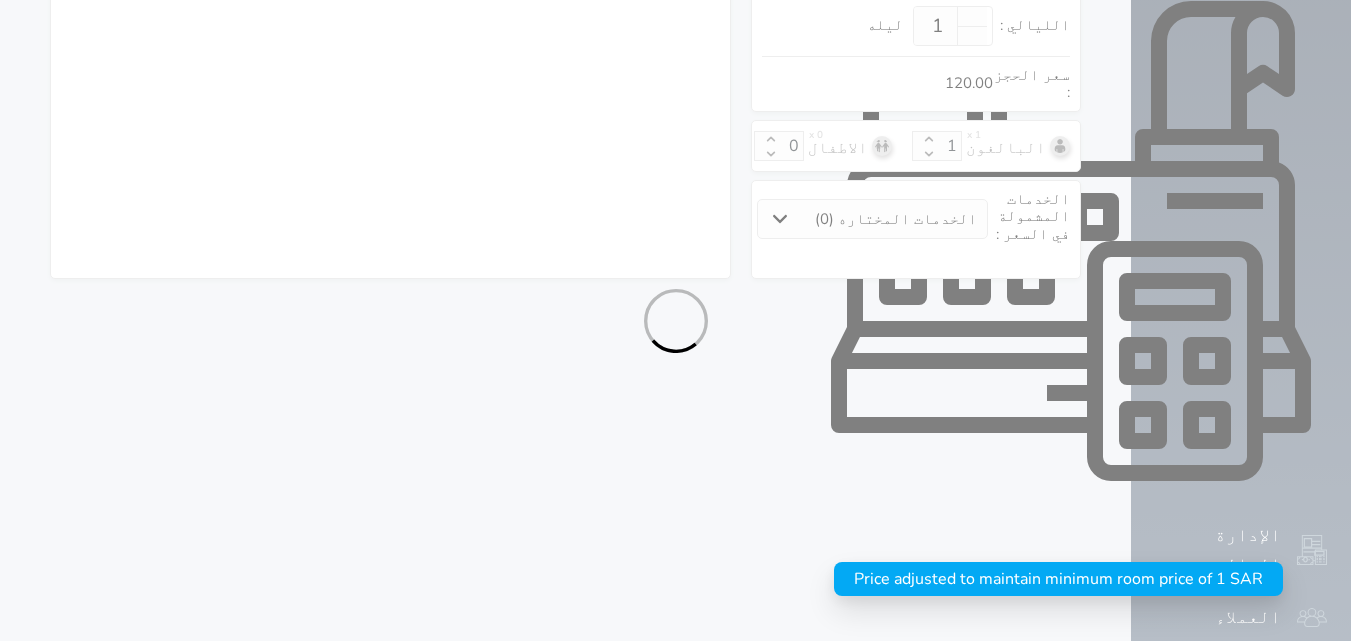 select 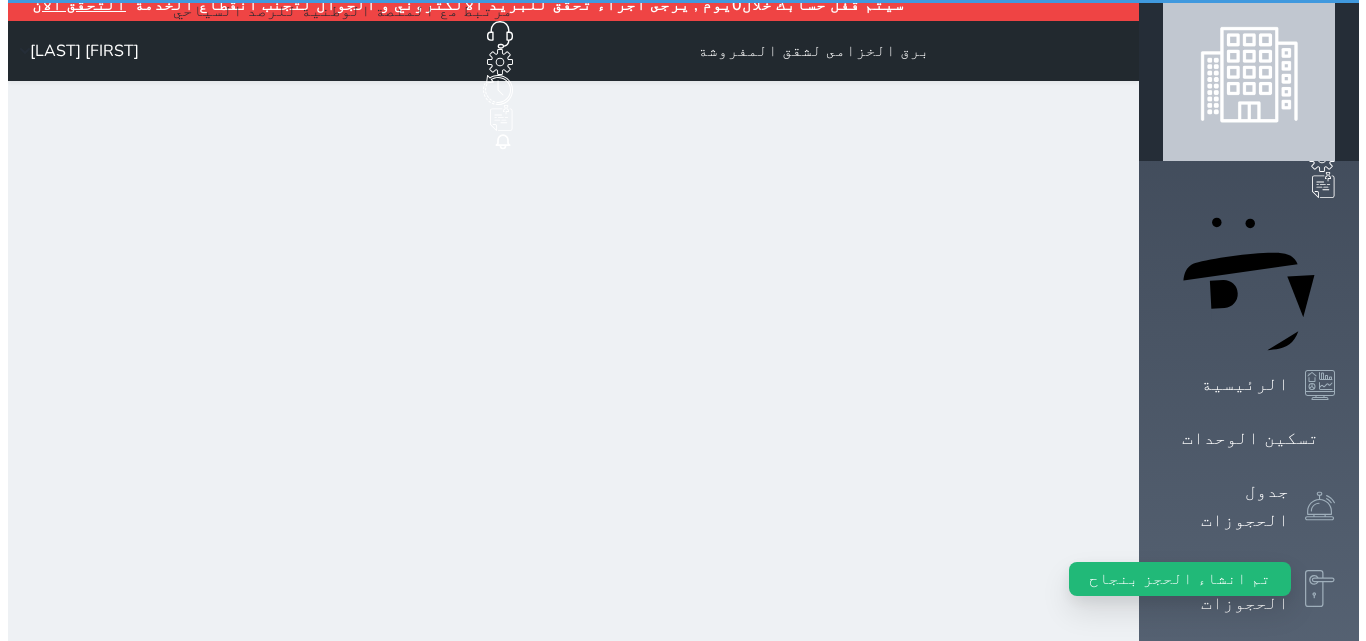 scroll, scrollTop: 0, scrollLeft: 0, axis: both 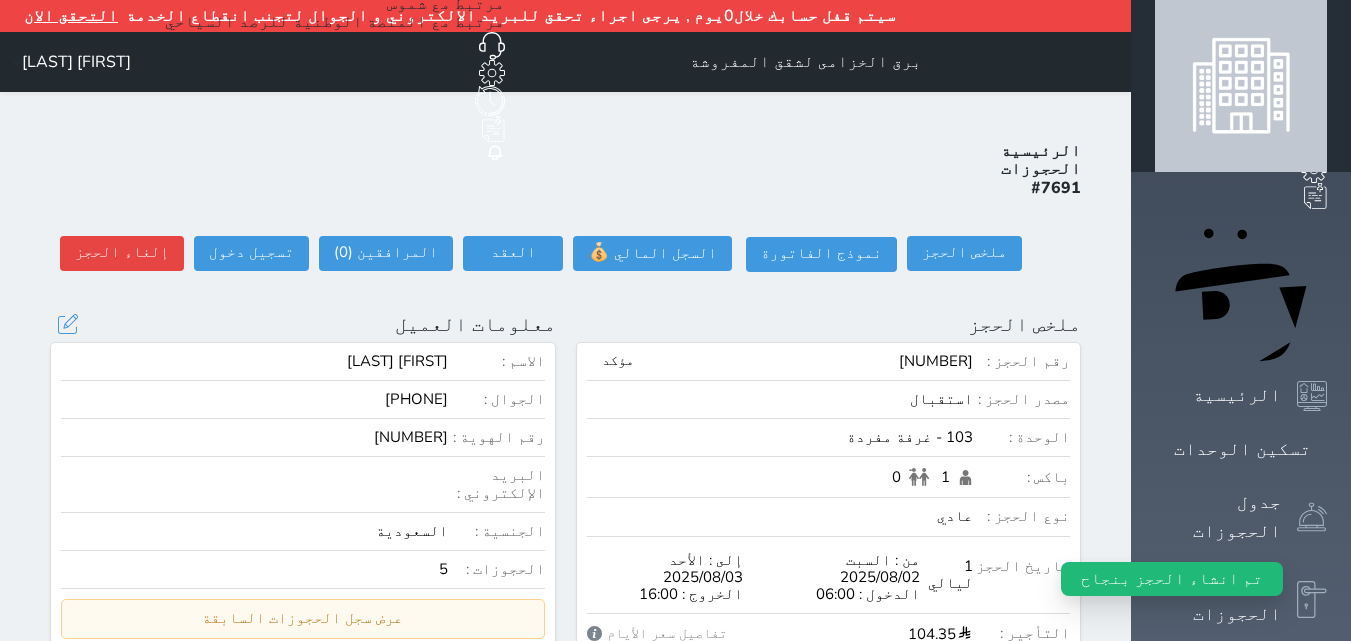 select 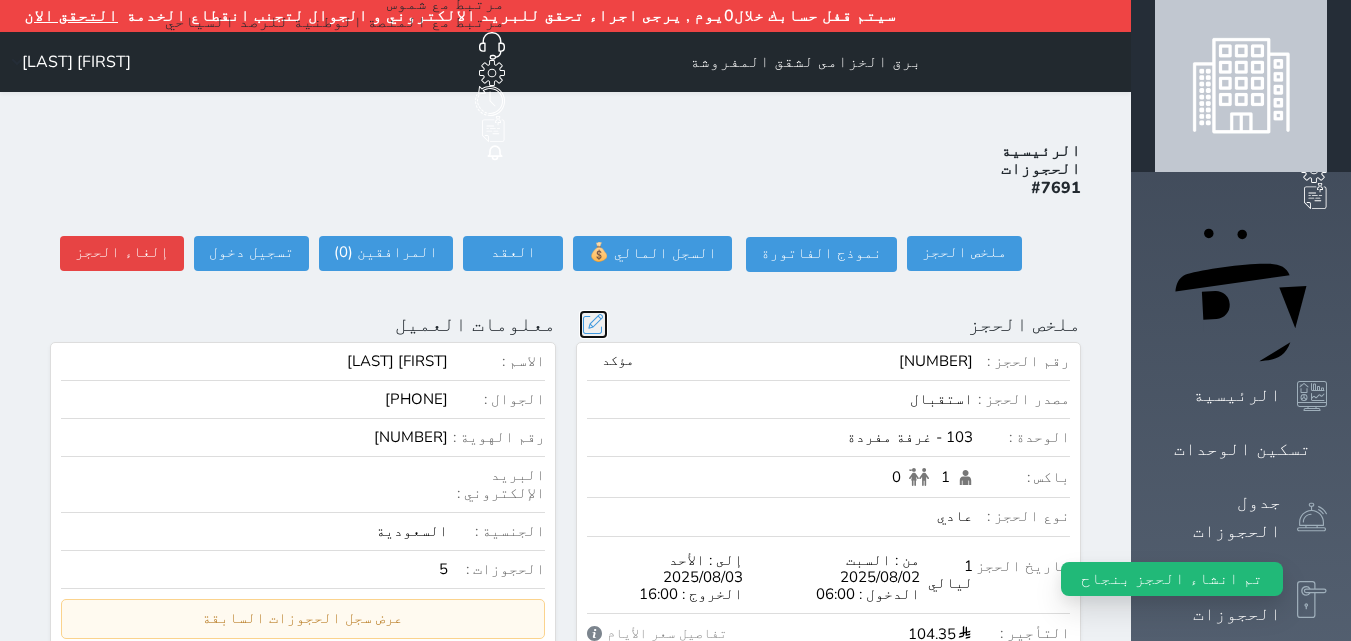 click at bounding box center [593, 324] 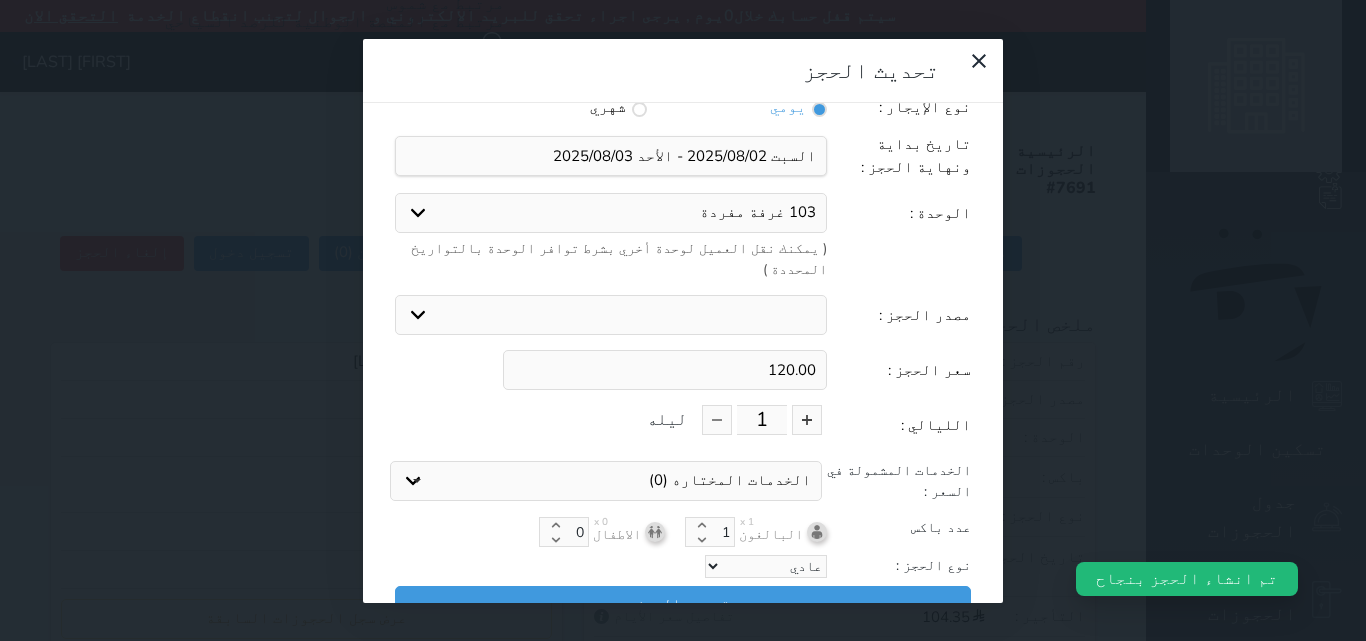 scroll, scrollTop: 45, scrollLeft: 0, axis: vertical 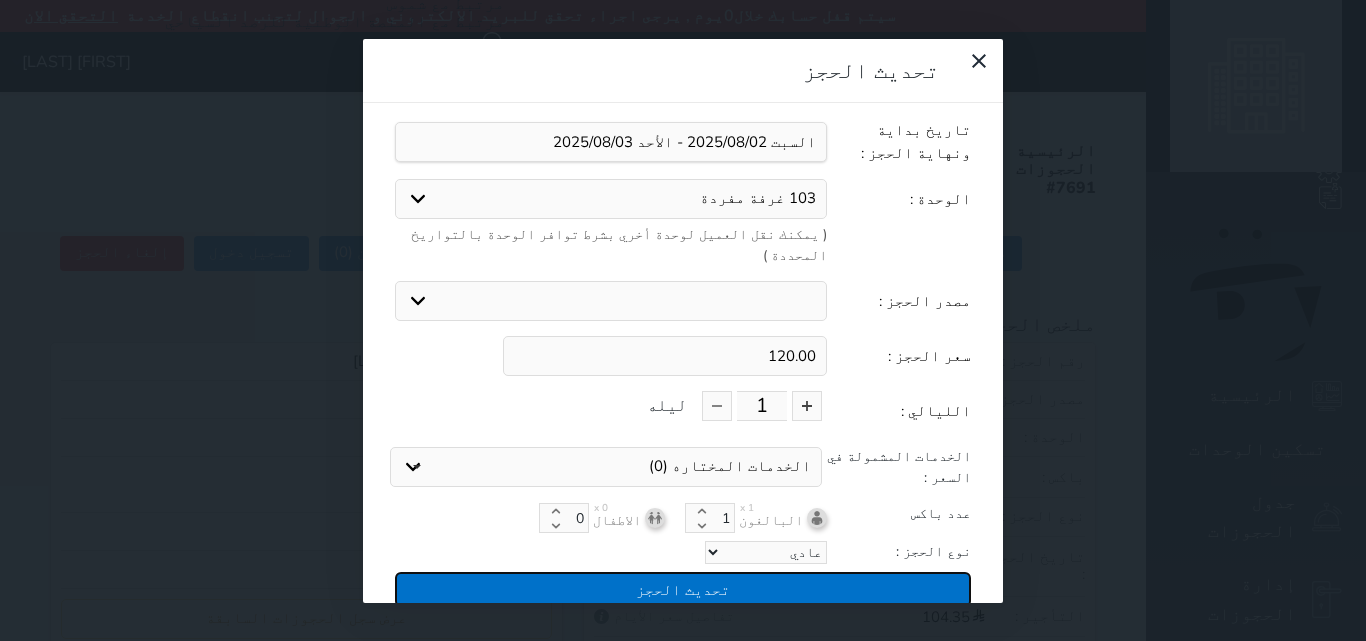 click on "تحديث الحجز" at bounding box center (683, 589) 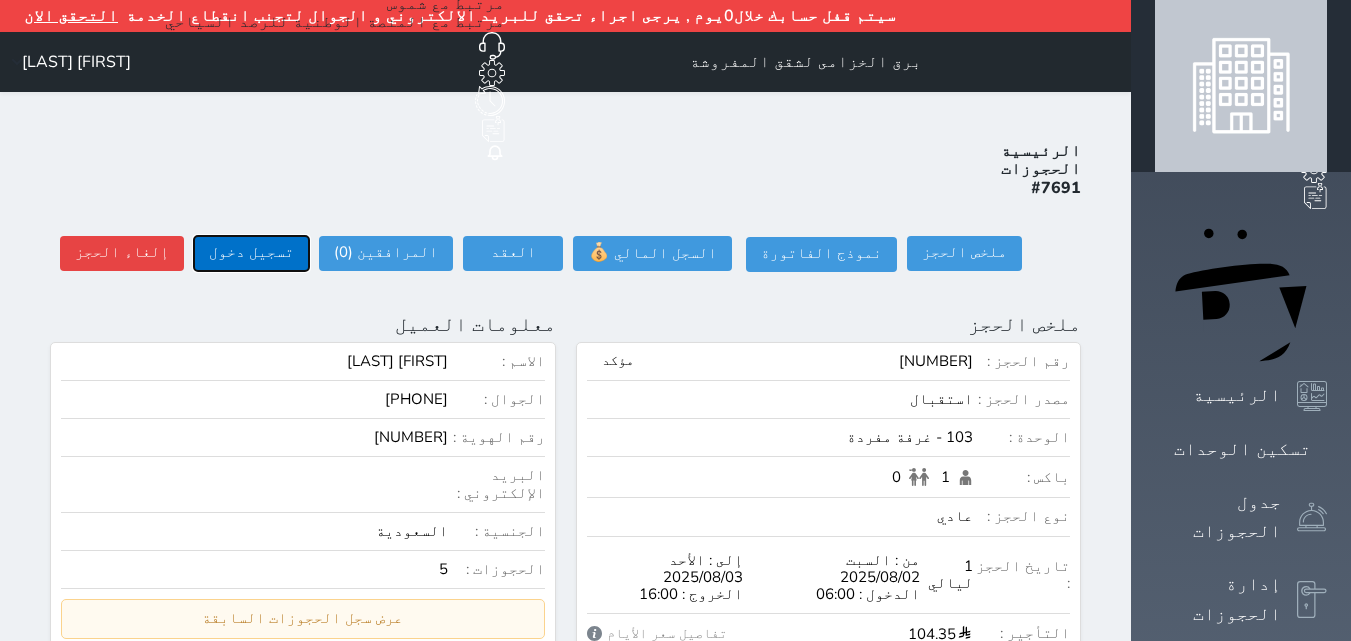 click on "تسجيل دخول" at bounding box center (251, 253) 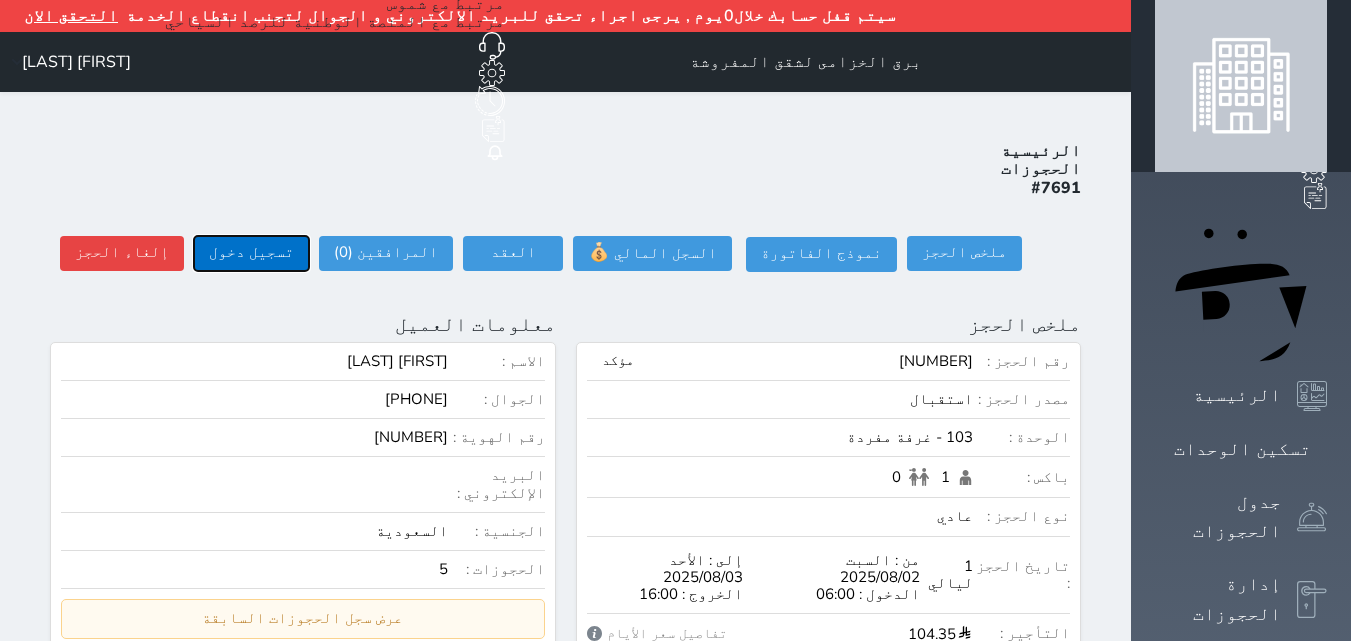 click on "تسجيل دخول" at bounding box center [251, 253] 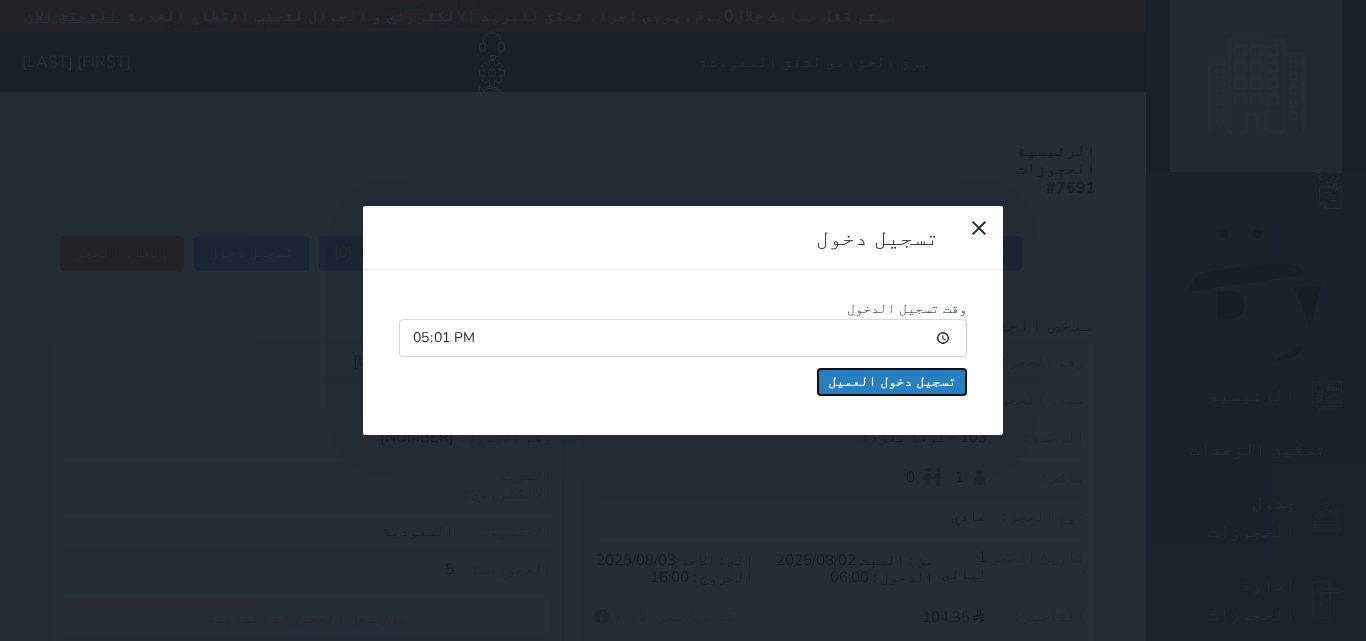 click on "تسجيل دخول العميل" at bounding box center (892, 382) 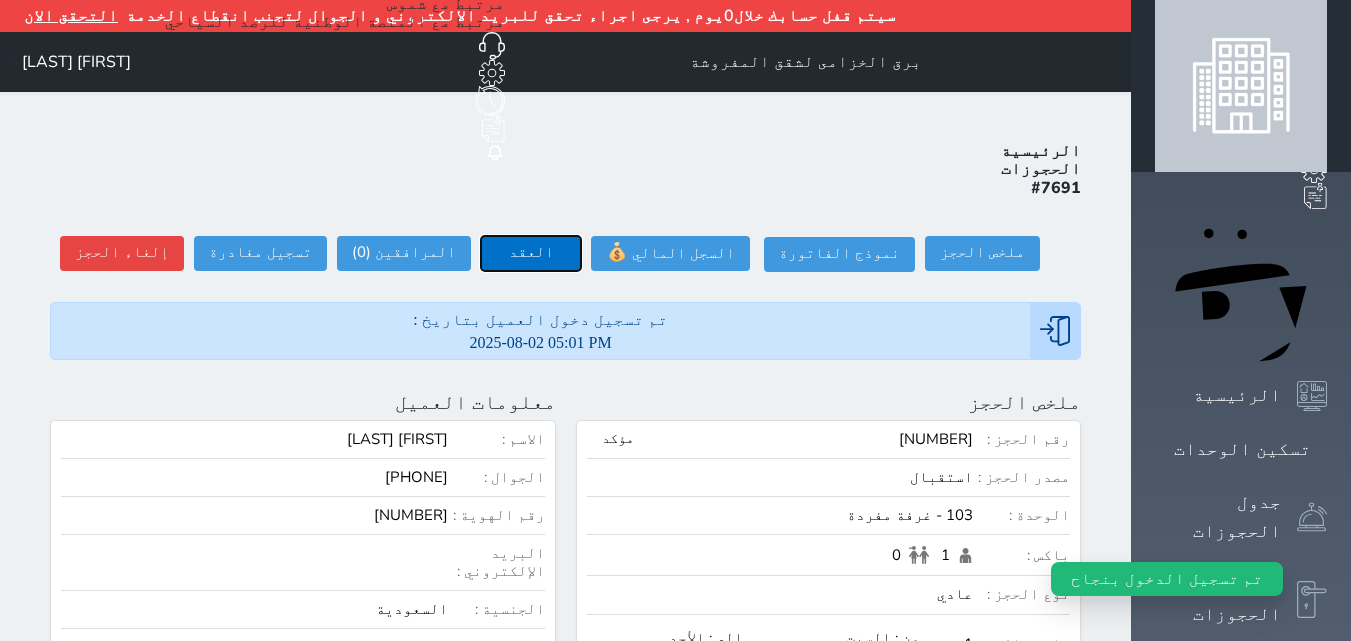 click on "العقد" at bounding box center [531, 253] 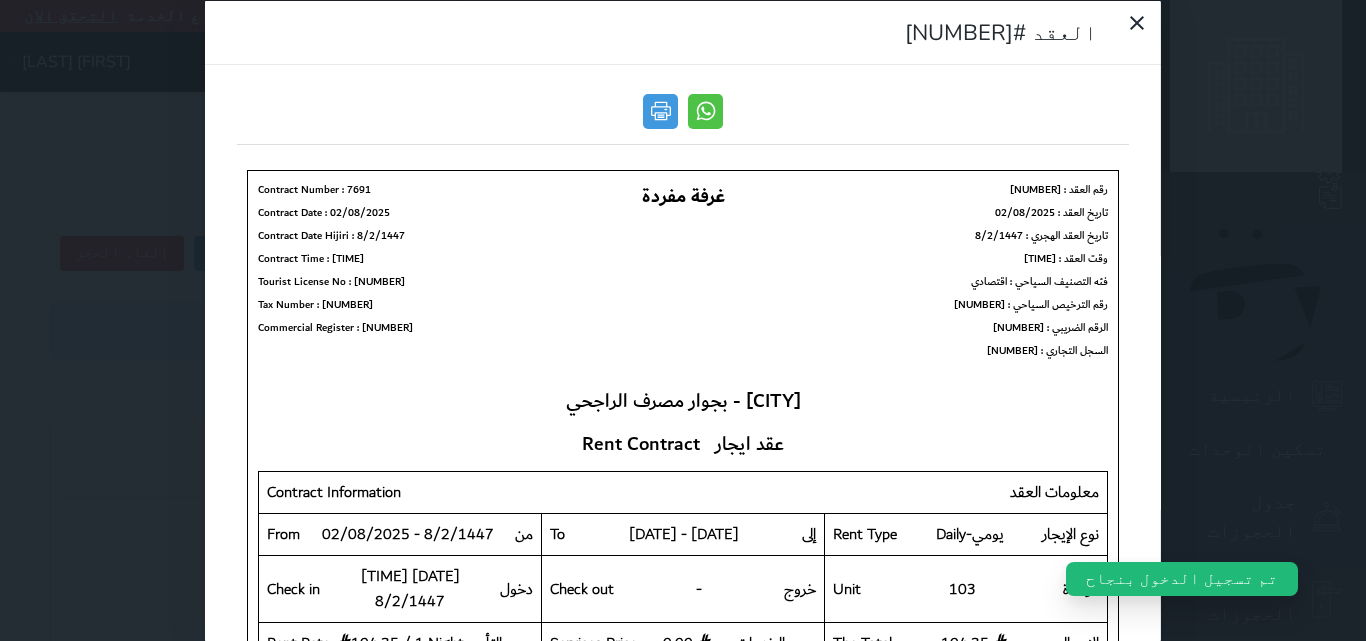 scroll, scrollTop: 0, scrollLeft: 0, axis: both 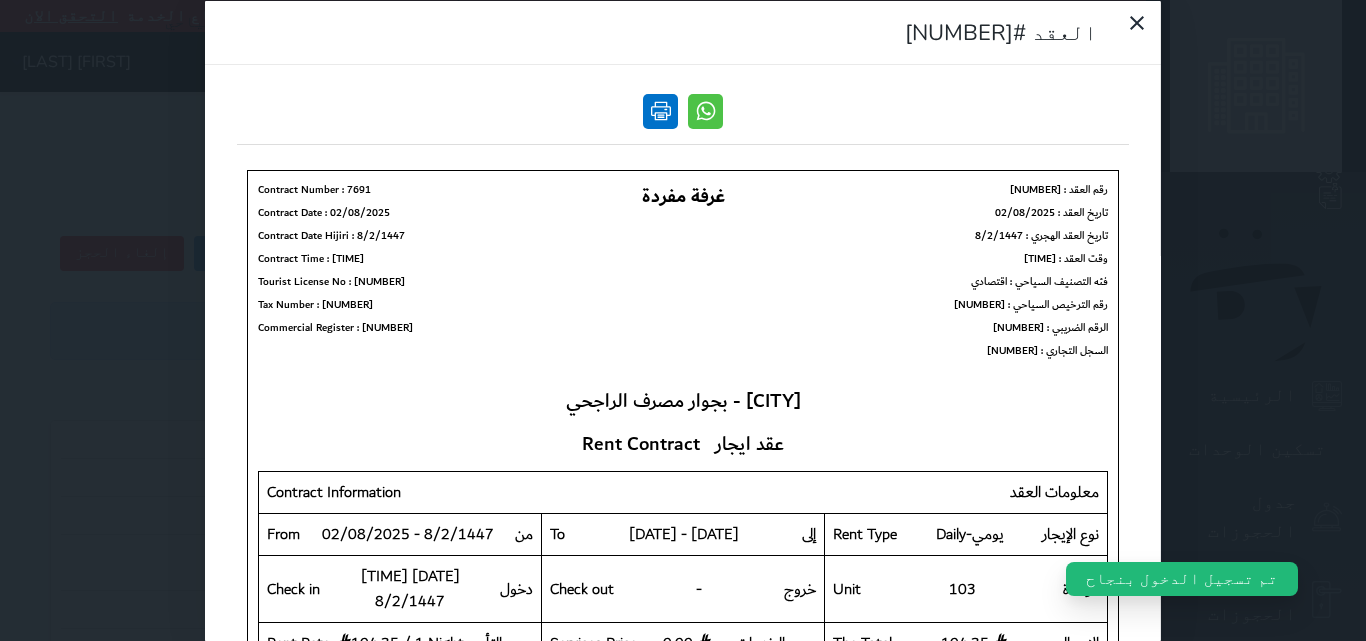 click at bounding box center (660, 110) 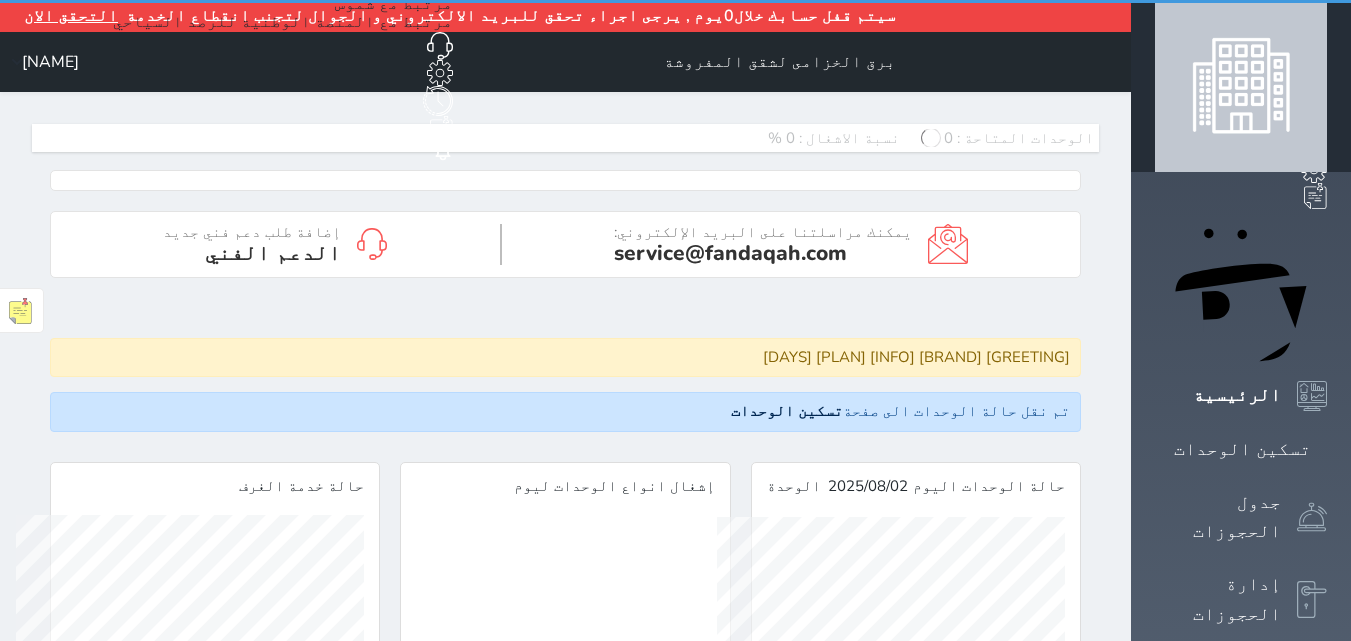 scroll, scrollTop: 0, scrollLeft: 0, axis: both 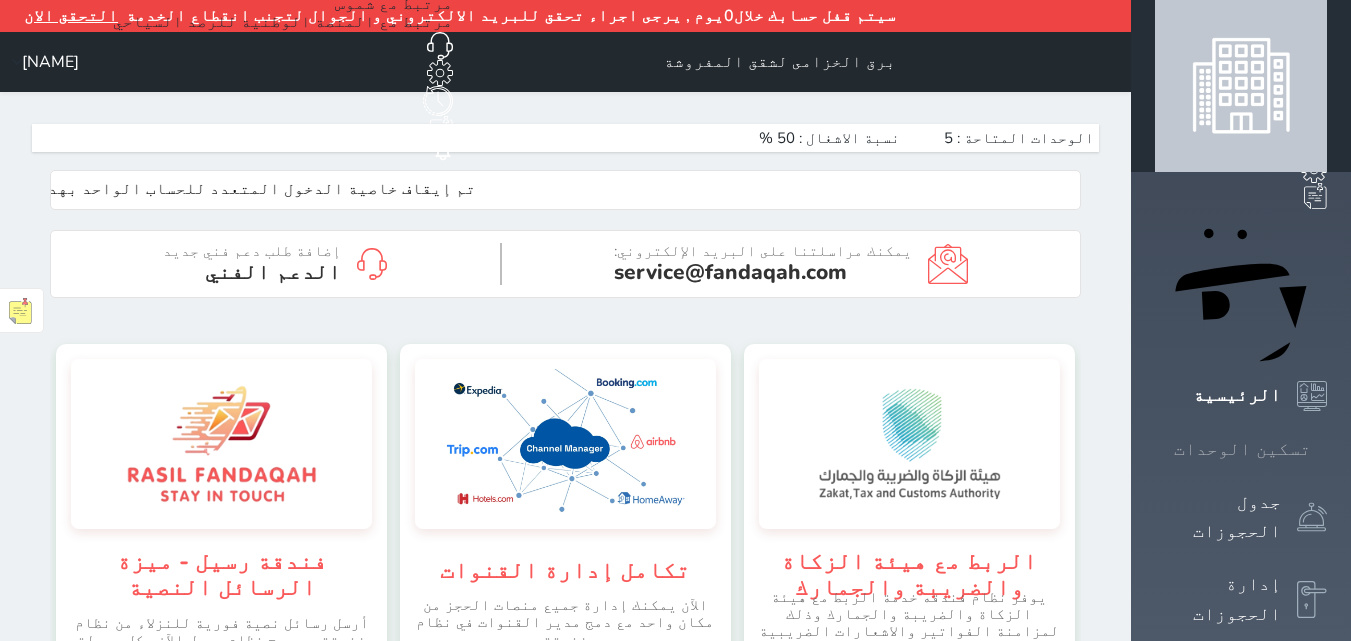 click at bounding box center [1327, 449] 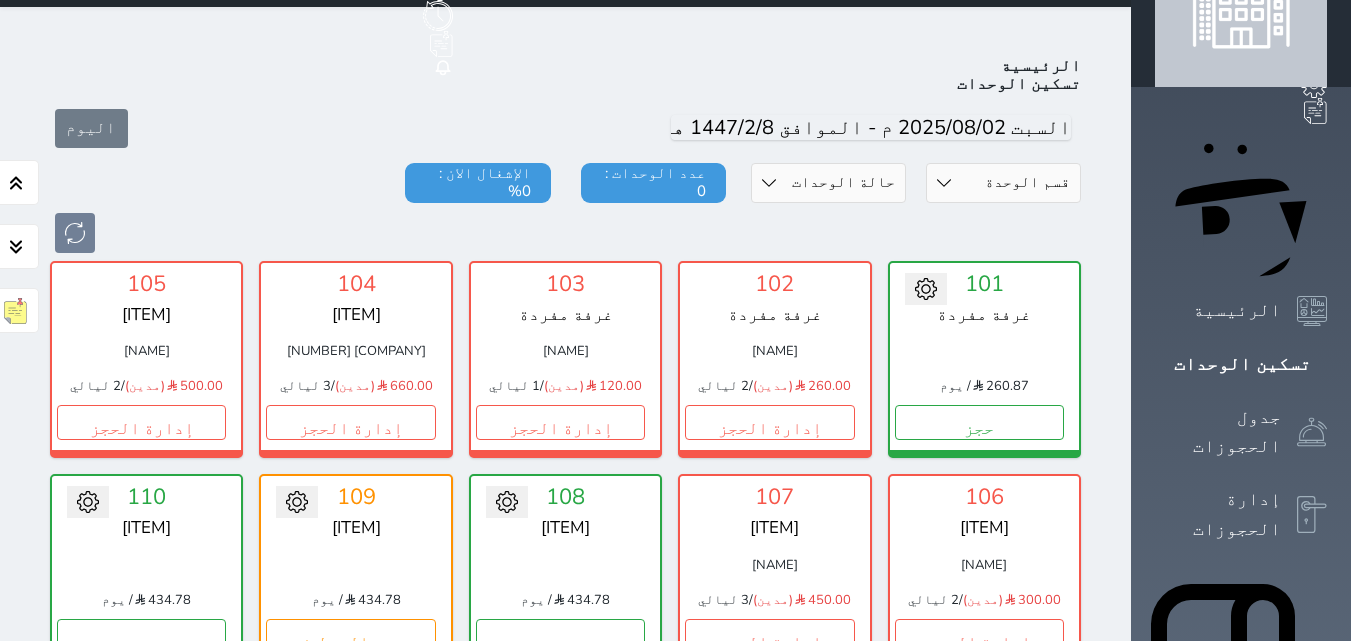 scroll, scrollTop: 110, scrollLeft: 0, axis: vertical 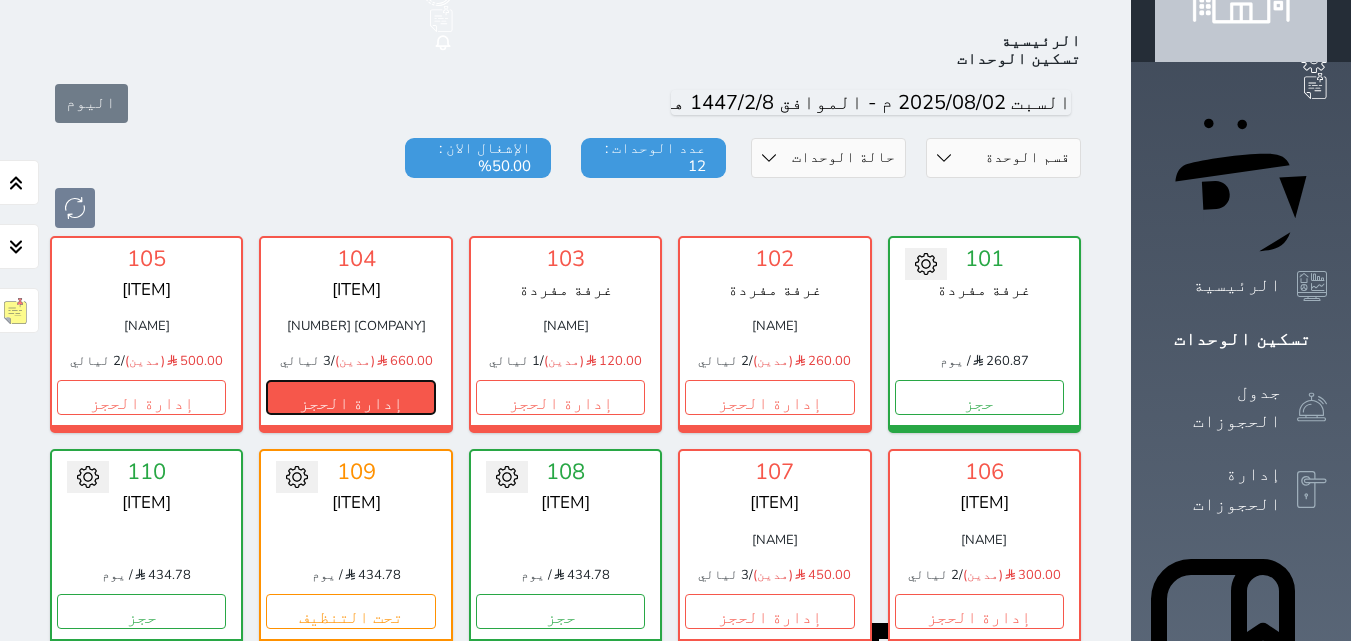 click on "إدارة الحجز" at bounding box center (350, 397) 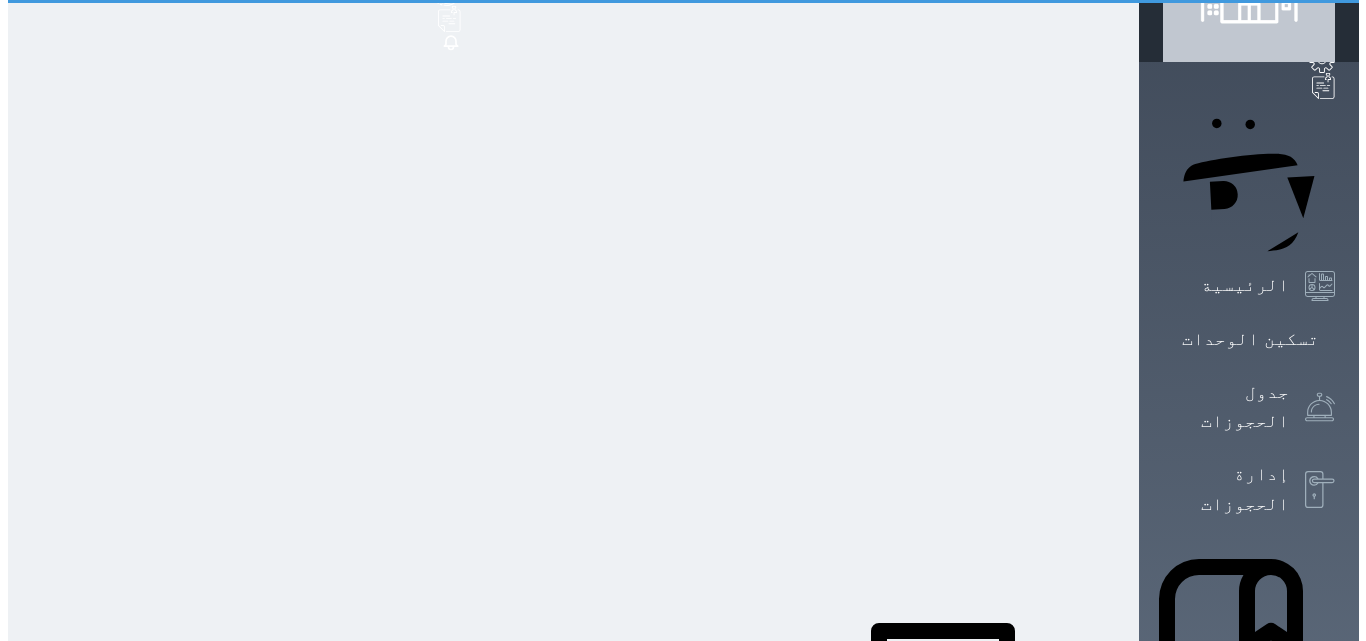 scroll, scrollTop: 0, scrollLeft: 0, axis: both 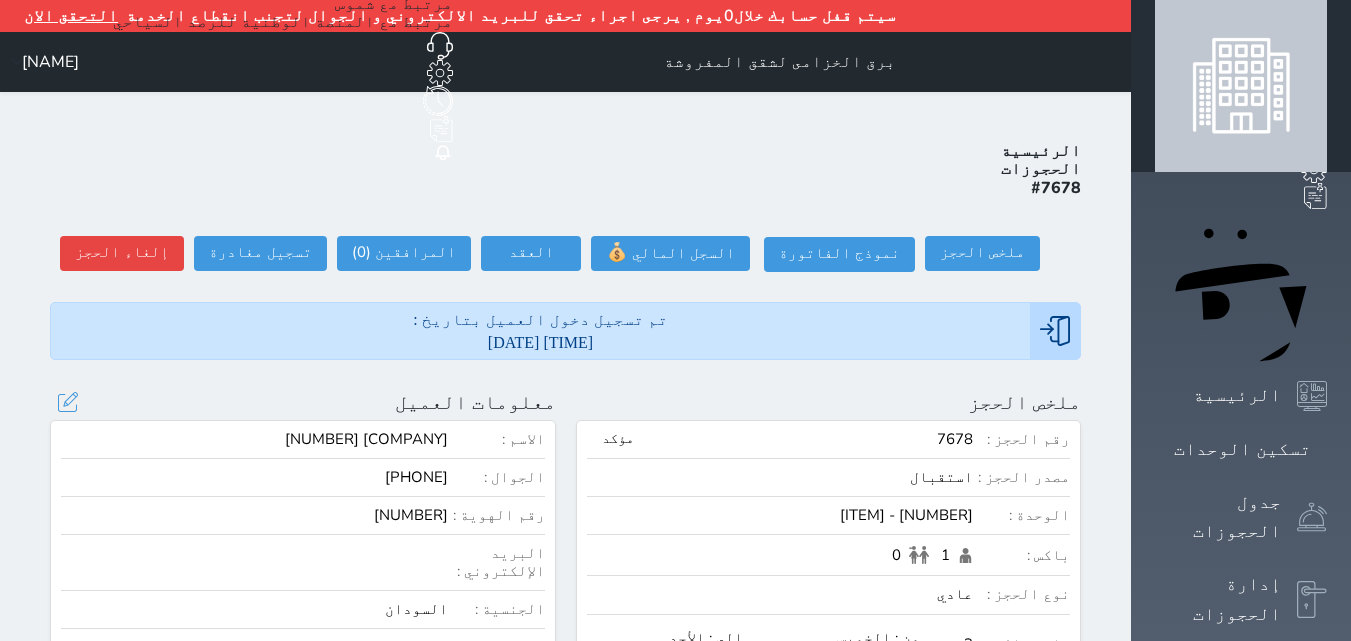 select 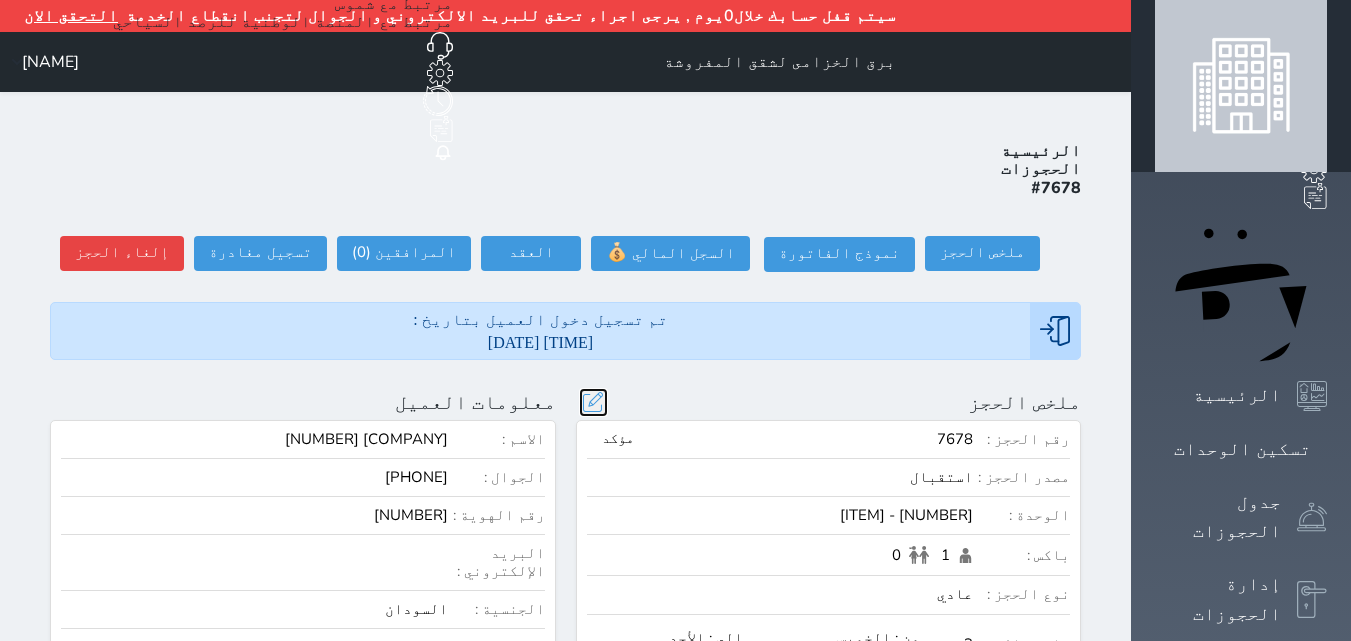 click at bounding box center [593, 402] 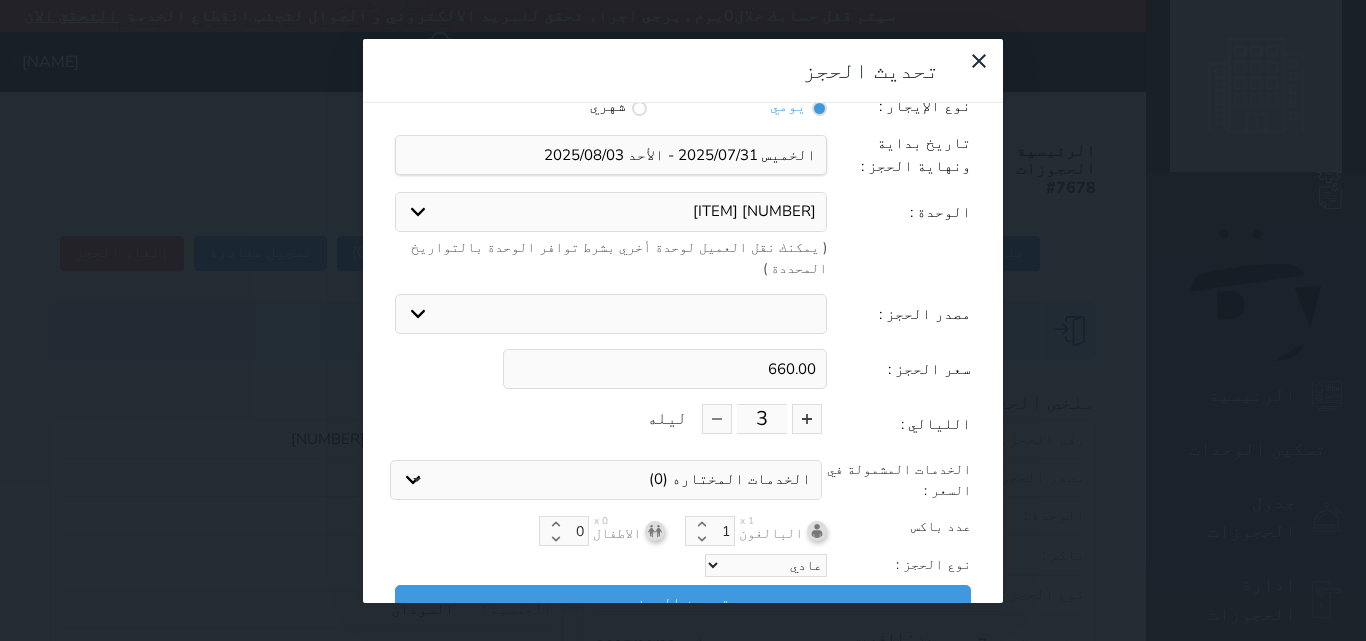 scroll, scrollTop: 45, scrollLeft: 0, axis: vertical 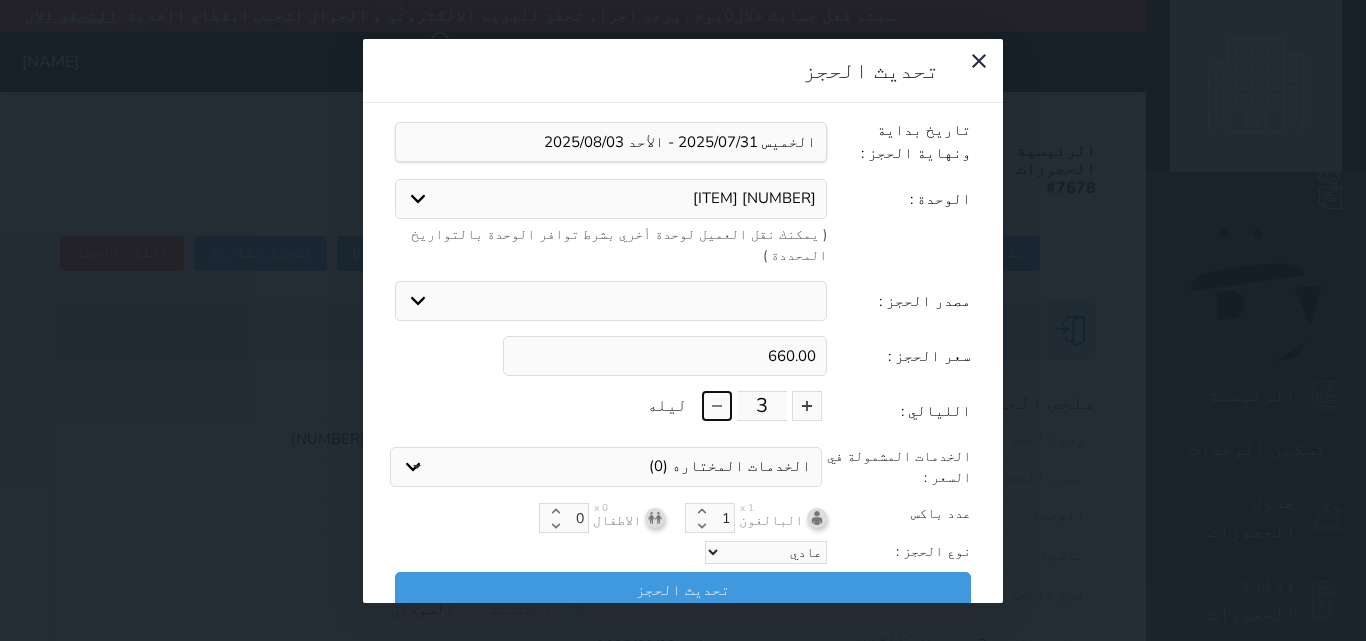 click at bounding box center [717, 406] 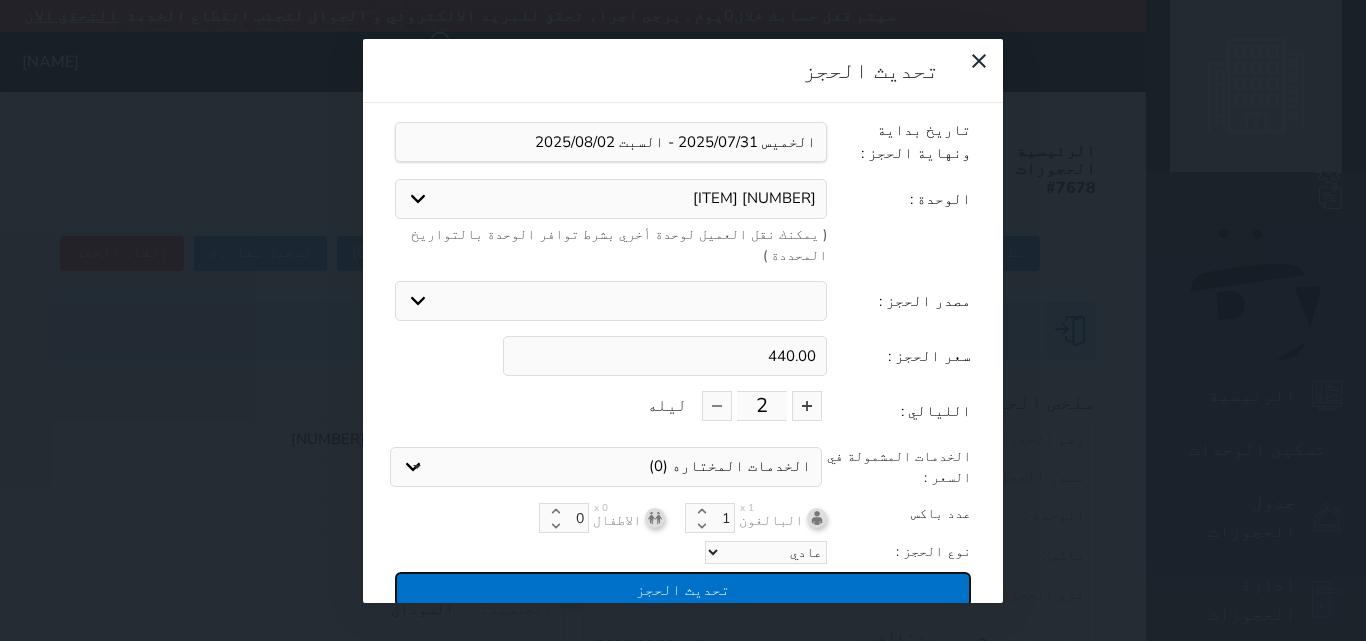 click on "تحديث الحجز" at bounding box center (683, 589) 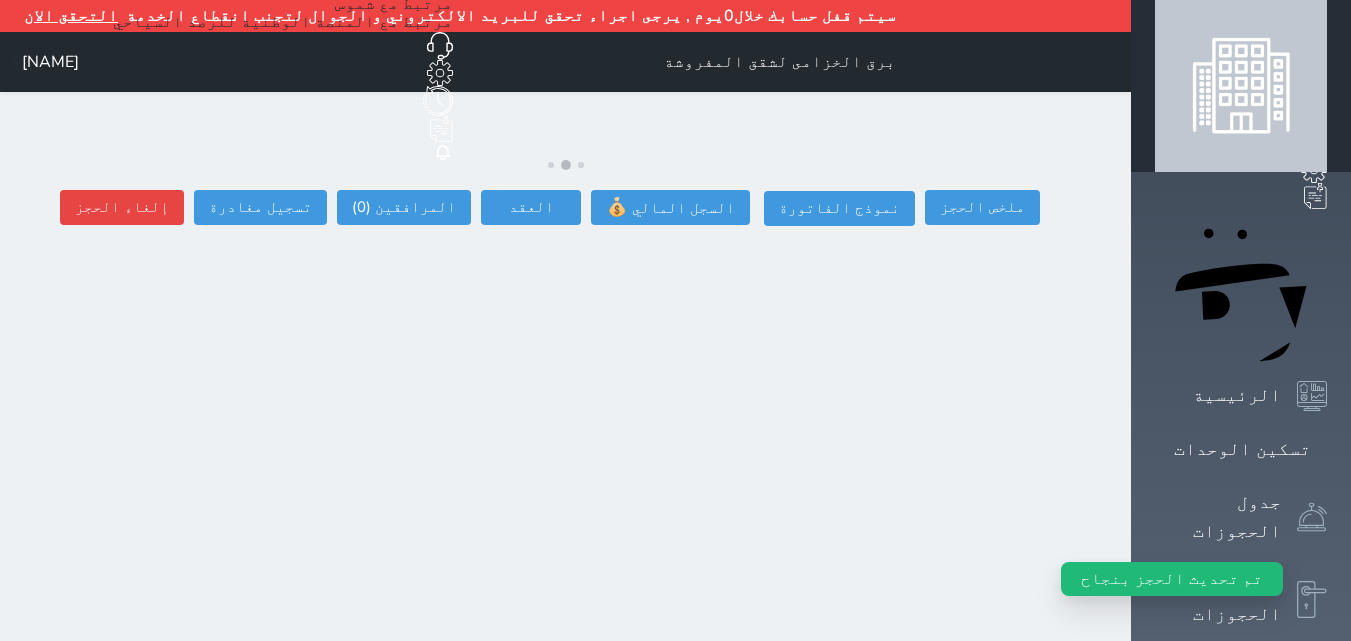 select 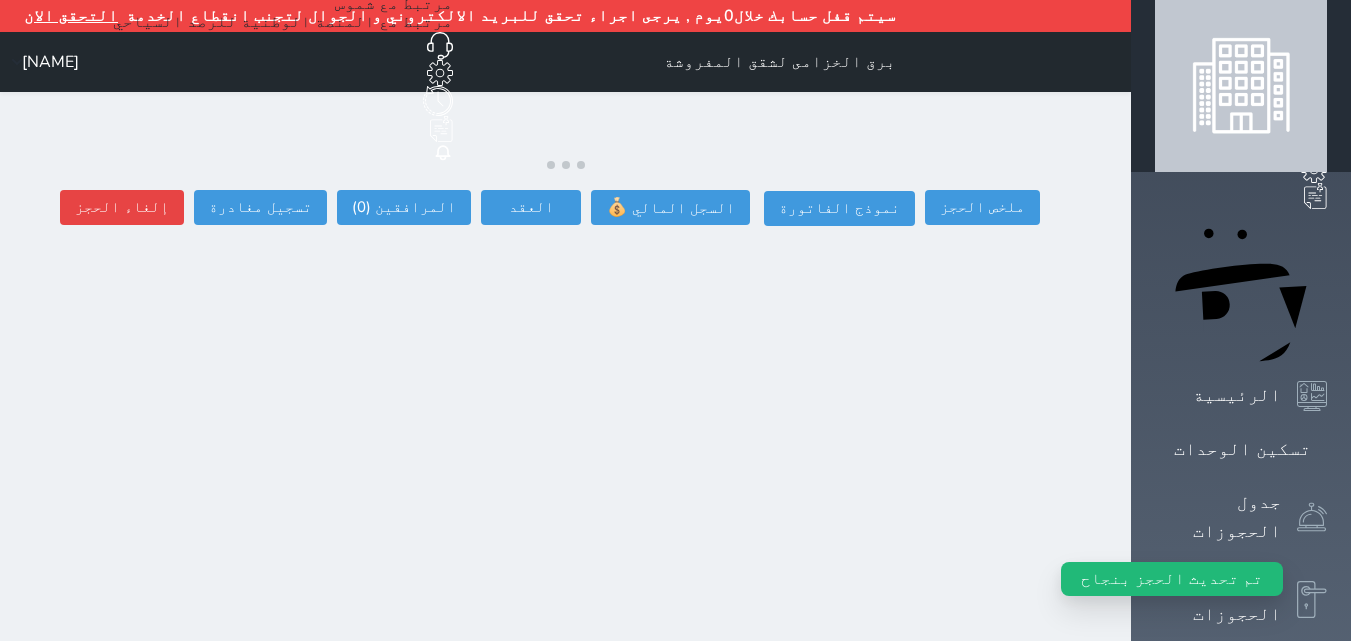 select 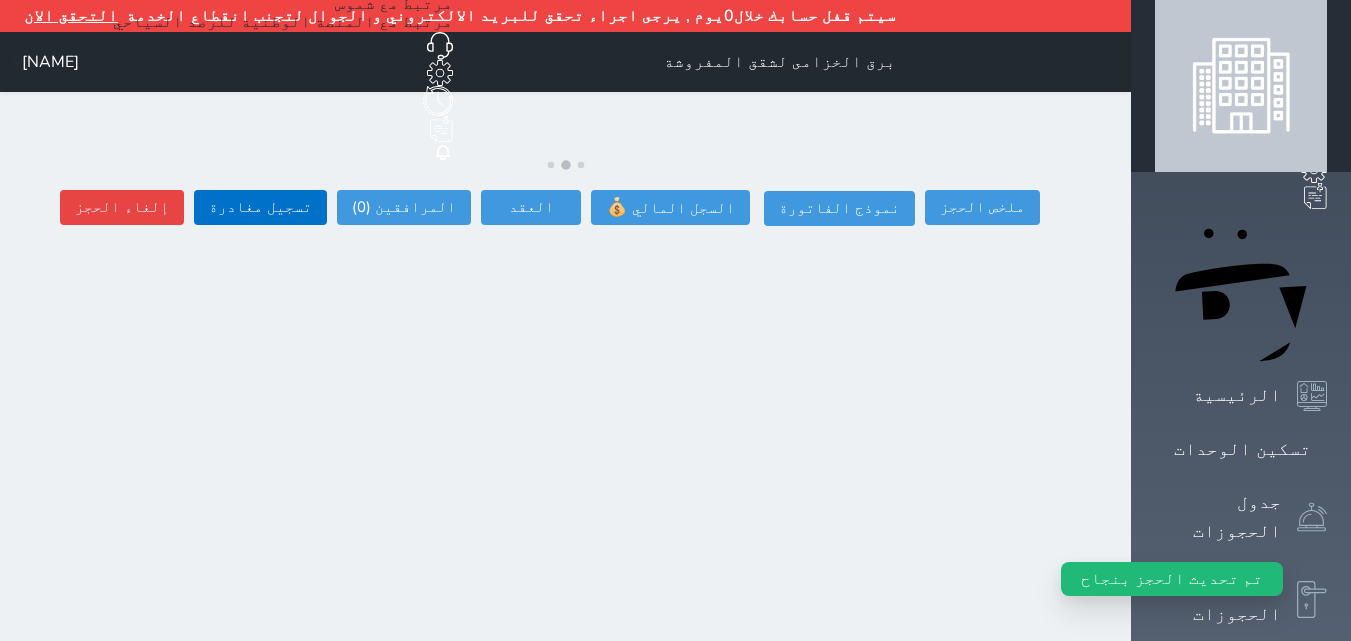 select 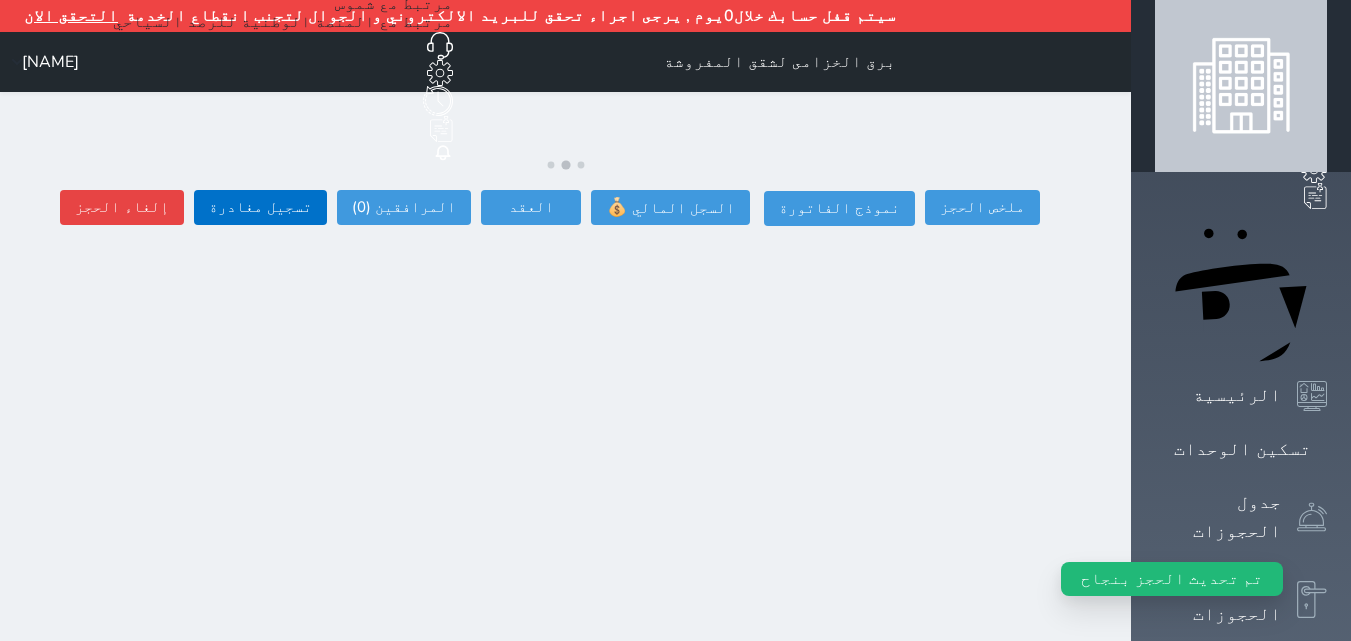 select 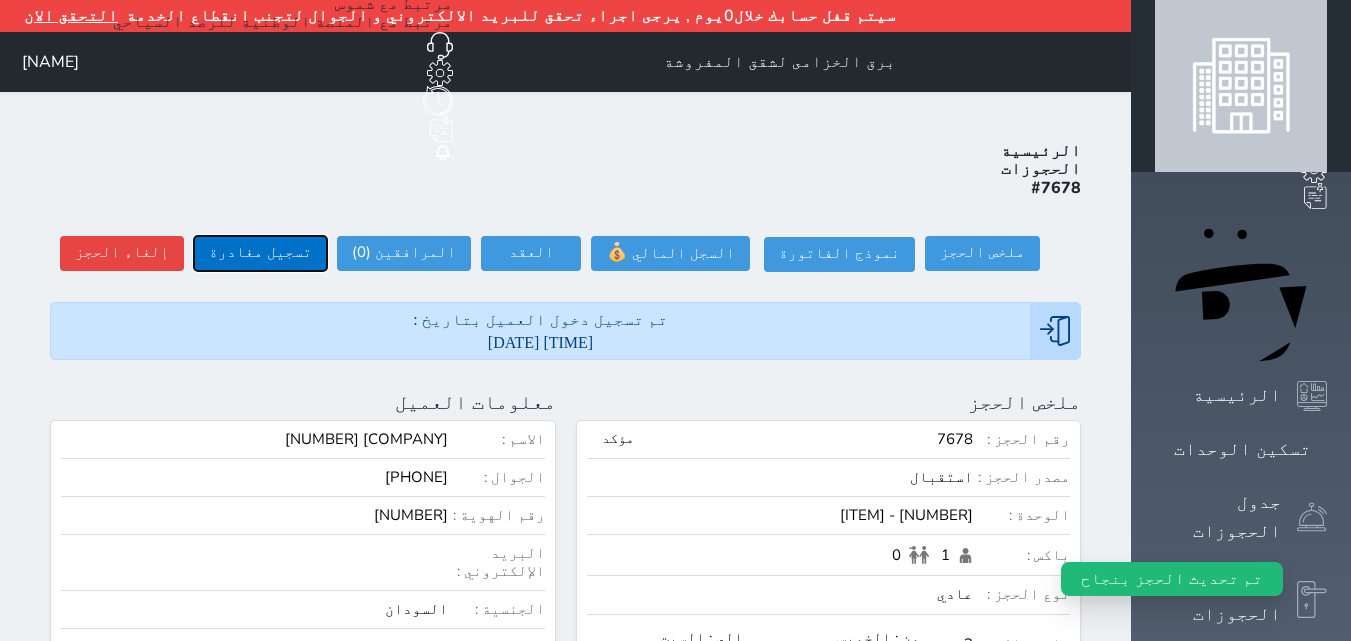click on "تسجيل مغادرة" at bounding box center [260, 253] 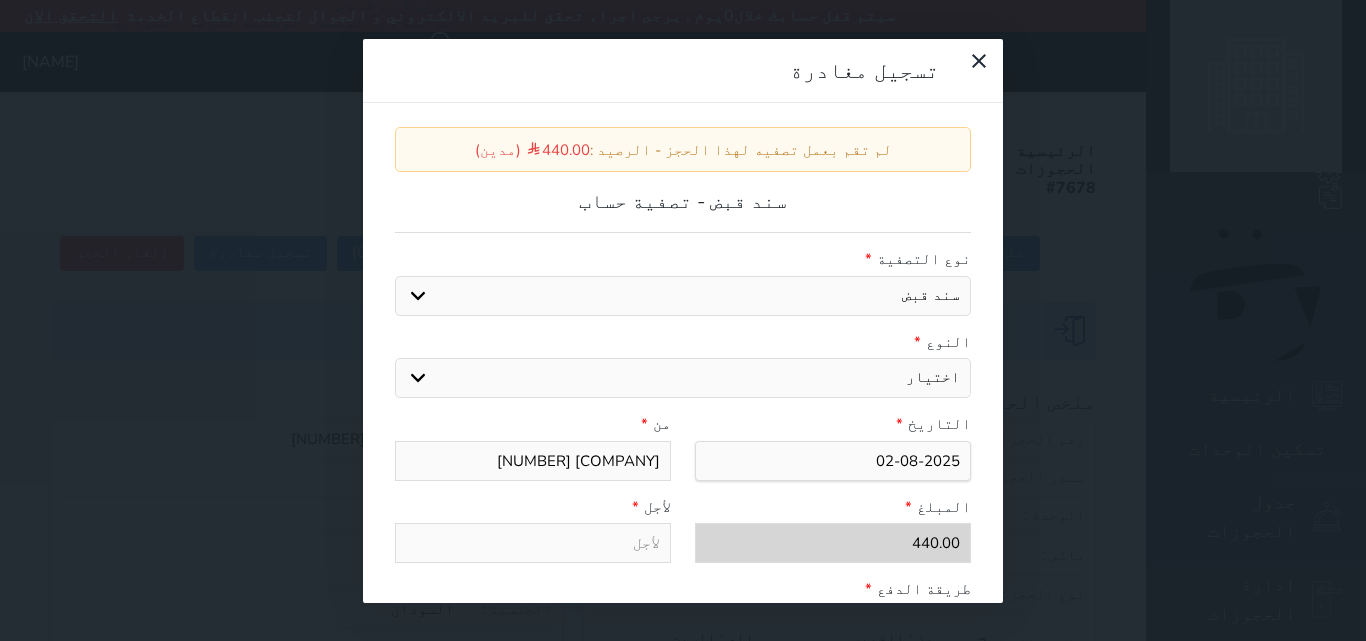 click on "اختيار   مقبوضات عامة
قيمة إيجار
فواتير
عربون
لا ينطبق
آخر
مغسلة
واي فاي - الإنترنت
مواقف السيارات
طعام
الأغذية والمشروبات
مشروبات
المشروبات الباردة
المشروبات الساخنة
الإفطار
غداء
عشاء
مخبز و كعك
حمام سباحة
الصالة الرياضية
سبا و خدمات الجمال
اختيار وإسقاط (خدمات النقل)
ميني بار
كابل - تلفزيون
سرير إضافي
تصفيف الشعر
التسوق" at bounding box center (683, 378) 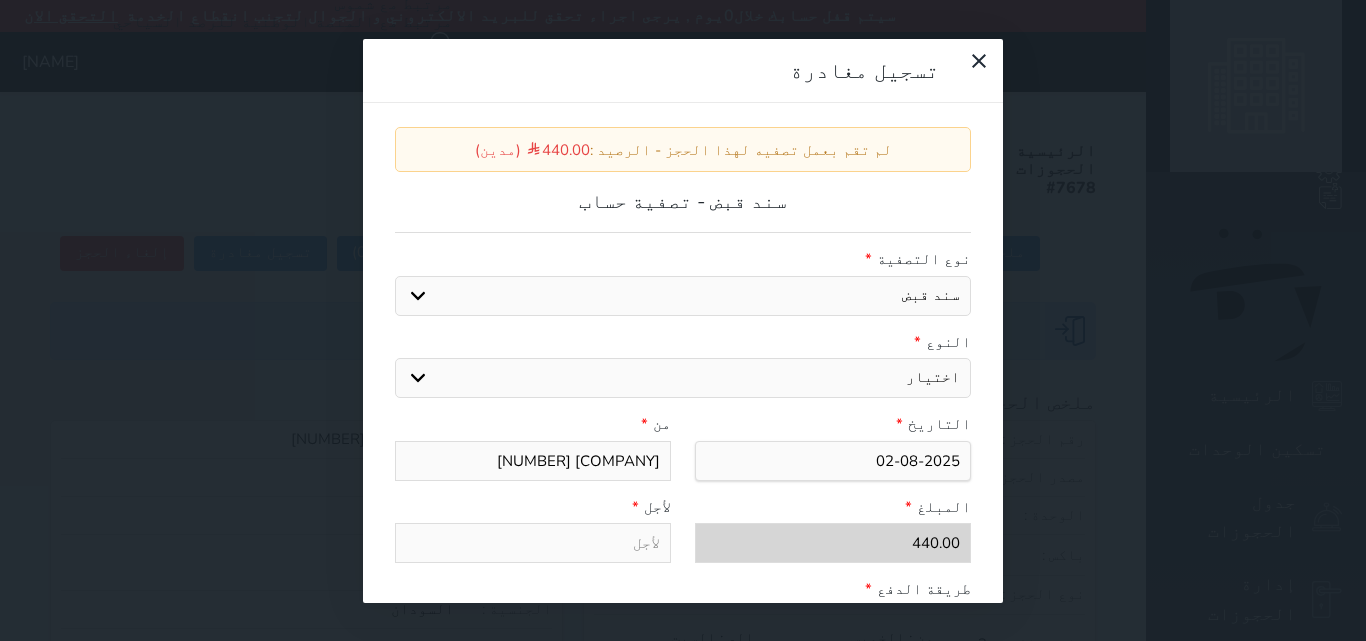 select on "1786" 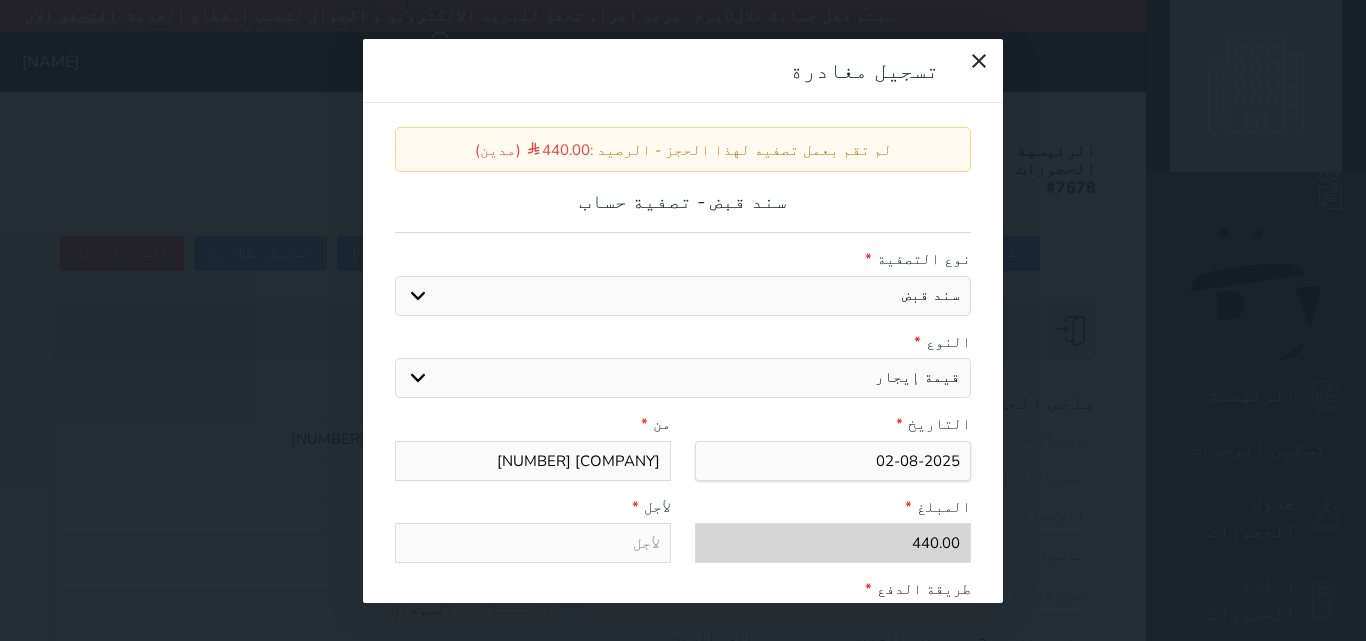 click on "اختيار   مقبوضات عامة
قيمة إيجار
فواتير
عربون
لا ينطبق
آخر
مغسلة
واي فاي - الإنترنت
مواقف السيارات
طعام
الأغذية والمشروبات
مشروبات
المشروبات الباردة
المشروبات الساخنة
الإفطار
غداء
عشاء
مخبز و كعك
حمام سباحة
الصالة الرياضية
سبا و خدمات الجمال
اختيار وإسقاط (خدمات النقل)
ميني بار
كابل - تلفزيون
سرير إضافي
تصفيف الشعر
التسوق" at bounding box center [683, 378] 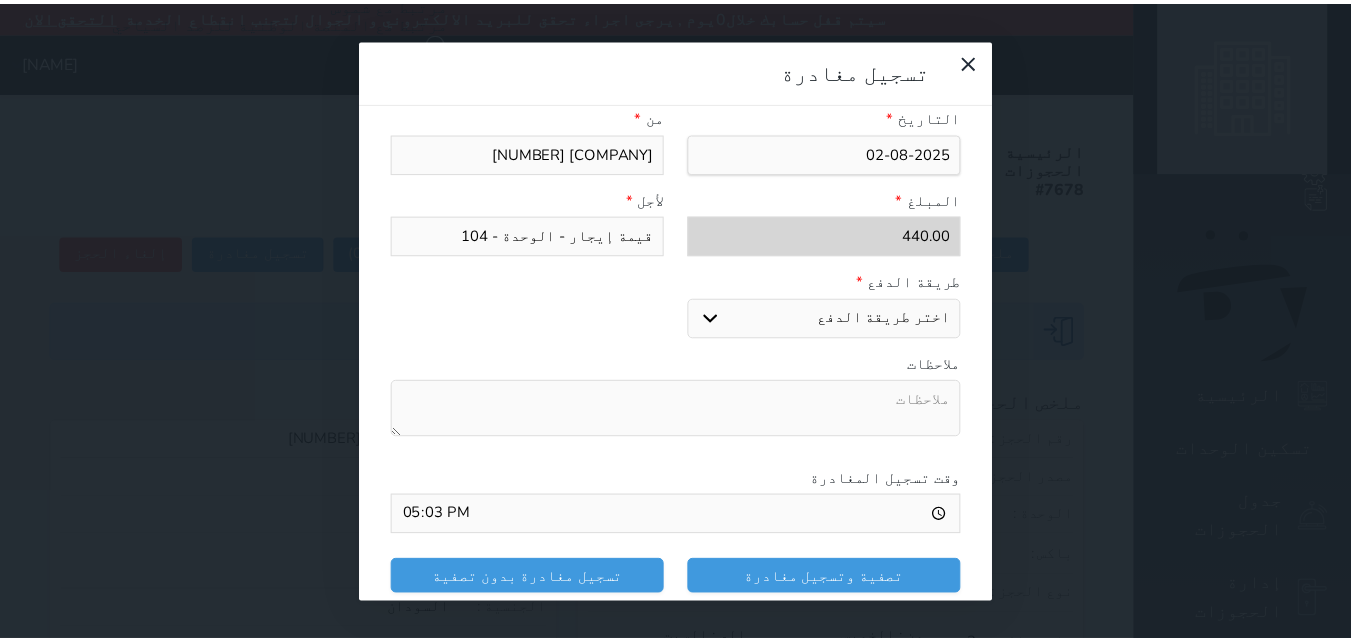 scroll, scrollTop: 309, scrollLeft: 0, axis: vertical 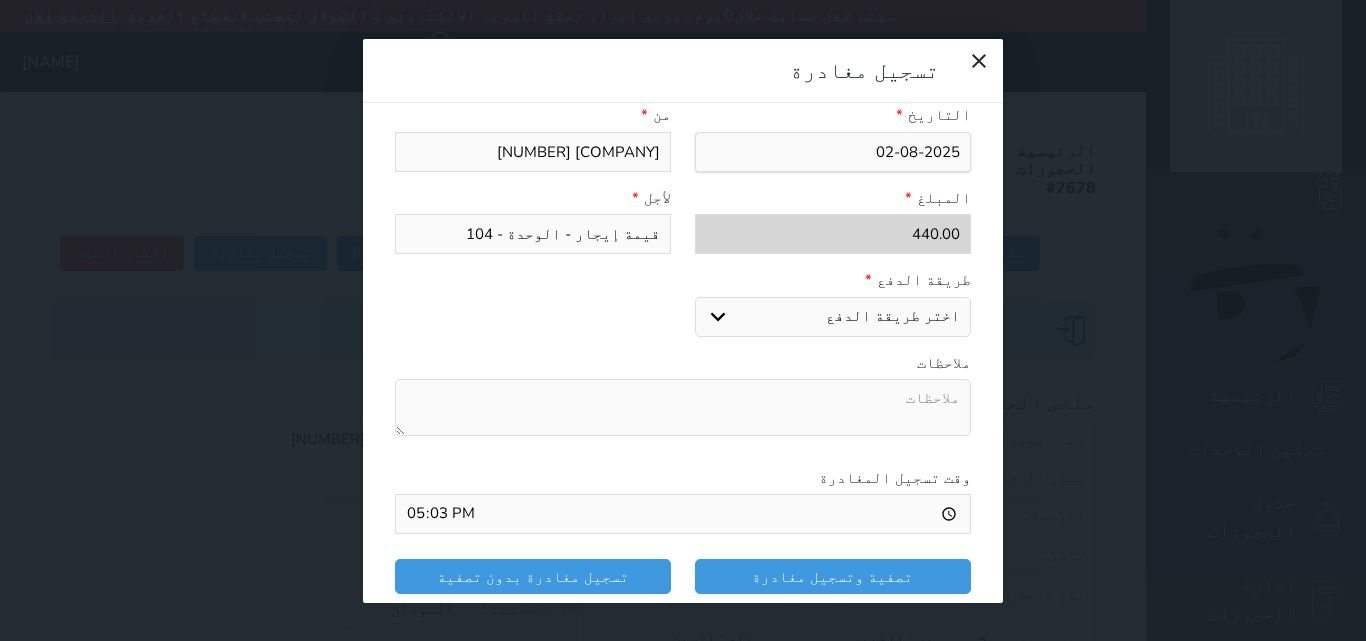 click on "اختر طريقة الدفع   دفع نقدى   تحويل بنكى   مدى   بطاقة ائتمان" at bounding box center (833, 317) 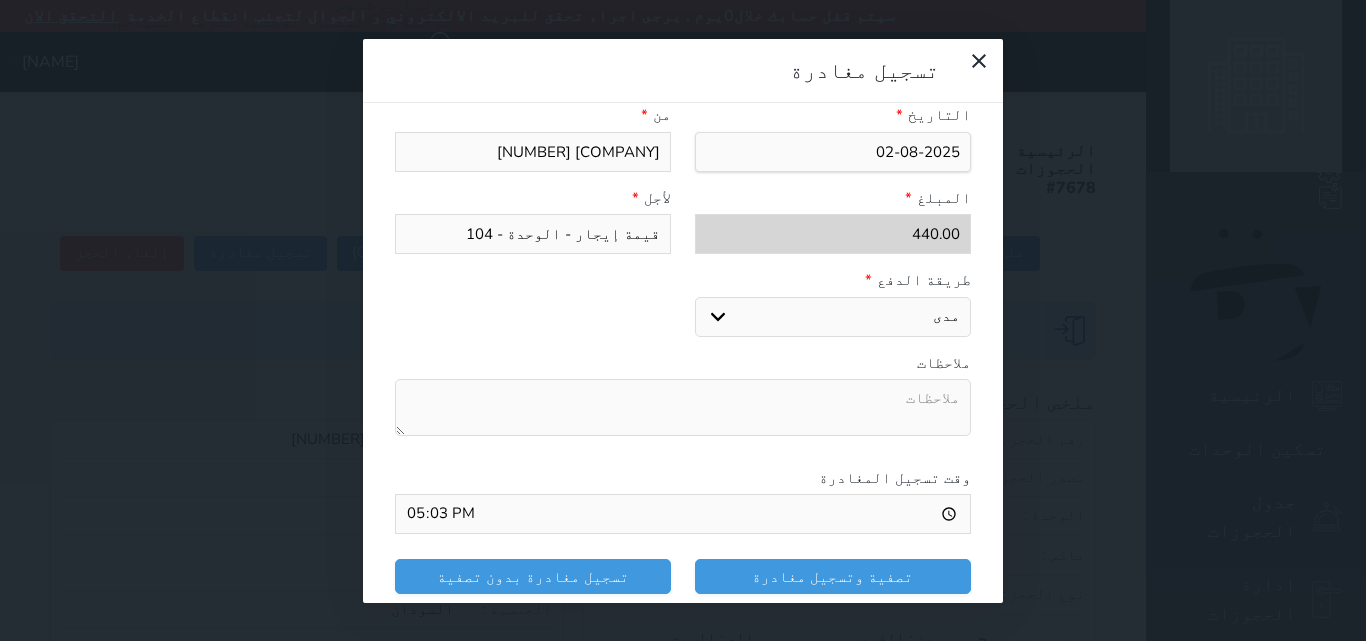 click on "اختر طريقة الدفع   دفع نقدى   تحويل بنكى   مدى   بطاقة ائتمان" at bounding box center (833, 317) 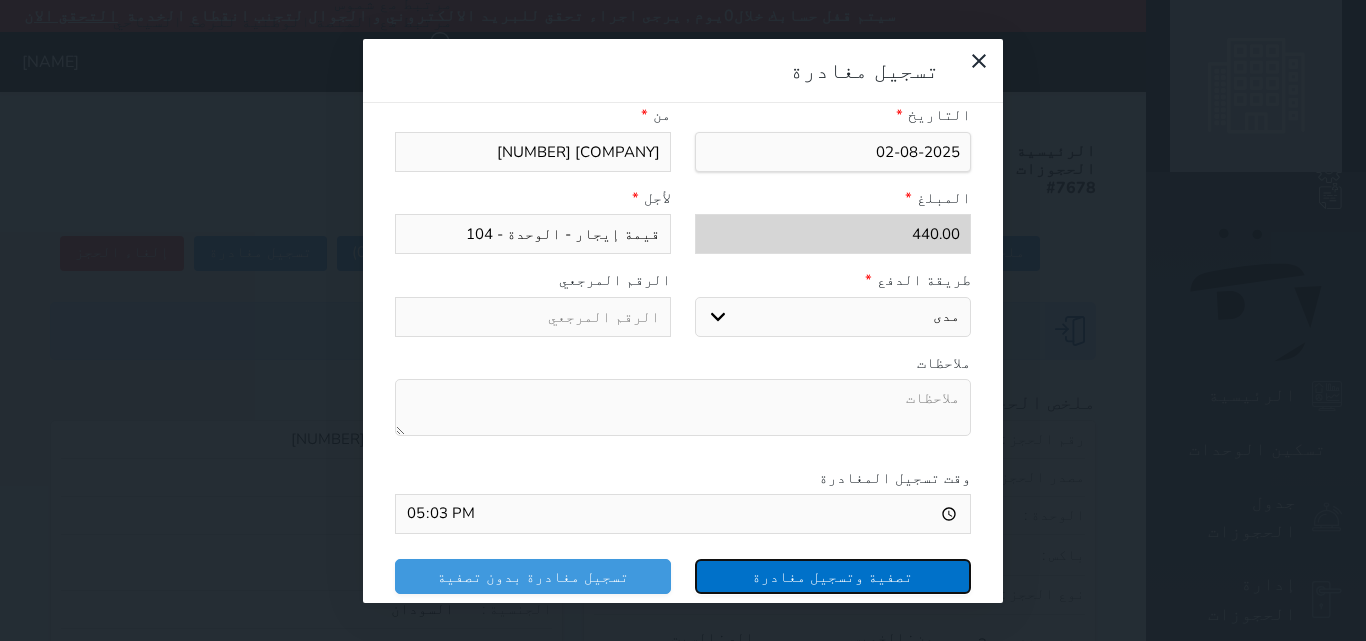 click on "تصفية وتسجيل مغادرة" at bounding box center (833, 576) 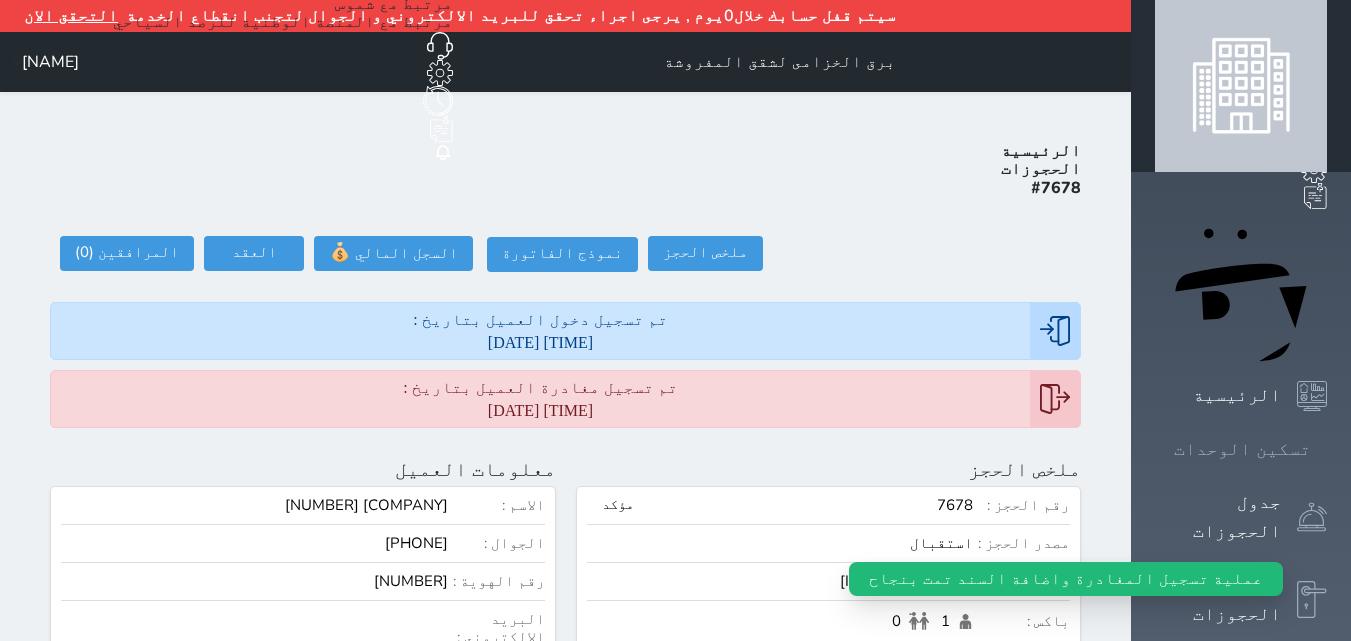 click 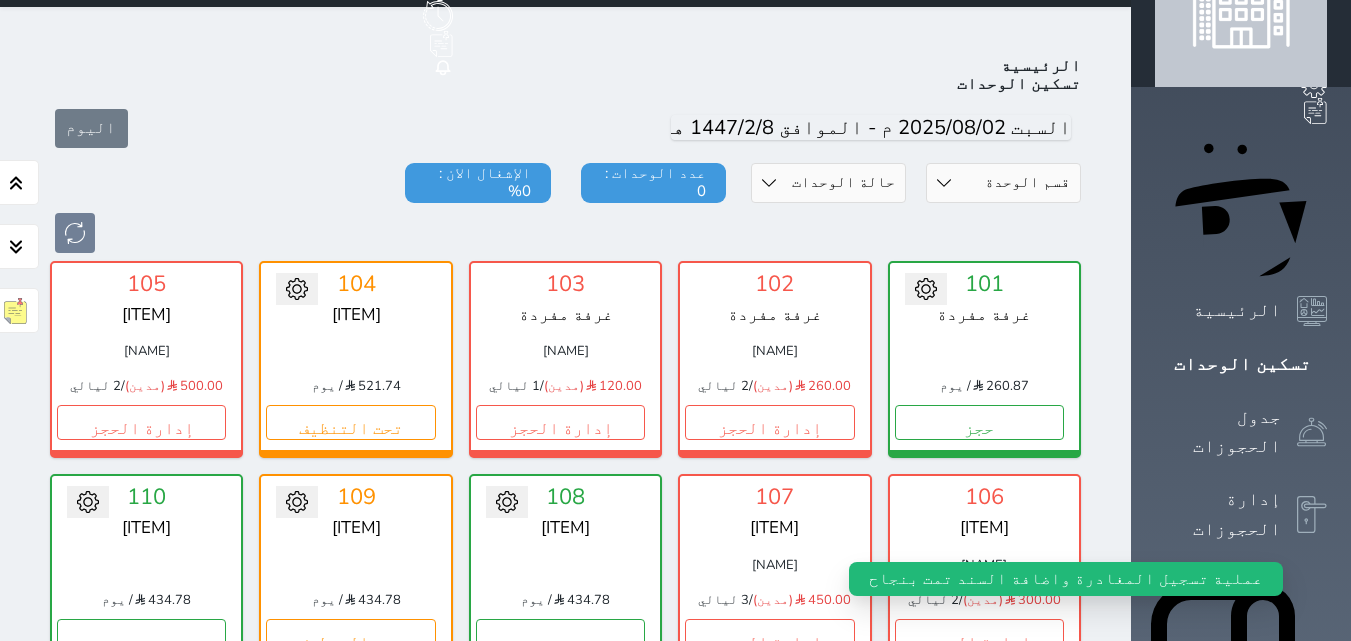 scroll, scrollTop: 110, scrollLeft: 0, axis: vertical 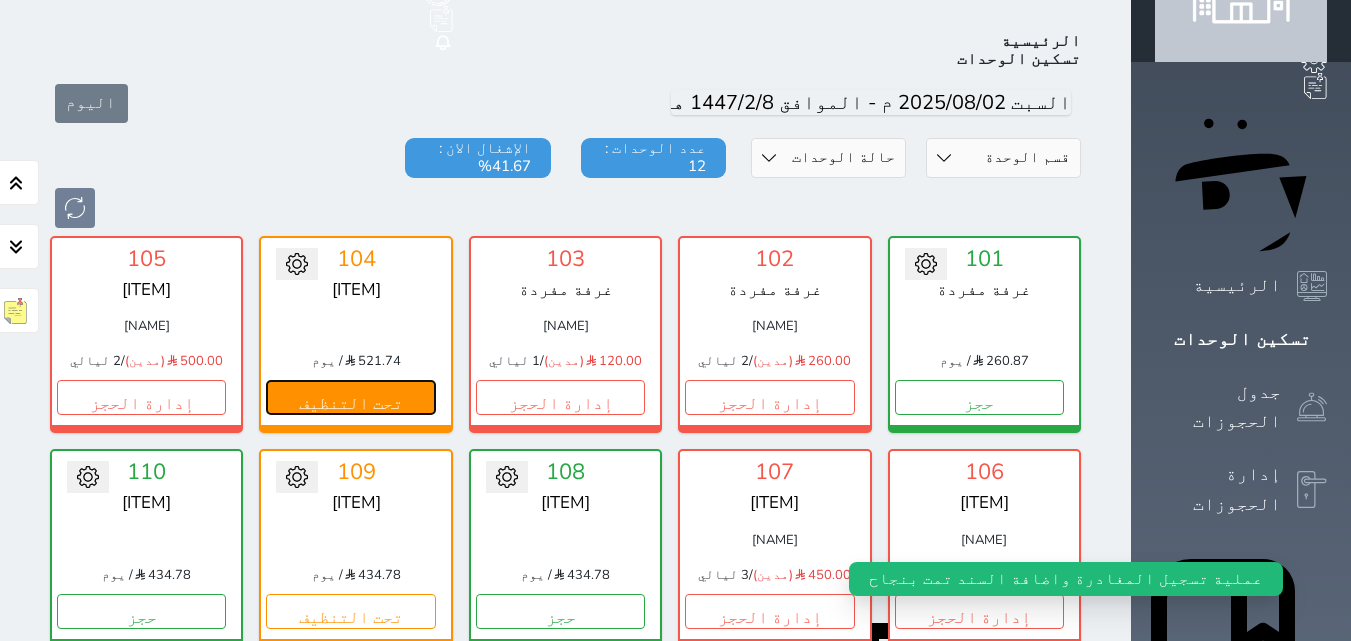 click on "تحت التنظيف" at bounding box center (350, 397) 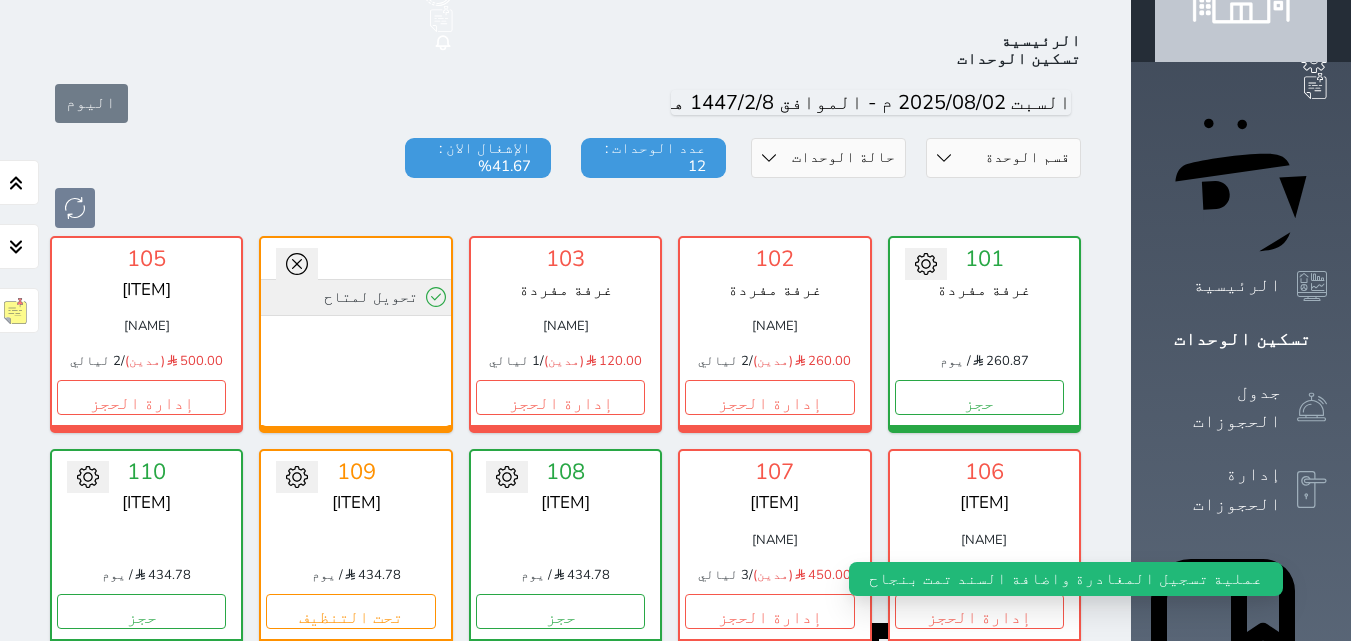 click on "تحويل لمتاح" at bounding box center [355, 297] 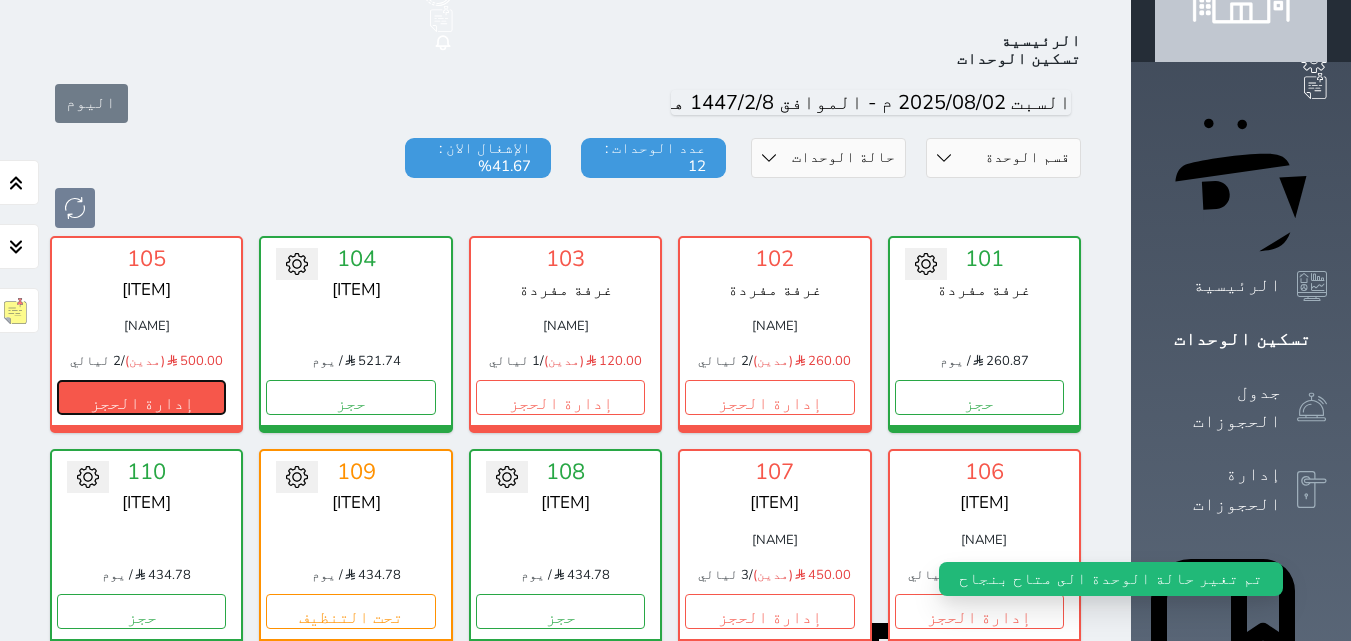 click on "إدارة الحجز" at bounding box center (141, 397) 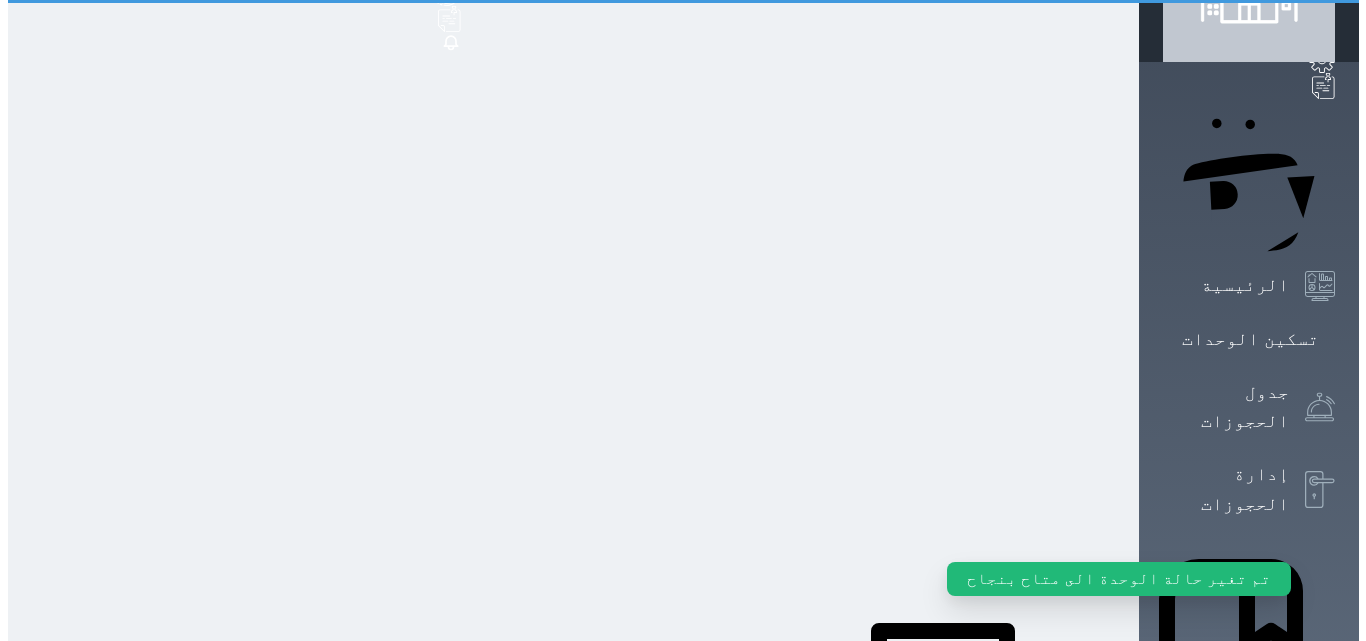 scroll, scrollTop: 0, scrollLeft: 0, axis: both 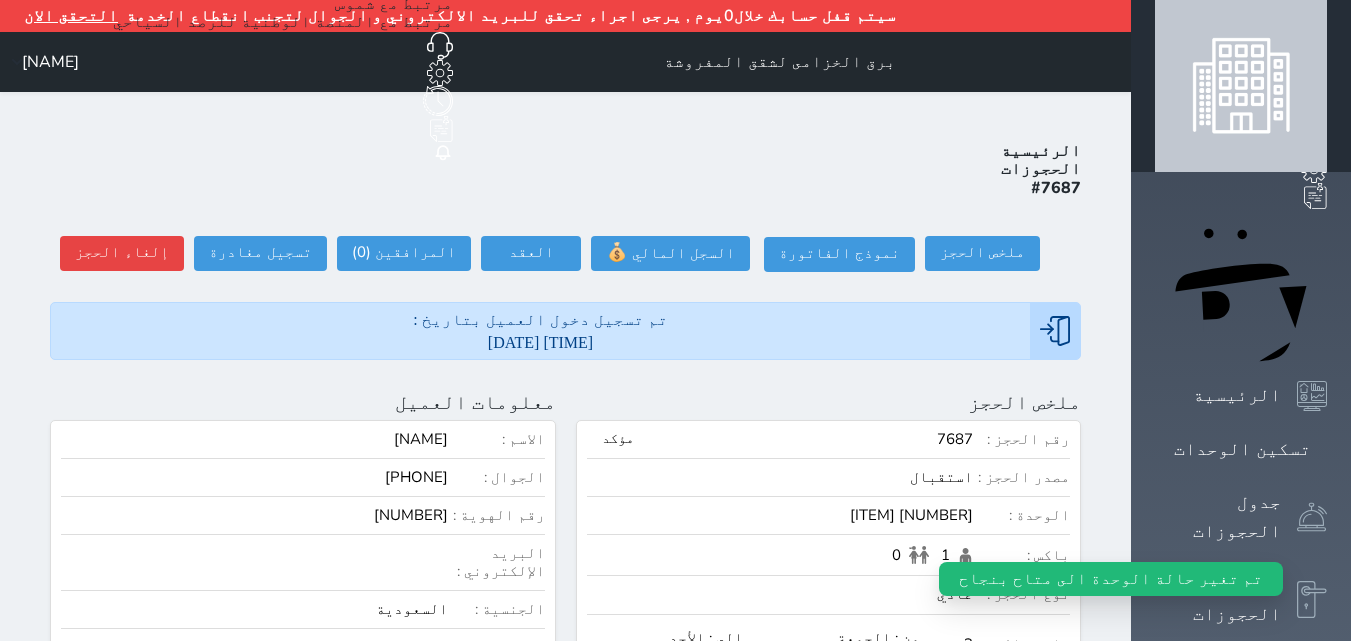 select 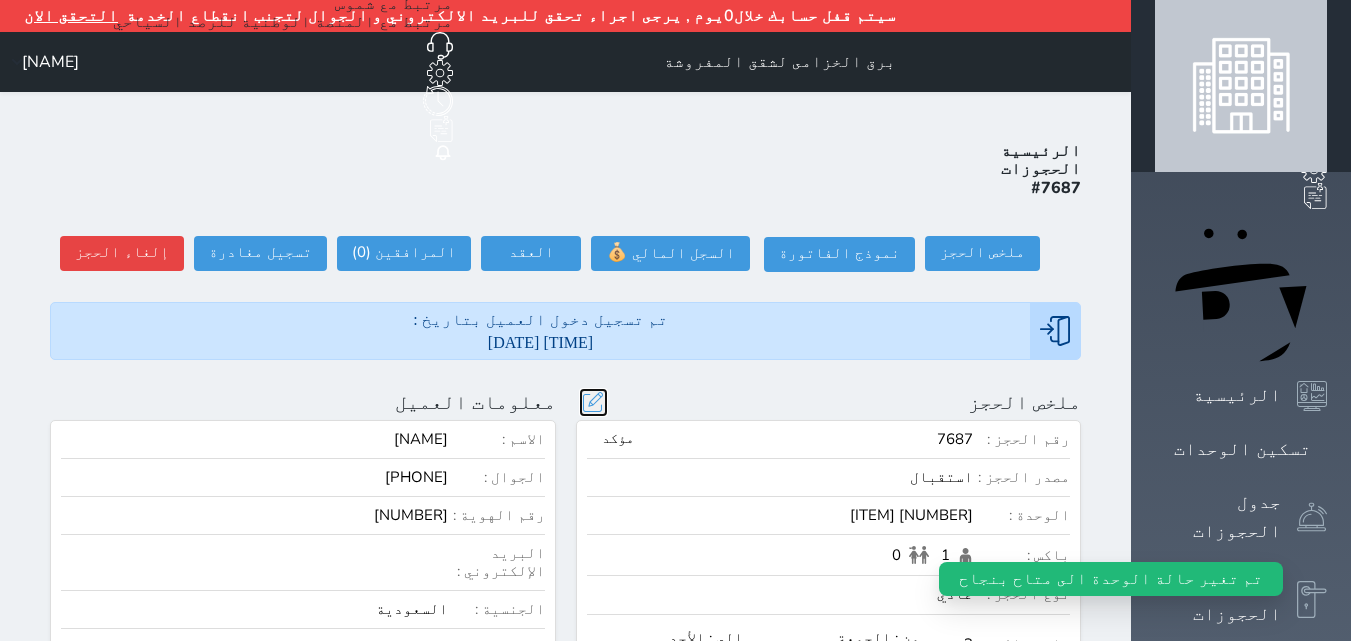 click at bounding box center (593, 402) 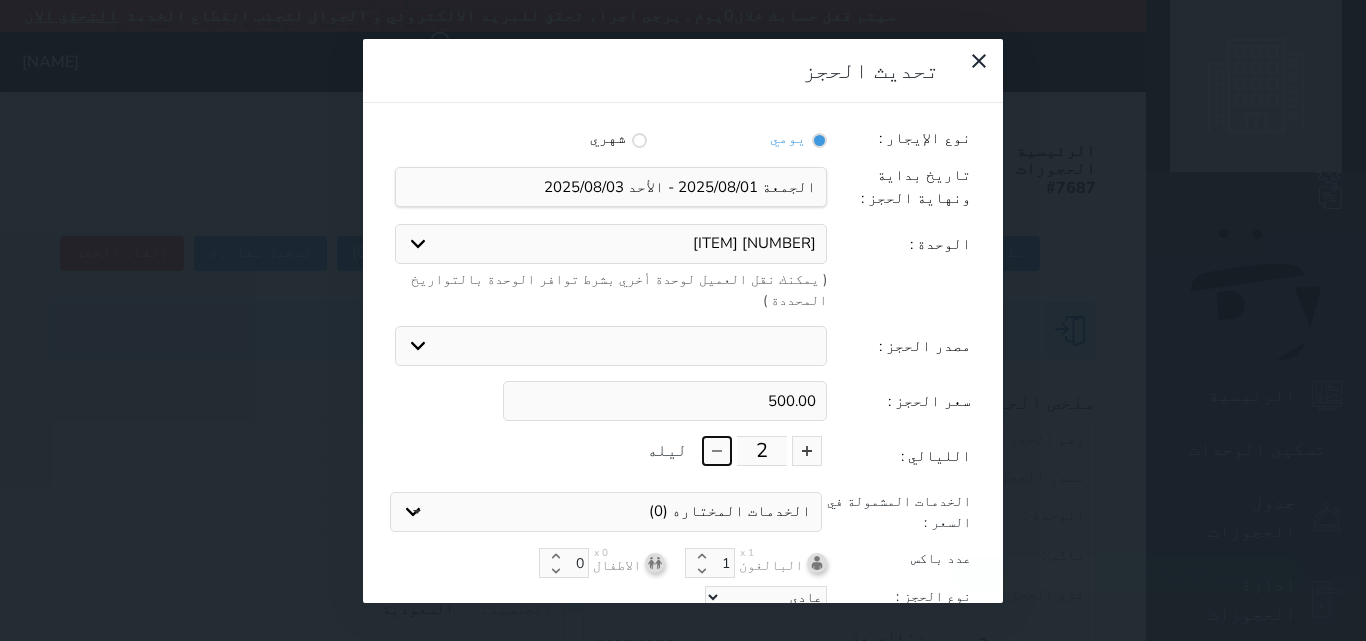 click at bounding box center (717, 451) 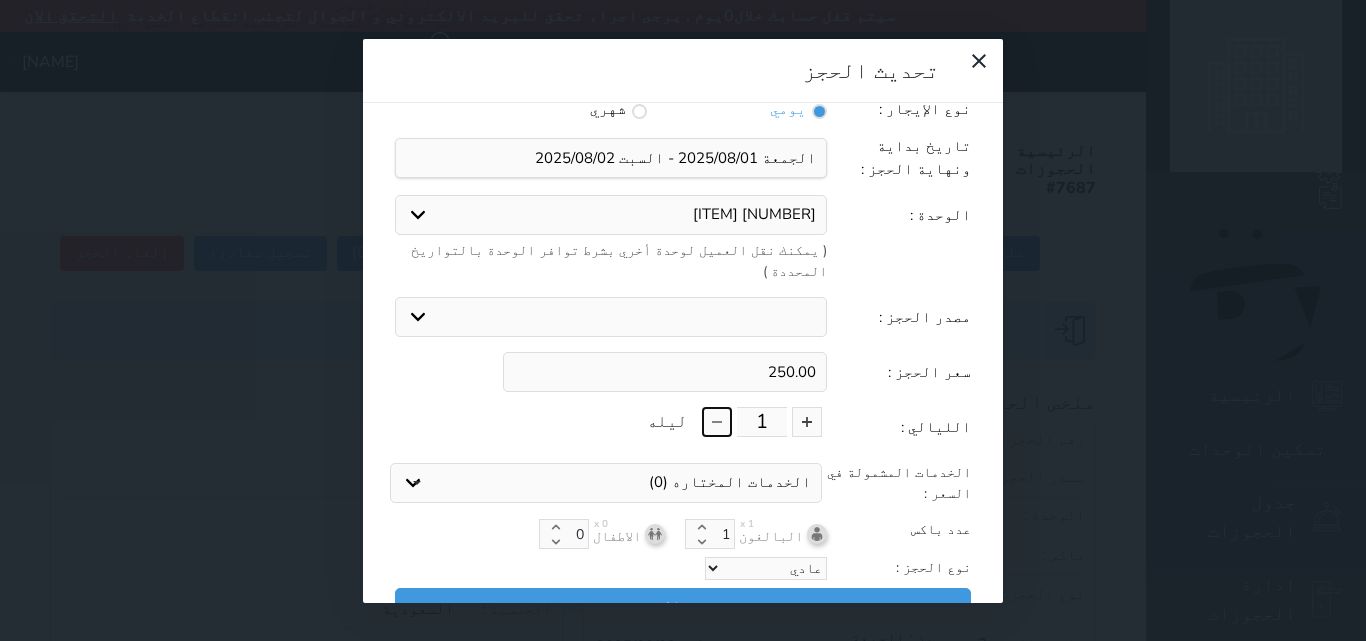 scroll, scrollTop: 45, scrollLeft: 0, axis: vertical 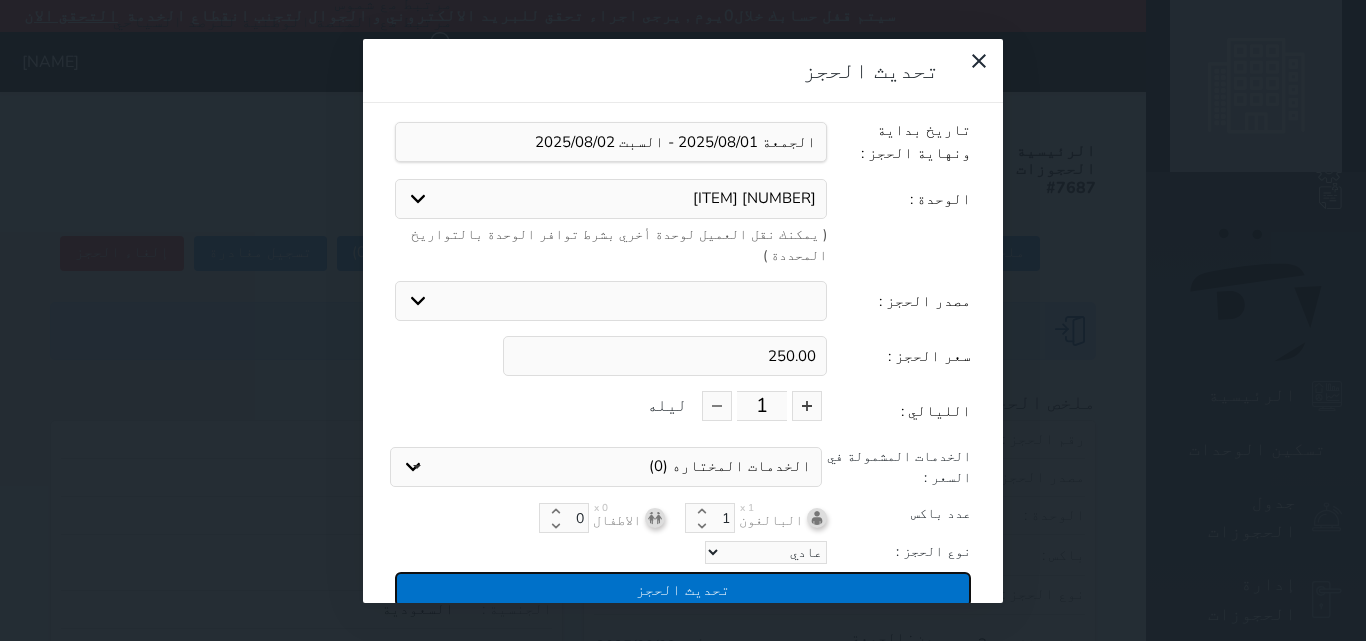 click on "تحديث الحجز" at bounding box center (683, 589) 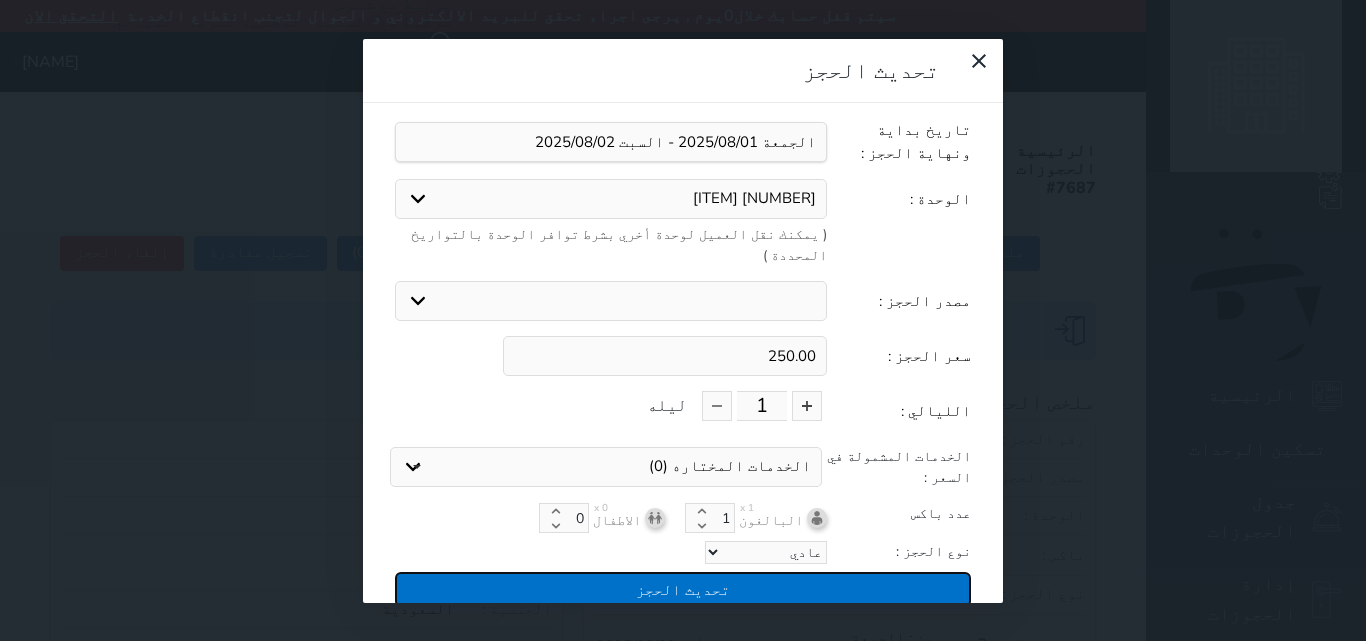 type on "250" 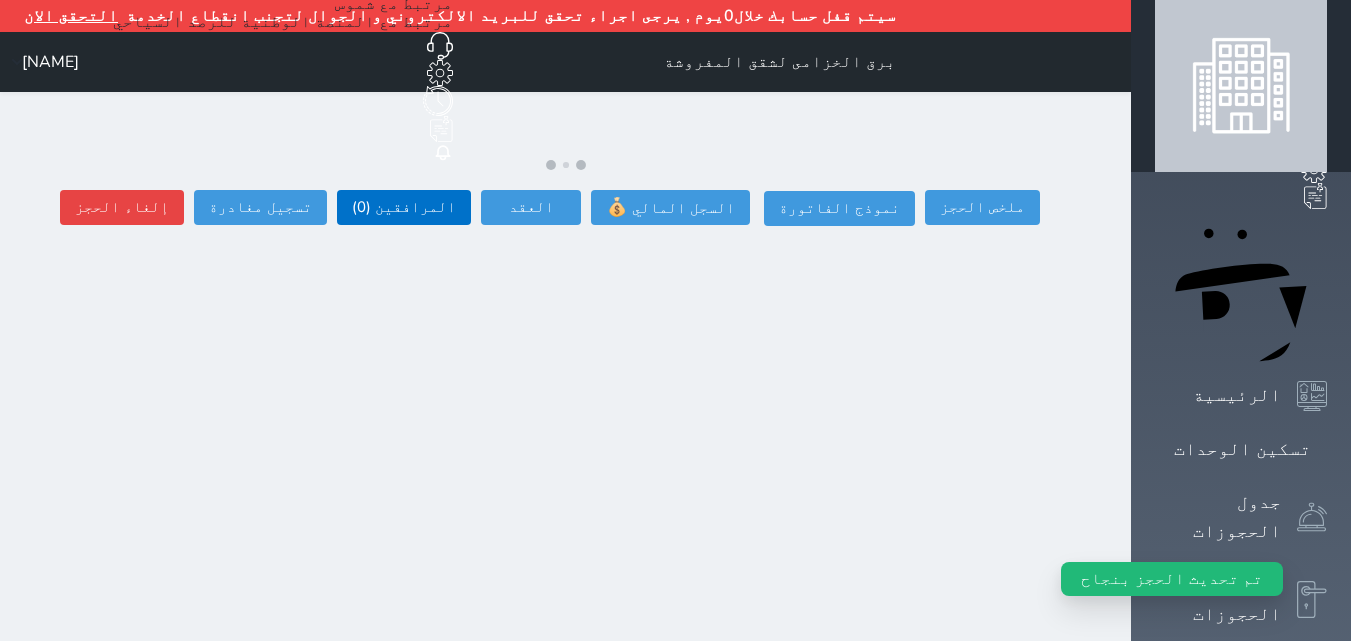 select 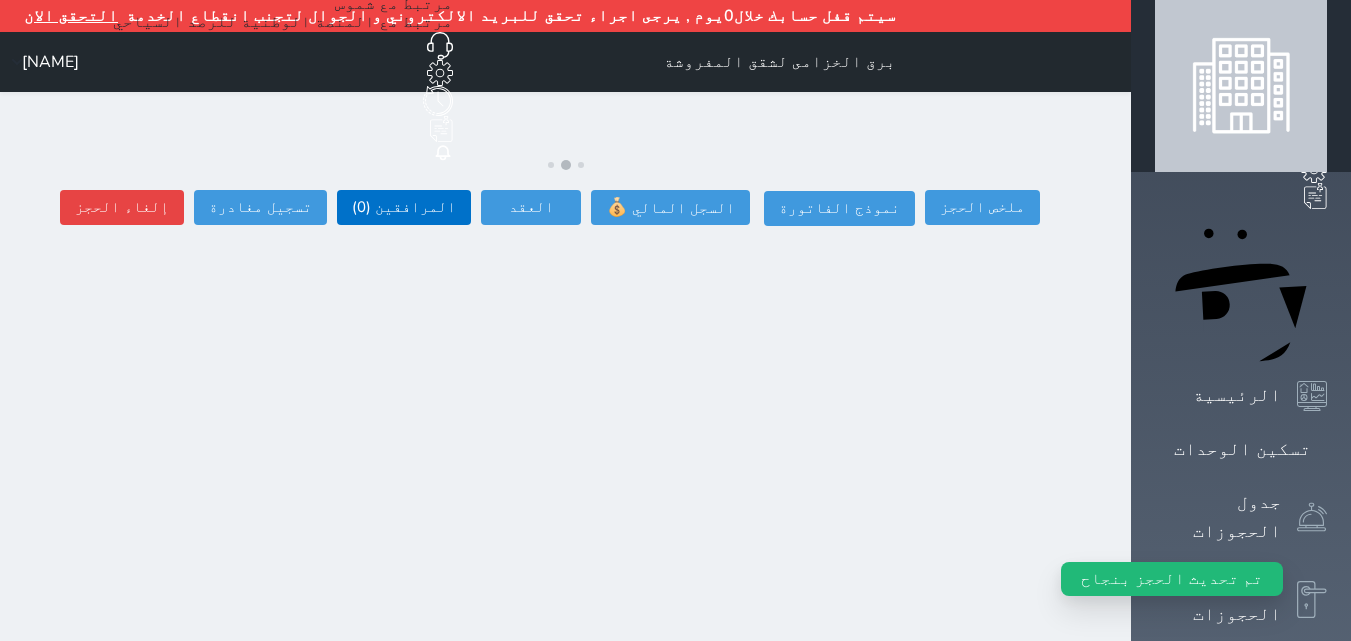 select 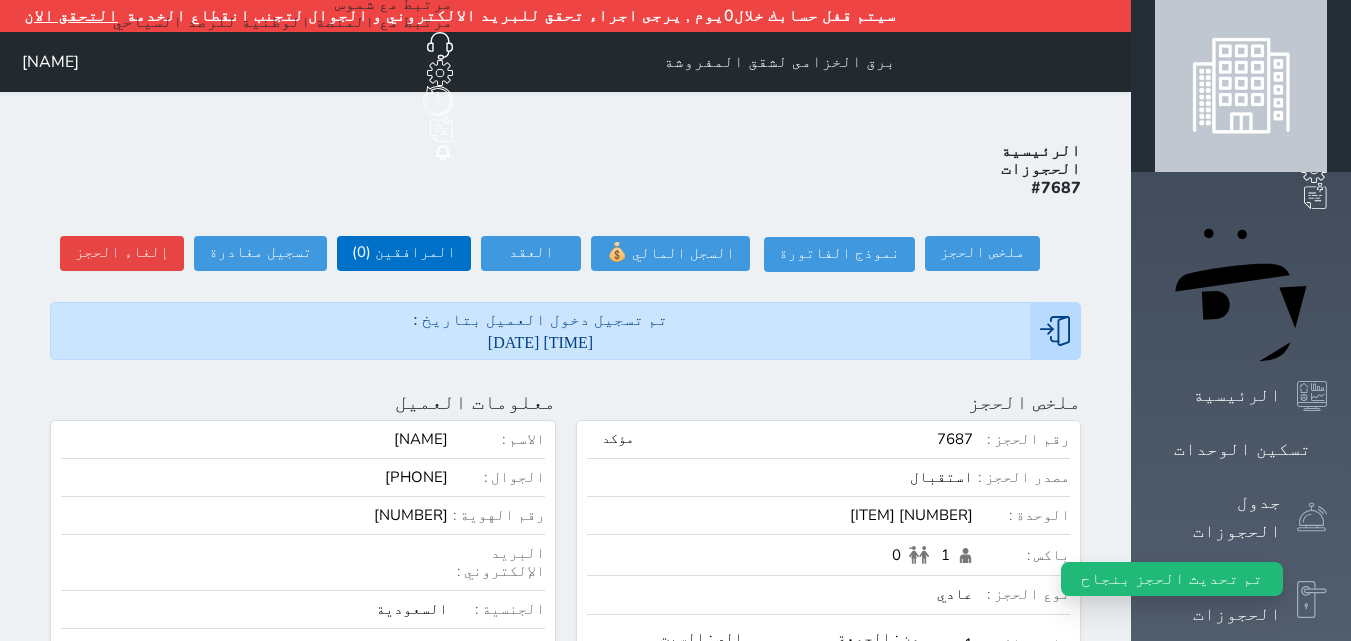 select 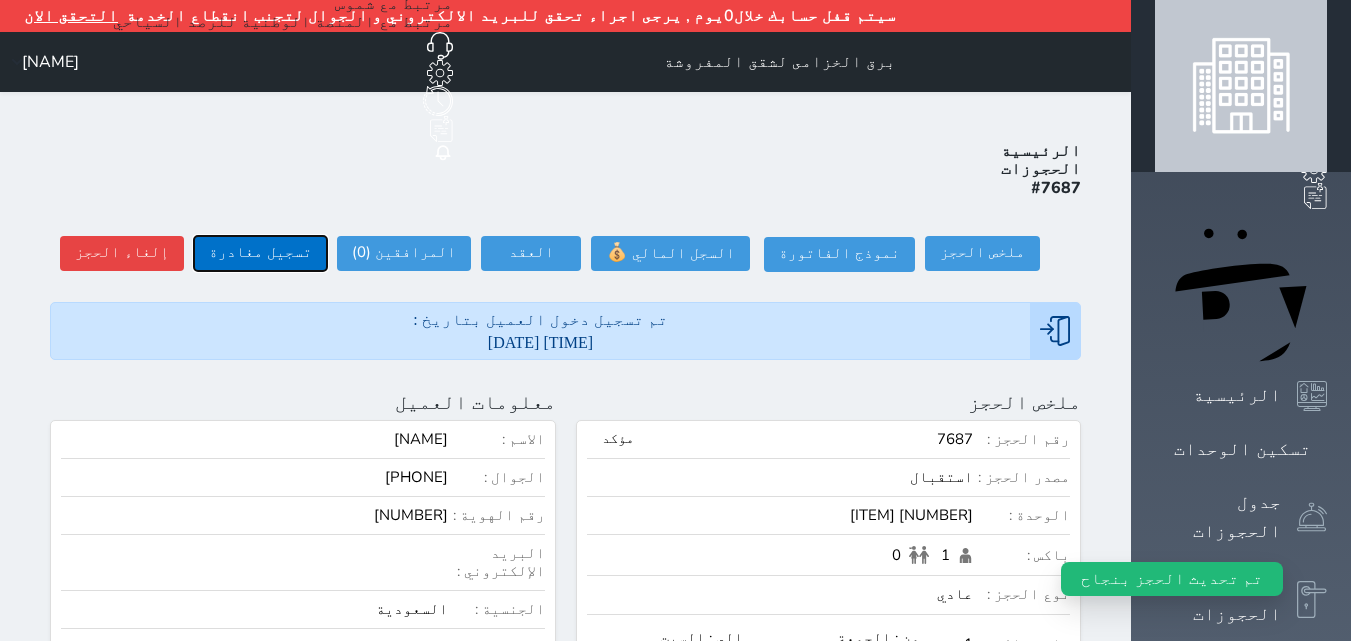 click on "تسجيل مغادرة" at bounding box center (260, 253) 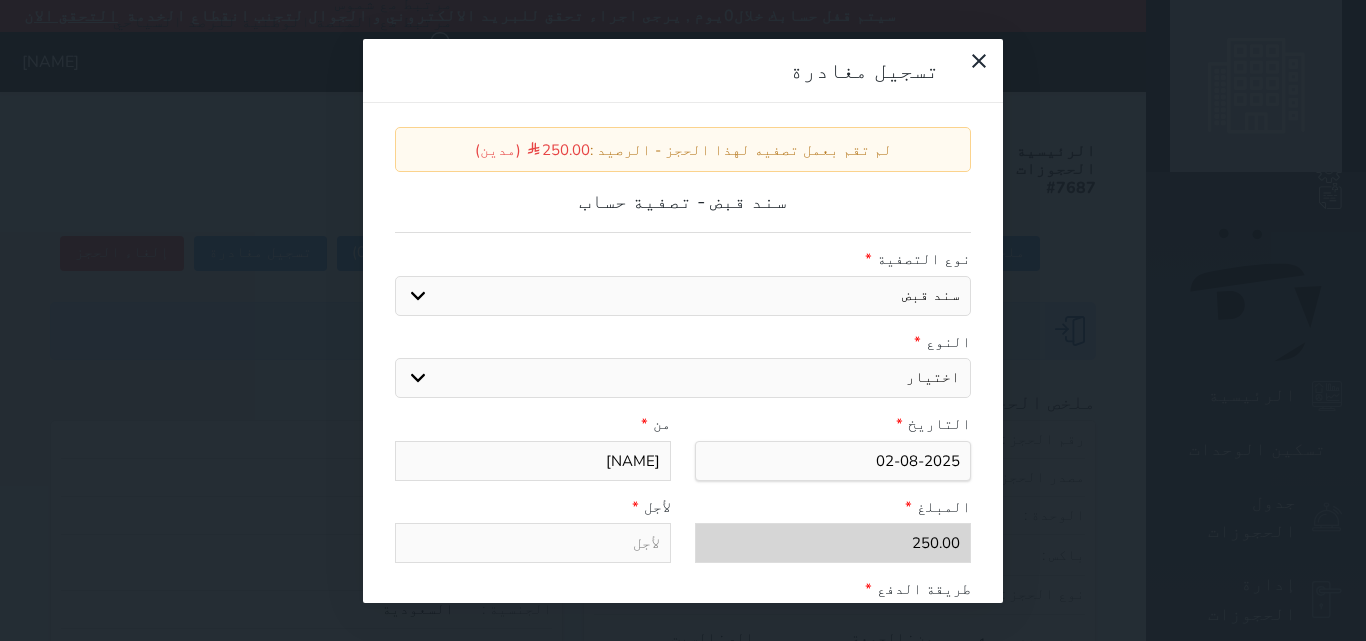 click on "اختيار   مقبوضات عامة
قيمة إيجار
فواتير
عربون
لا ينطبق
آخر
مغسلة
واي فاي - الإنترنت
مواقف السيارات
طعام
الأغذية والمشروبات
مشروبات
المشروبات الباردة
المشروبات الساخنة
الإفطار
غداء
عشاء
مخبز و كعك
حمام سباحة
الصالة الرياضية
سبا و خدمات الجمال
اختيار وإسقاط (خدمات النقل)
ميني بار
كابل - تلفزيون
سرير إضافي
تصفيف الشعر
التسوق" at bounding box center [683, 378] 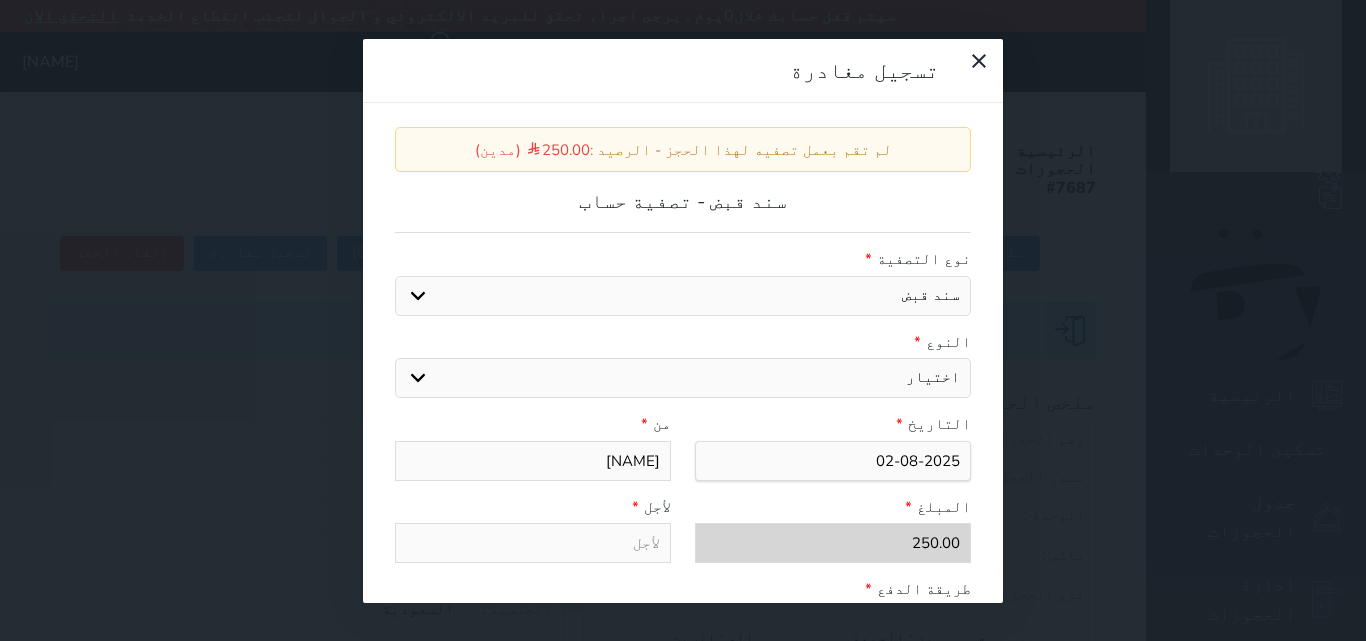select on "1786" 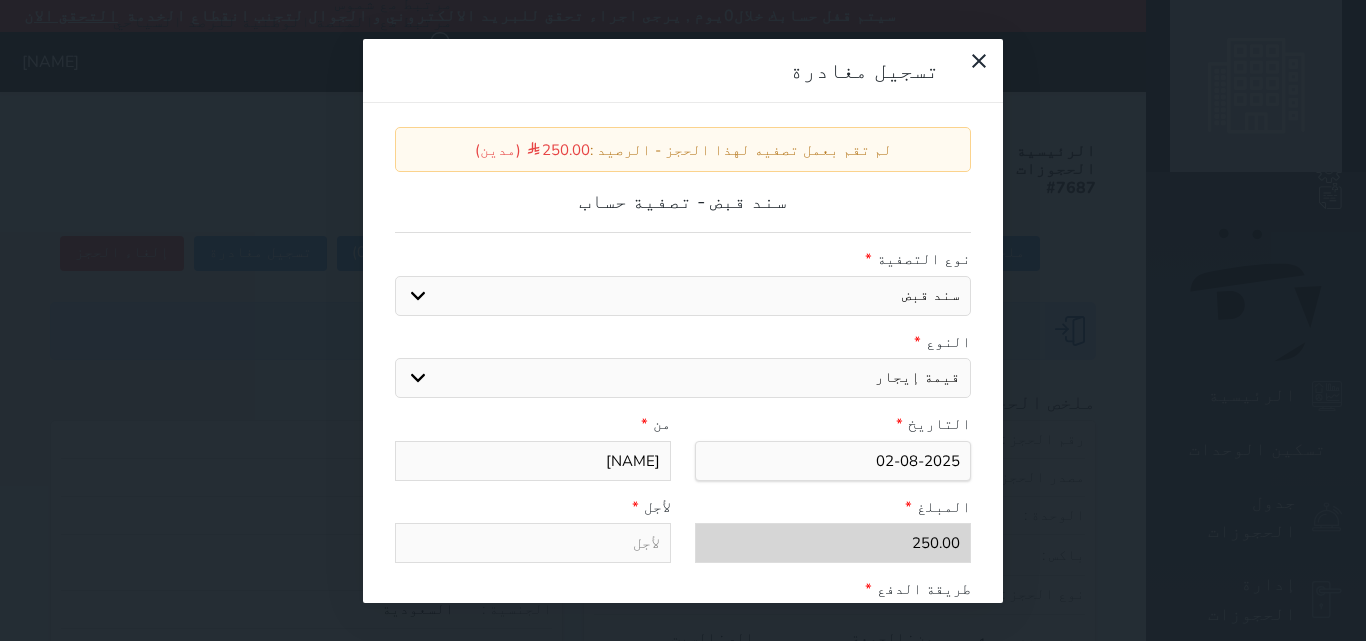 click on "اختيار   مقبوضات عامة
قيمة إيجار
فواتير
عربون
لا ينطبق
آخر
مغسلة
واي فاي - الإنترنت
مواقف السيارات
طعام
الأغذية والمشروبات
مشروبات
المشروبات الباردة
المشروبات الساخنة
الإفطار
غداء
عشاء
مخبز و كعك
حمام سباحة
الصالة الرياضية
سبا و خدمات الجمال
اختيار وإسقاط (خدمات النقل)
ميني بار
كابل - تلفزيون
سرير إضافي
تصفيف الشعر
التسوق" at bounding box center [683, 378] 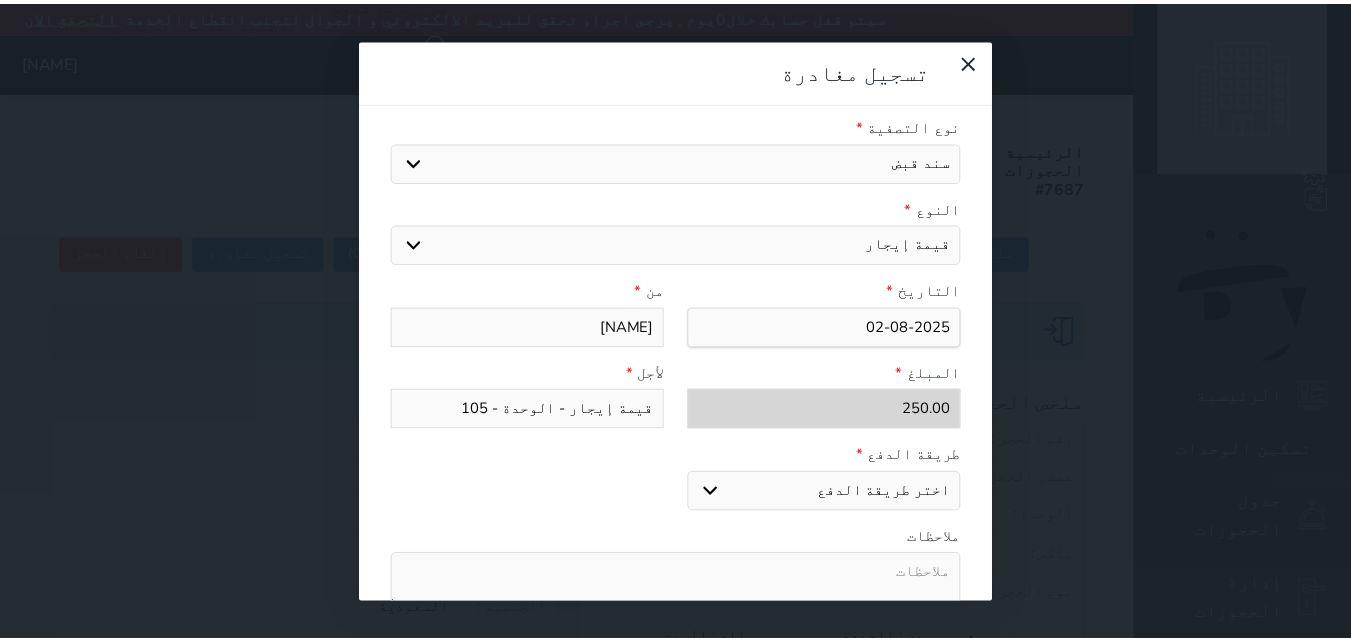 scroll, scrollTop: 309, scrollLeft: 0, axis: vertical 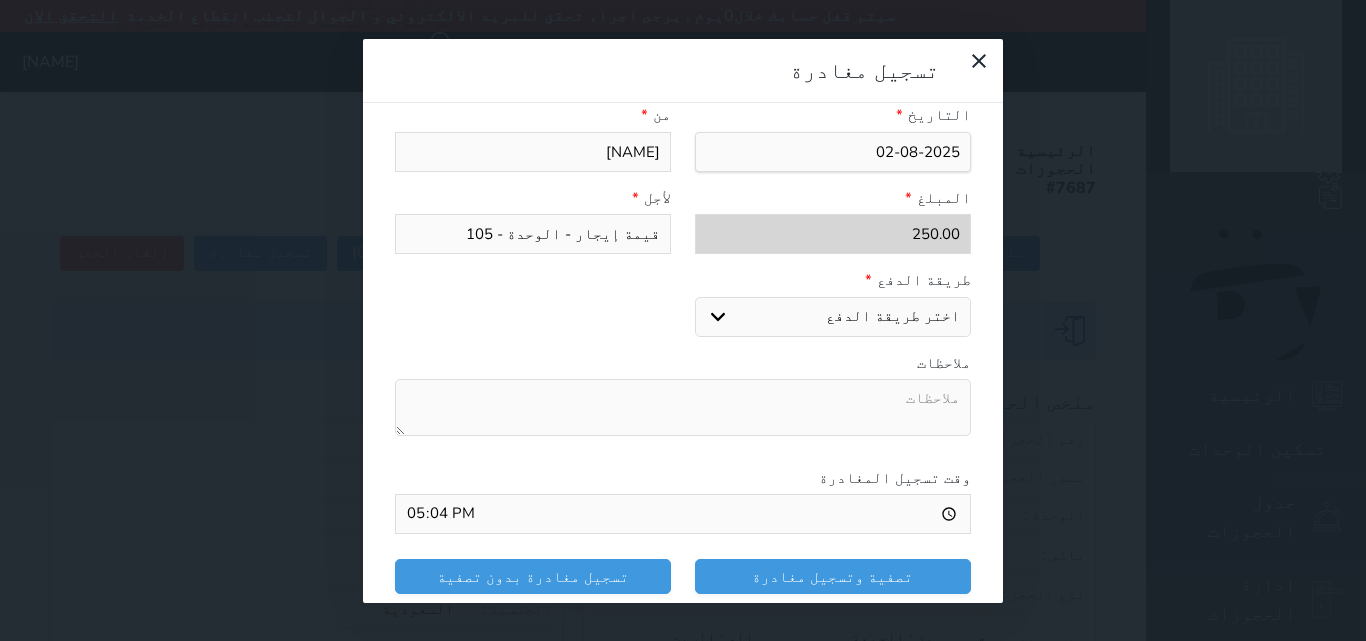 click on "اختر طريقة الدفع   دفع نقدى   تحويل بنكى   مدى   بطاقة ائتمان" at bounding box center (833, 317) 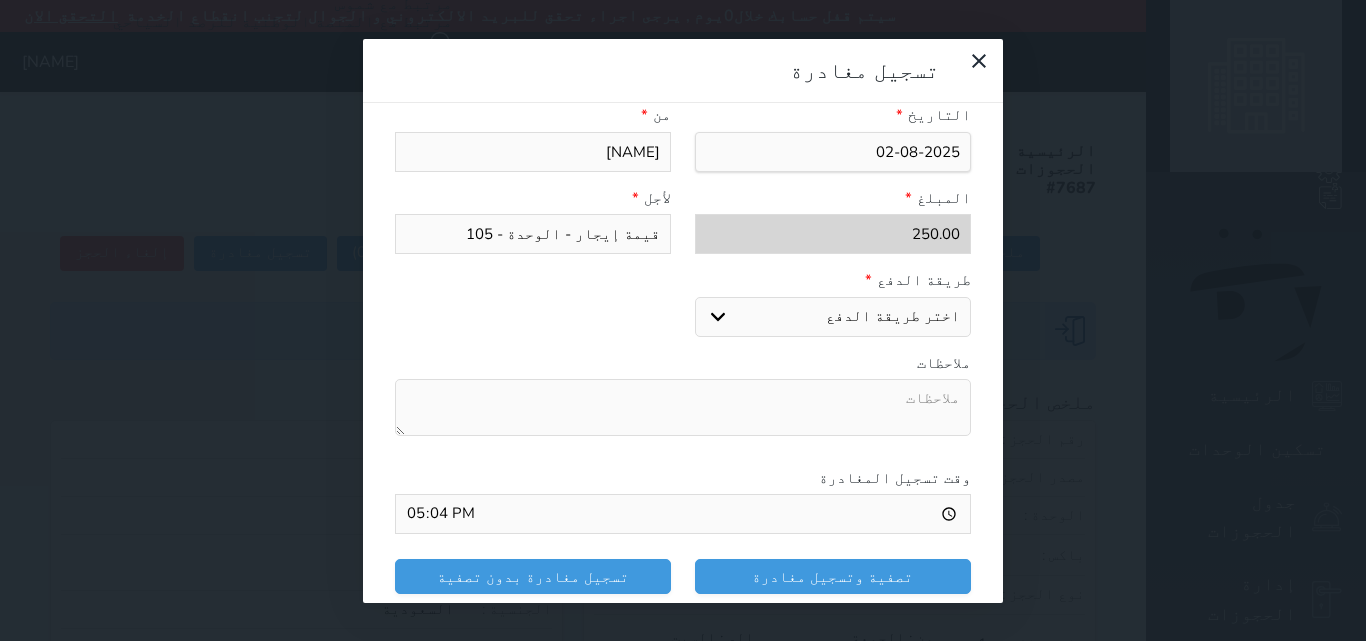 select on "mada" 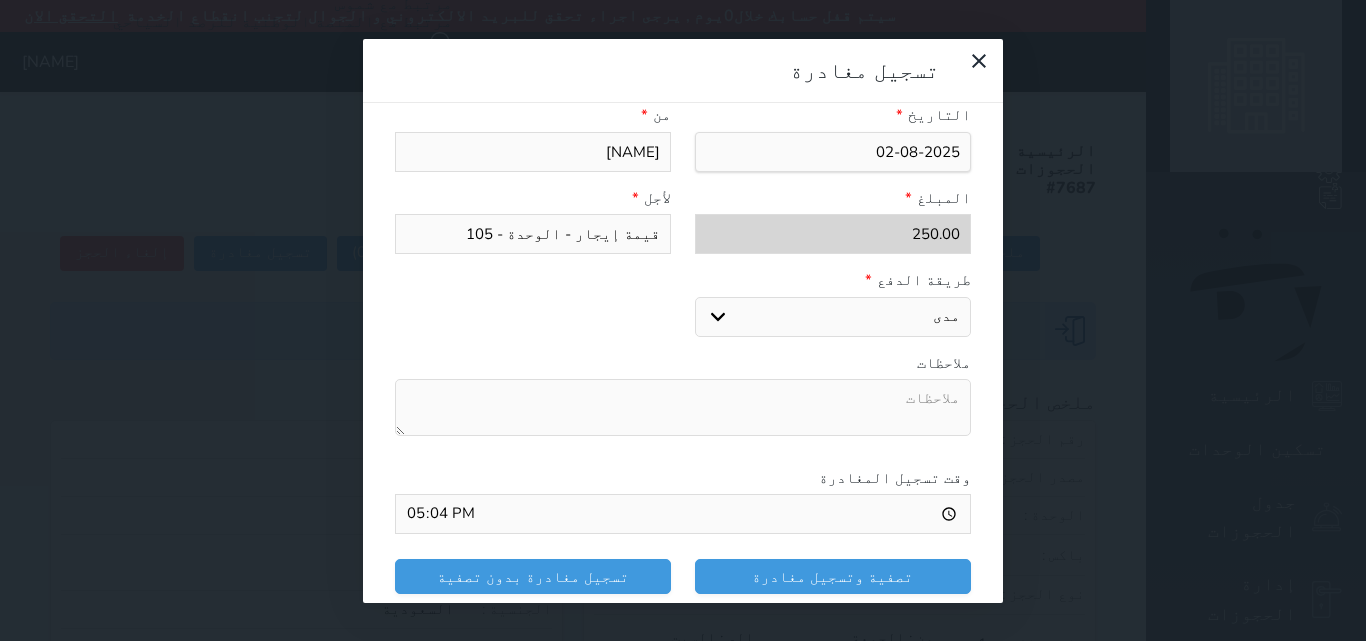 click on "اختر طريقة الدفع   دفع نقدى   تحويل بنكى   مدى   بطاقة ائتمان" at bounding box center [833, 317] 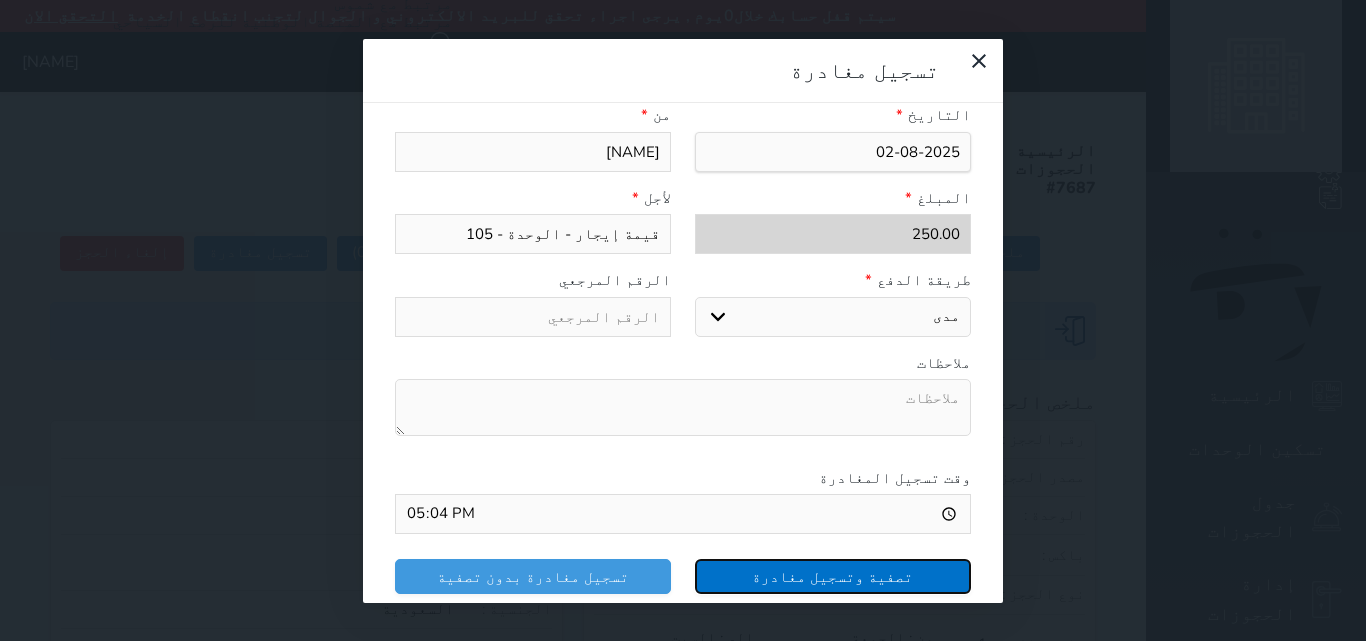 click on "تصفية وتسجيل مغادرة" at bounding box center [833, 576] 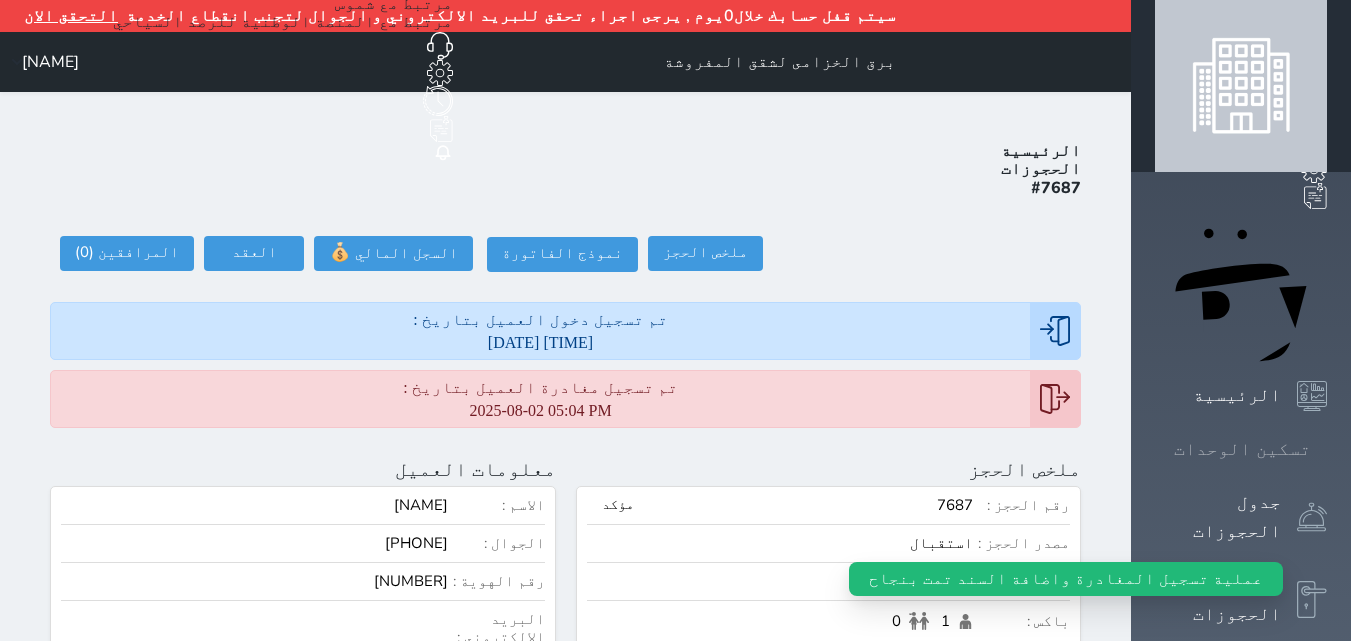 click at bounding box center (1327, 449) 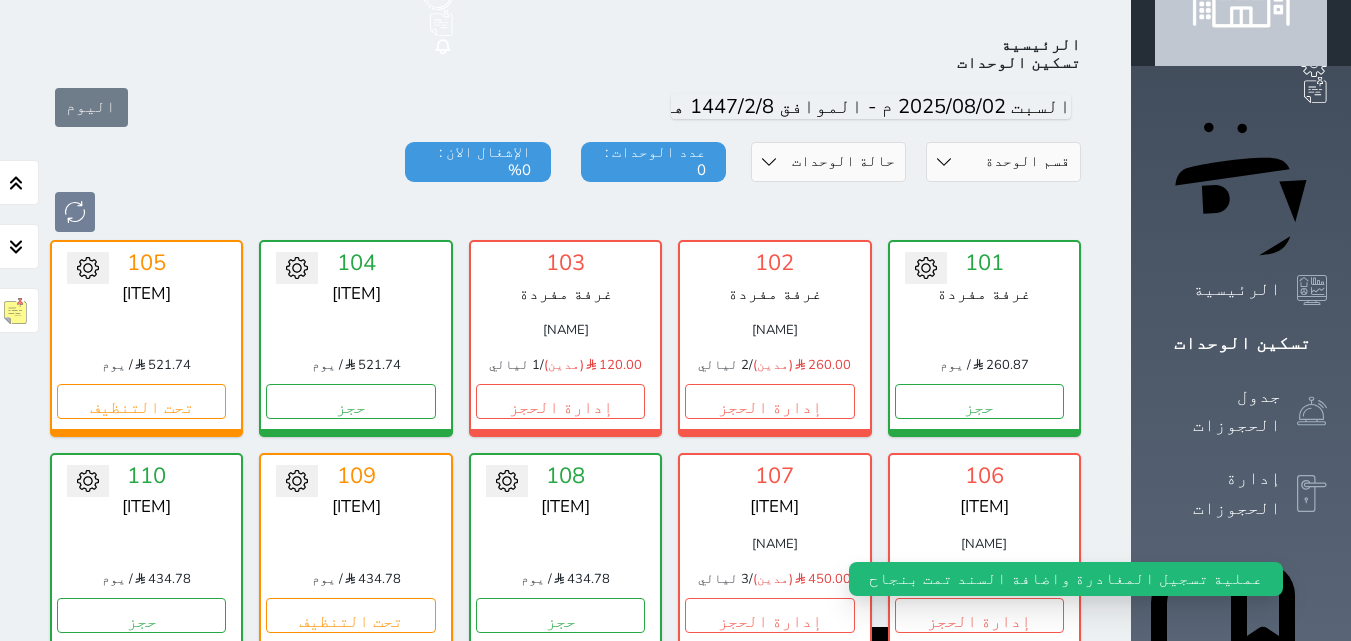 scroll, scrollTop: 110, scrollLeft: 0, axis: vertical 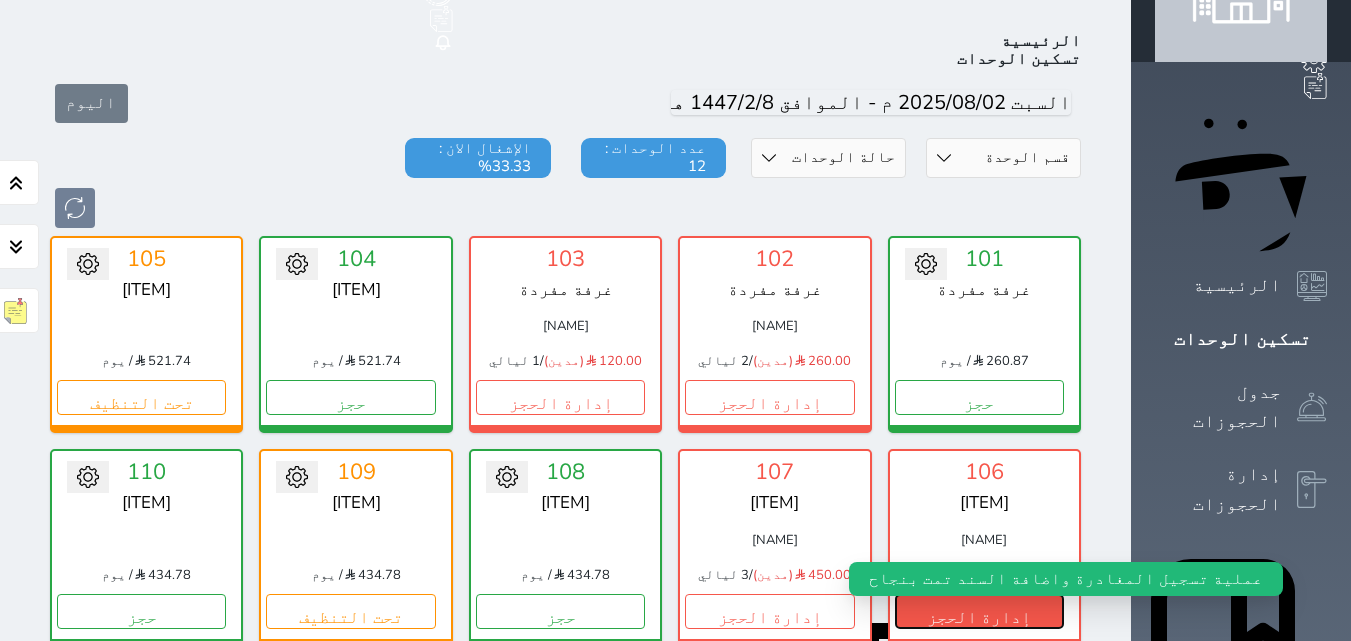 click on "إدارة الحجز" at bounding box center (979, 611) 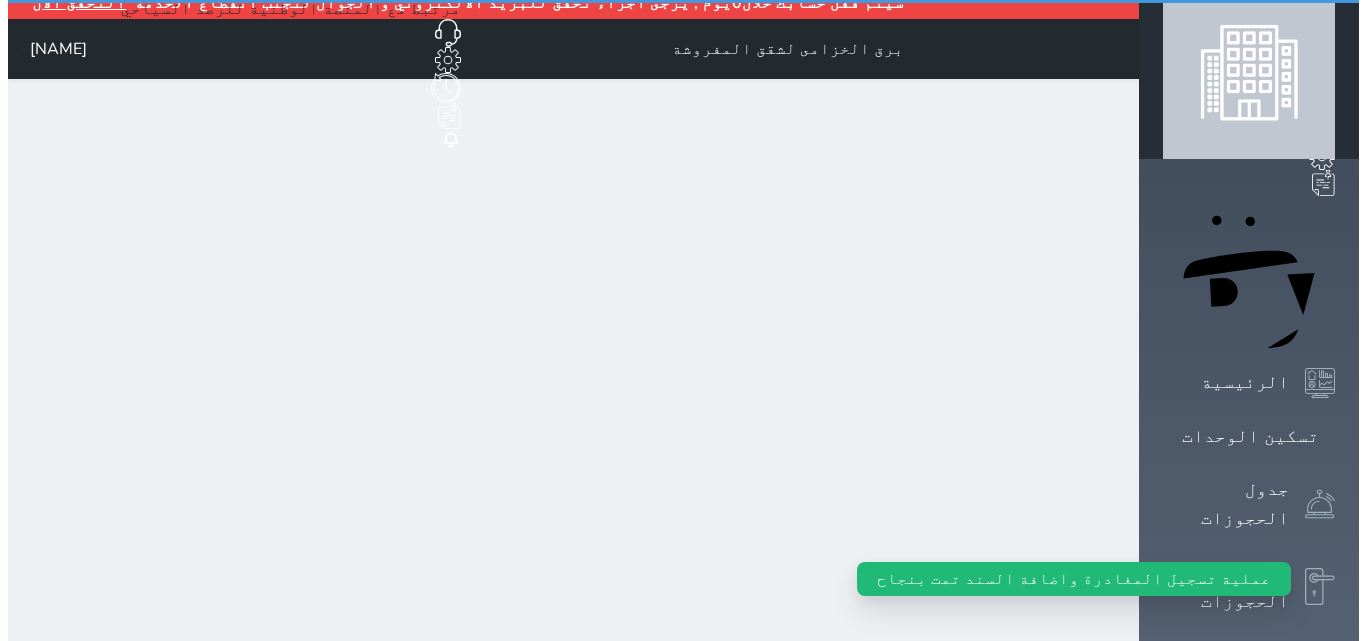 scroll, scrollTop: 0, scrollLeft: 0, axis: both 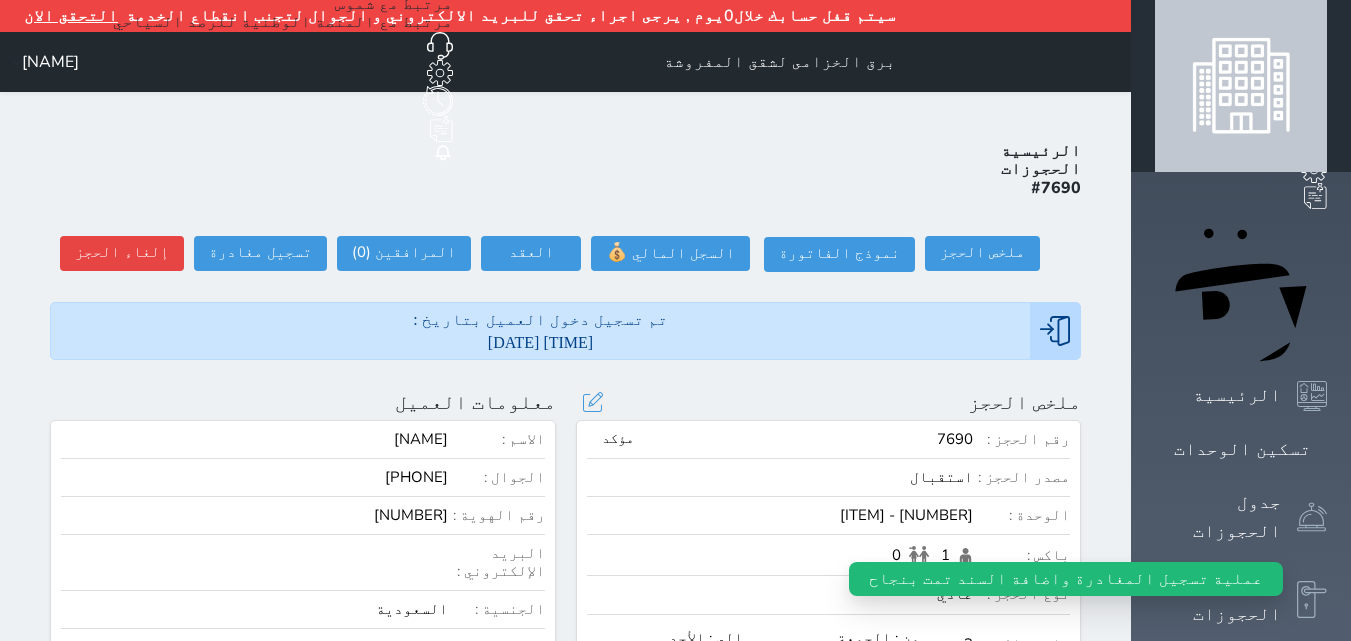 select 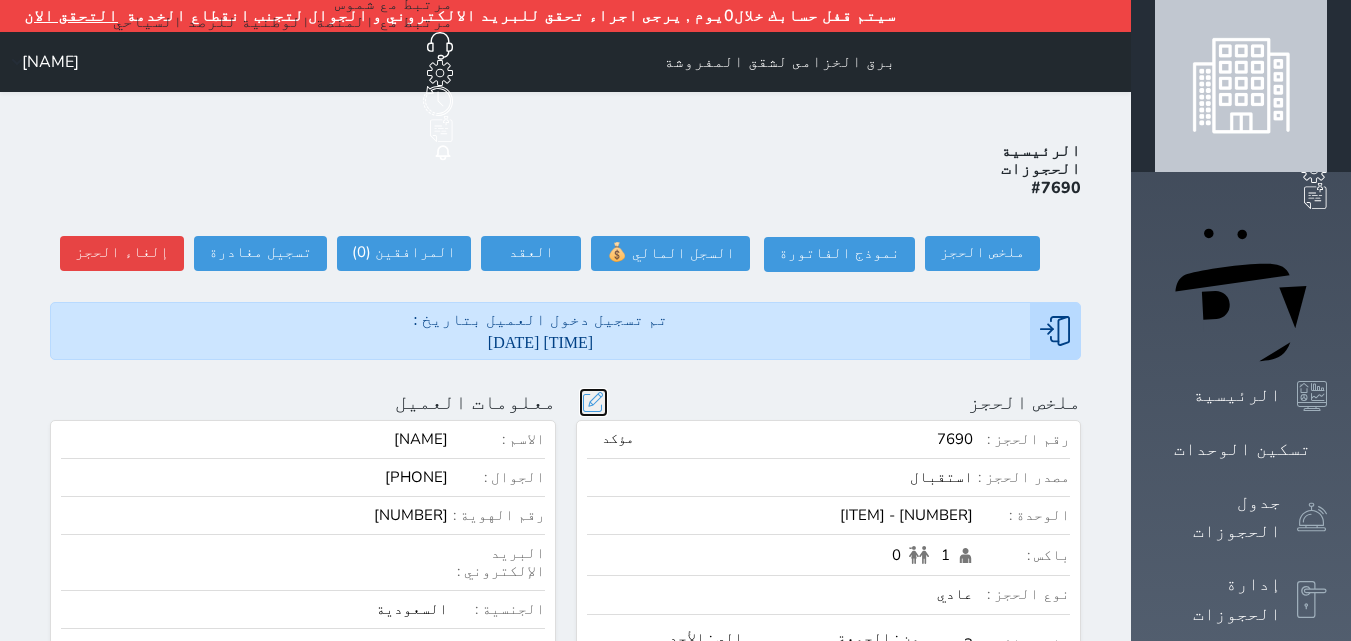 click at bounding box center (593, 402) 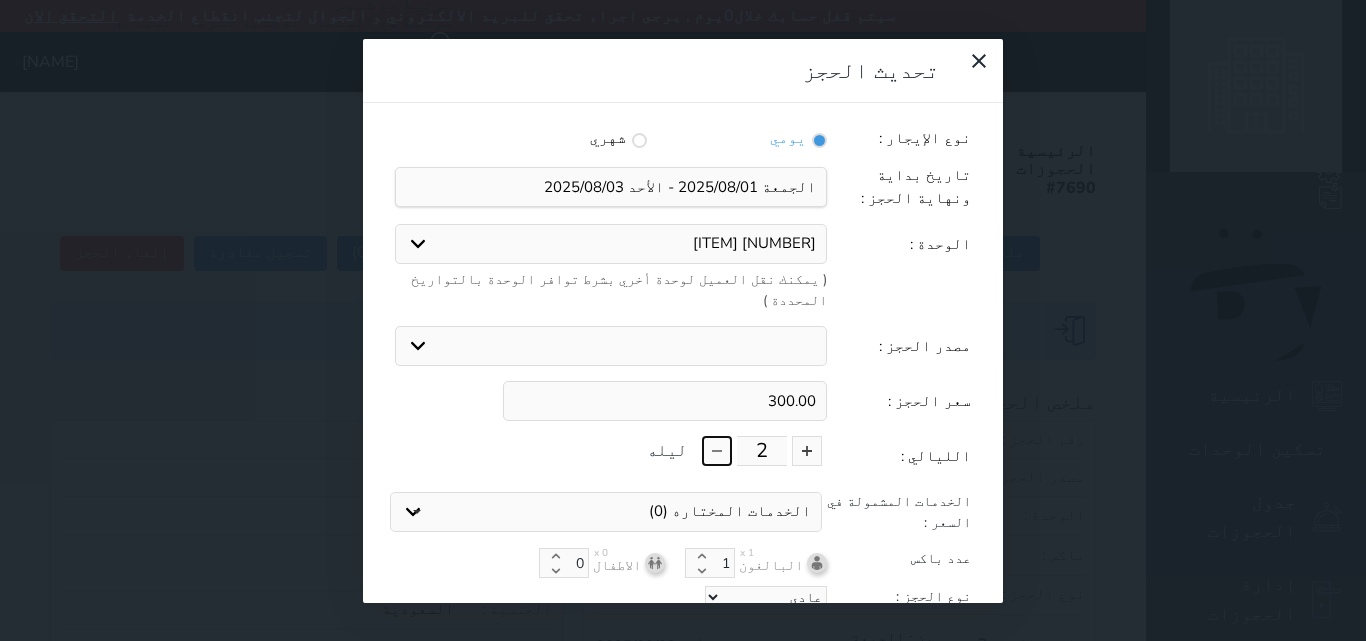 click at bounding box center (717, 451) 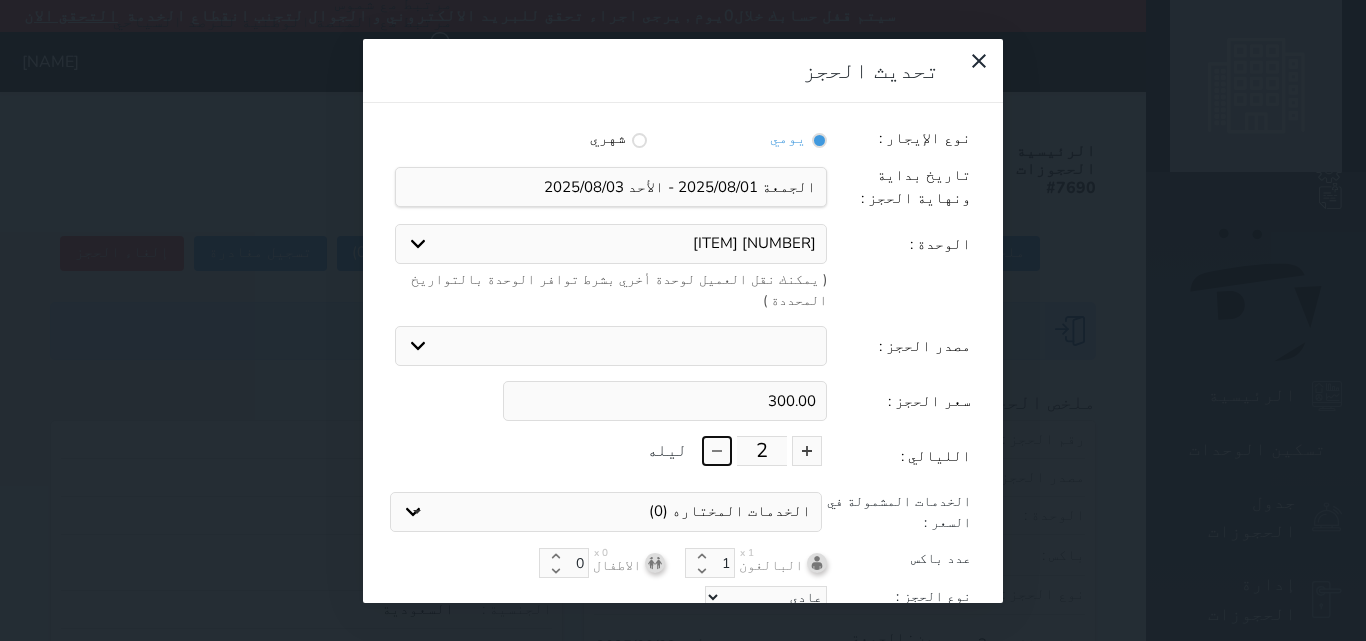 type on "1" 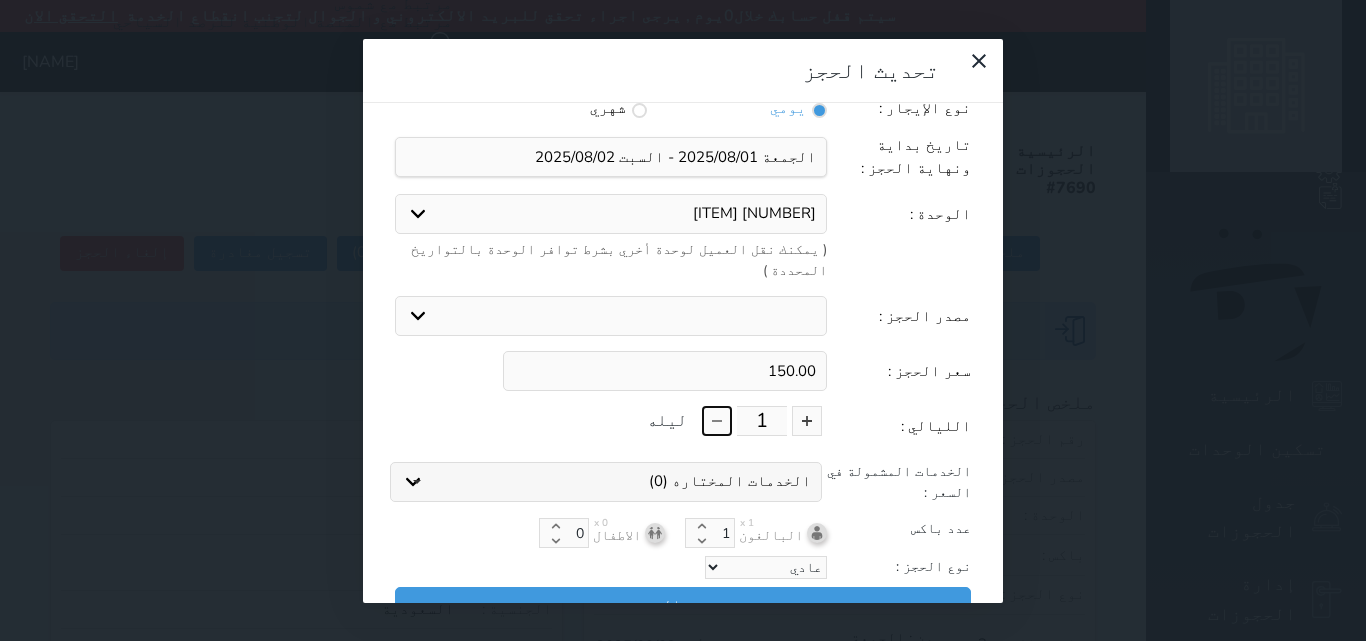 scroll, scrollTop: 45, scrollLeft: 0, axis: vertical 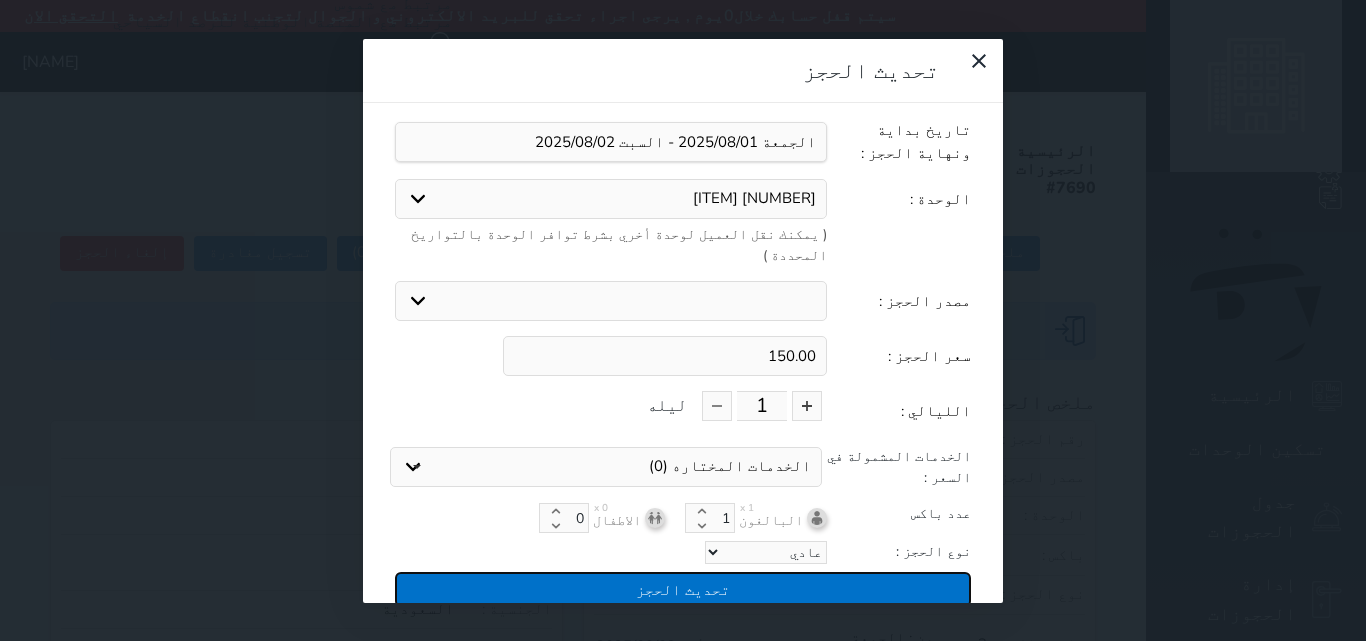 click on "تحديث الحجز" at bounding box center (683, 589) 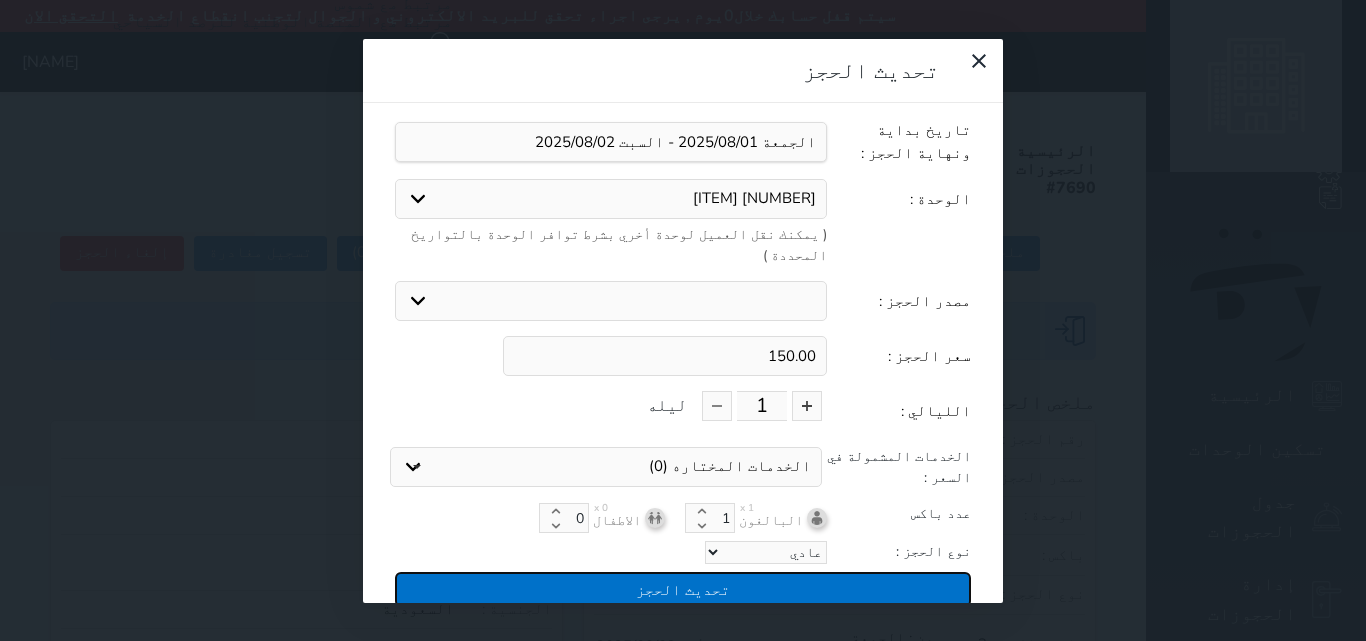 type on "150" 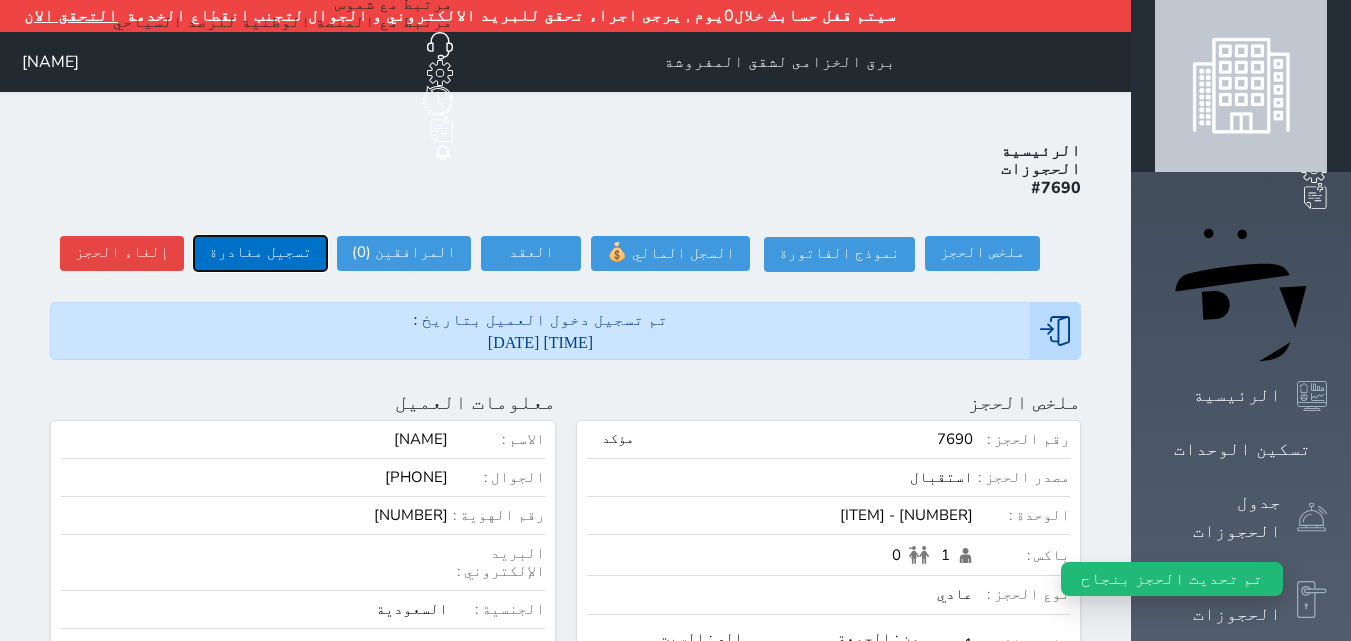 click on "تسجيل مغادرة" at bounding box center [260, 253] 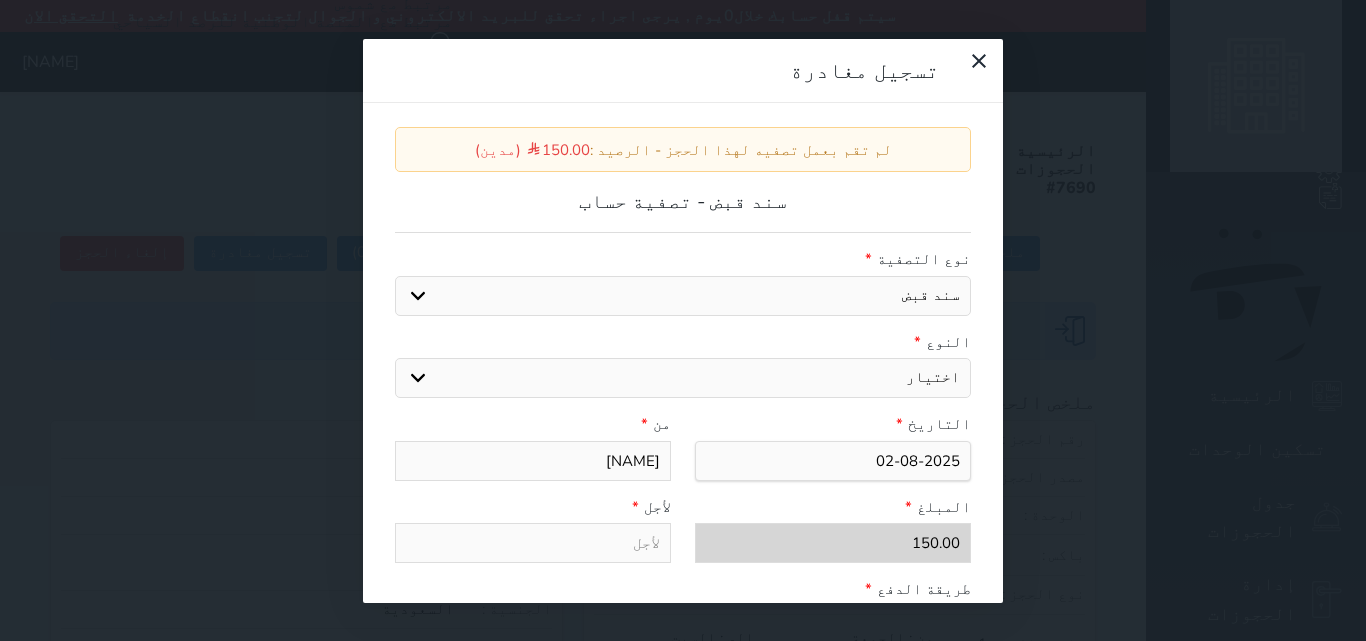 click on "اختيار   مقبوضات عامة
قيمة إيجار
فواتير
عربون
لا ينطبق
آخر
مغسلة
واي فاي - الإنترنت
مواقف السيارات
طعام
الأغذية والمشروبات
مشروبات
المشروبات الباردة
المشروبات الساخنة
الإفطار
غداء
عشاء
مخبز و كعك
حمام سباحة
الصالة الرياضية
سبا و خدمات الجمال
اختيار وإسقاط (خدمات النقل)
ميني بار
كابل - تلفزيون
سرير إضافي
تصفيف الشعر
التسوق" at bounding box center (683, 378) 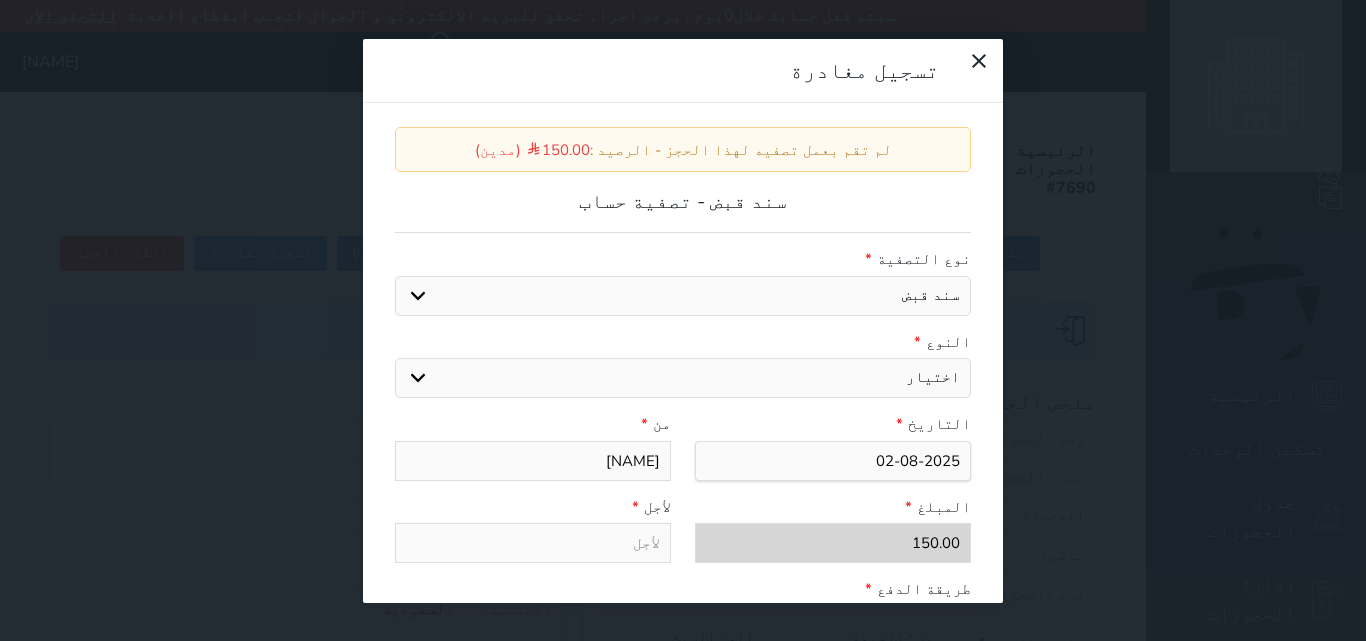 select on "1786" 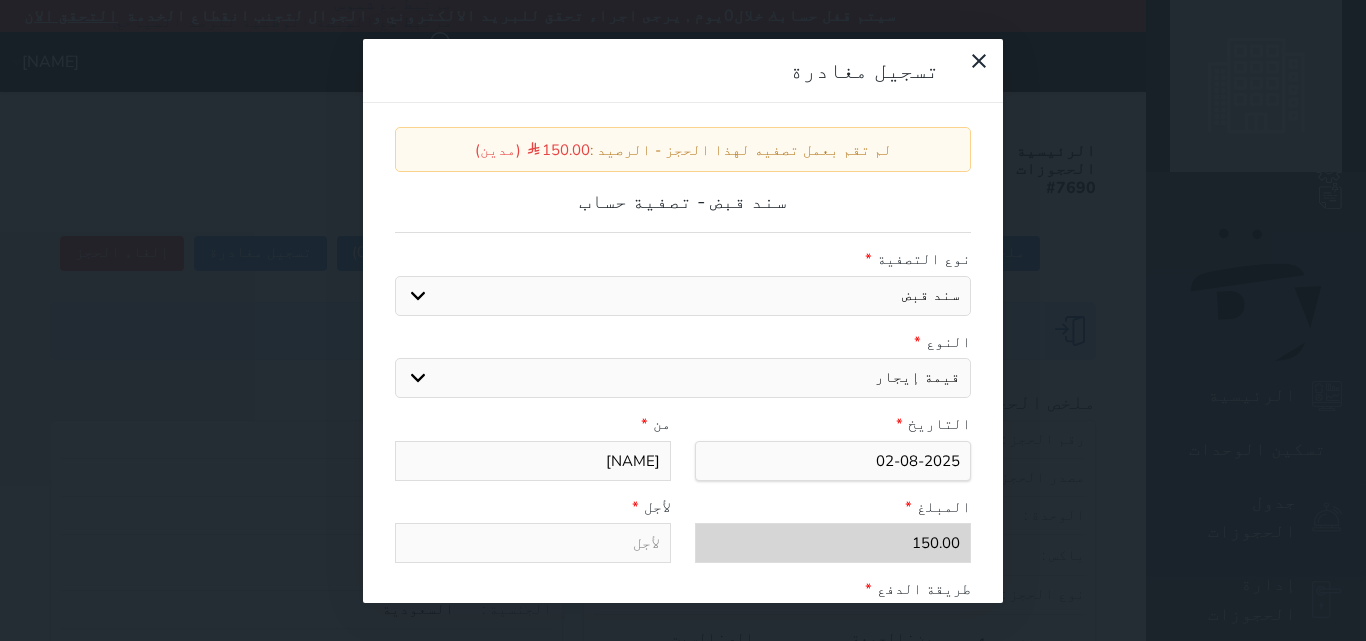 click on "اختيار   مقبوضات عامة
قيمة إيجار
فواتير
عربون
لا ينطبق
آخر
مغسلة
واي فاي - الإنترنت
مواقف السيارات
طعام
الأغذية والمشروبات
مشروبات
المشروبات الباردة
المشروبات الساخنة
الإفطار
غداء
عشاء
مخبز و كعك
حمام سباحة
الصالة الرياضية
سبا و خدمات الجمال
اختيار وإسقاط (خدمات النقل)
ميني بار
كابل - تلفزيون
سرير إضافي
تصفيف الشعر
التسوق" at bounding box center [683, 378] 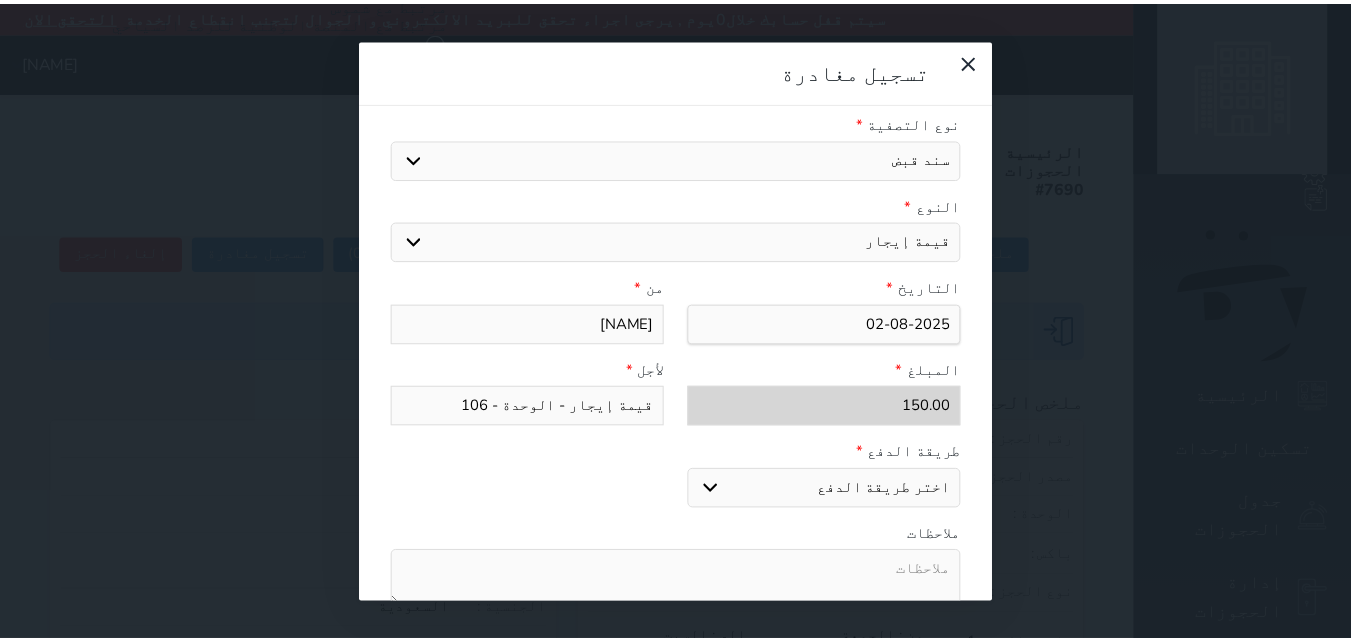 scroll, scrollTop: 309, scrollLeft: 0, axis: vertical 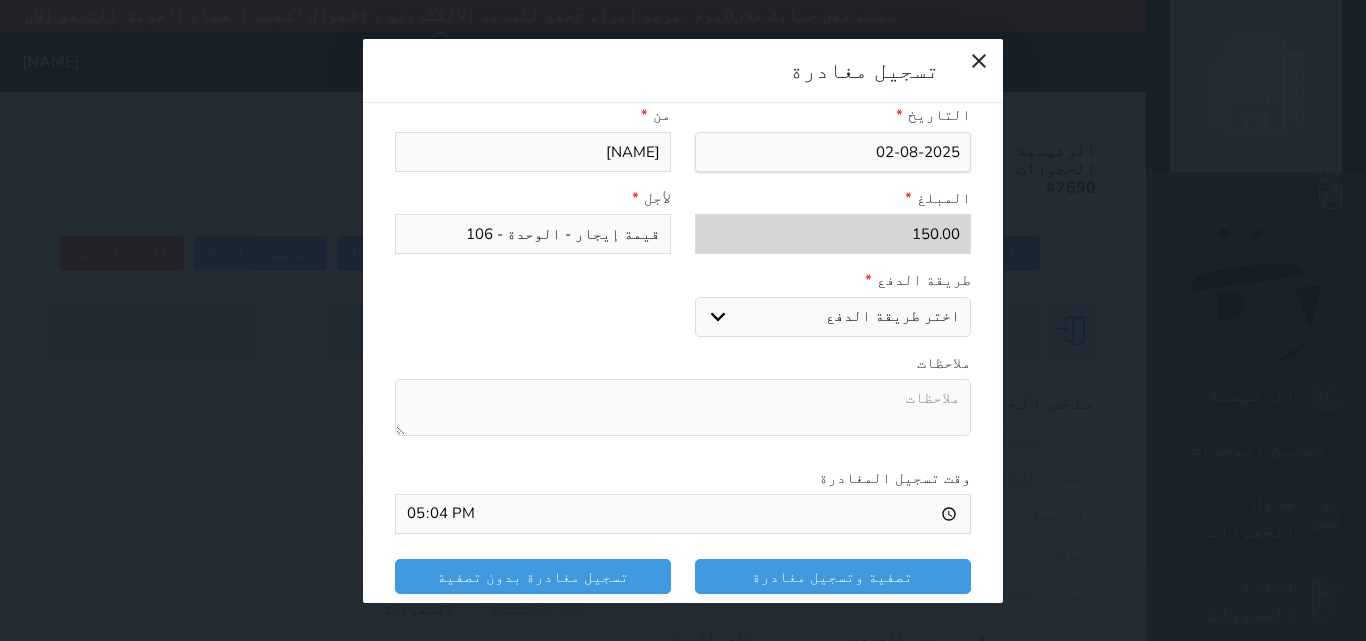 click on "اختر طريقة الدفع   دفع نقدى   تحويل بنكى   مدى   بطاقة ائتمان" at bounding box center (833, 317) 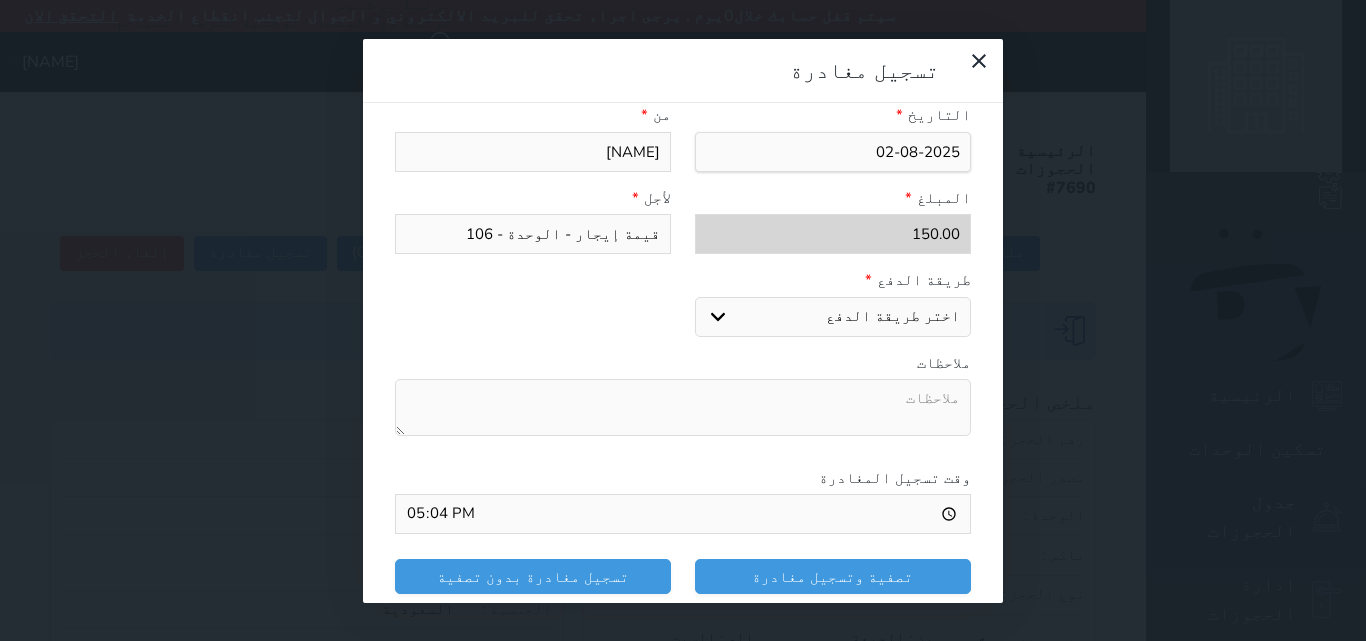select on "mada" 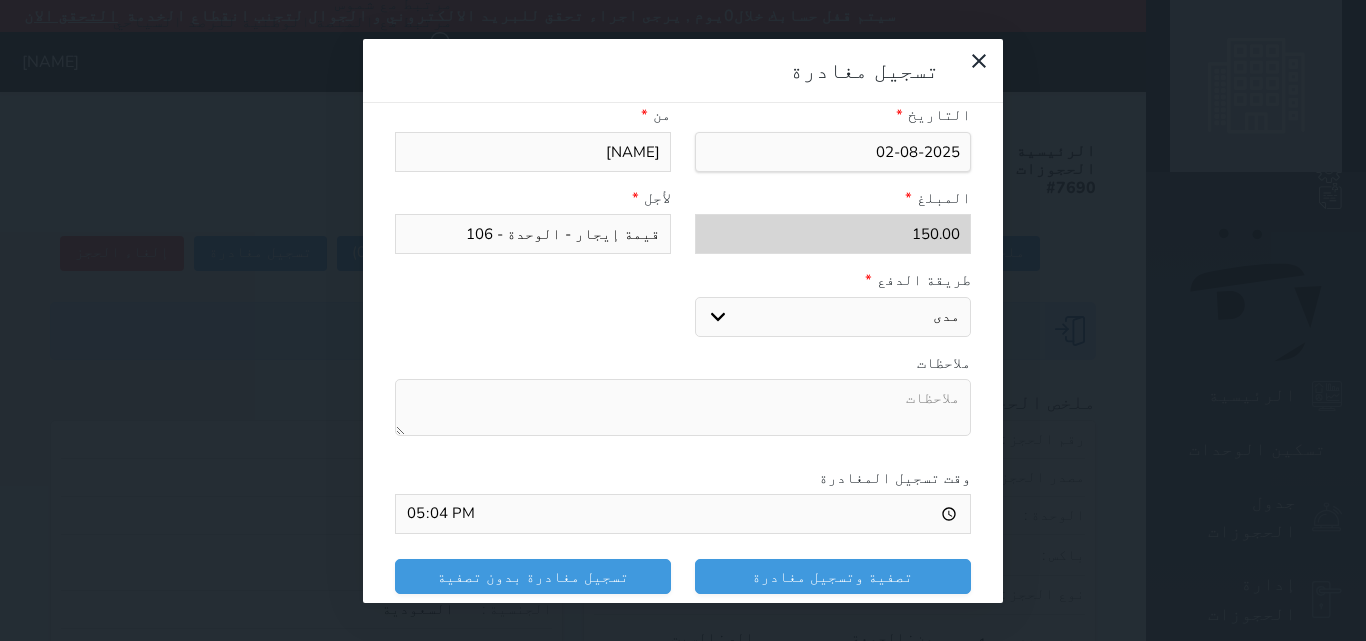 click on "اختر طريقة الدفع   دفع نقدى   تحويل بنكى   مدى   بطاقة ائتمان" at bounding box center [833, 317] 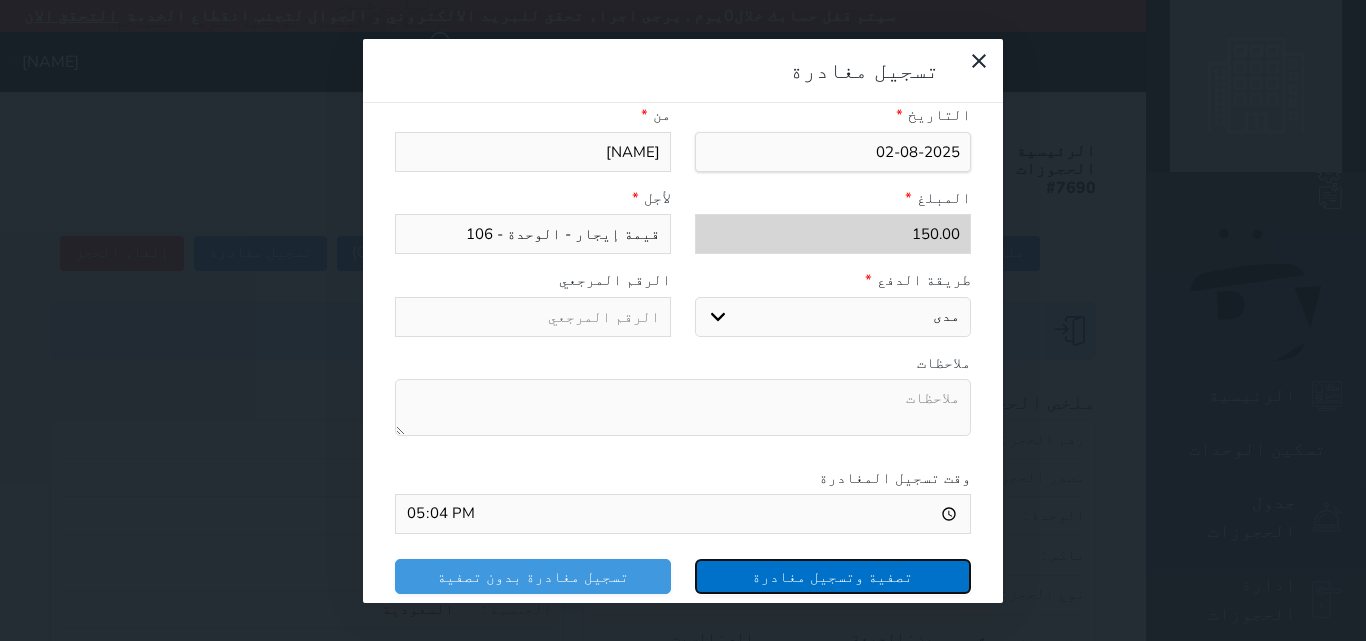 click on "تصفية وتسجيل مغادرة" at bounding box center [833, 576] 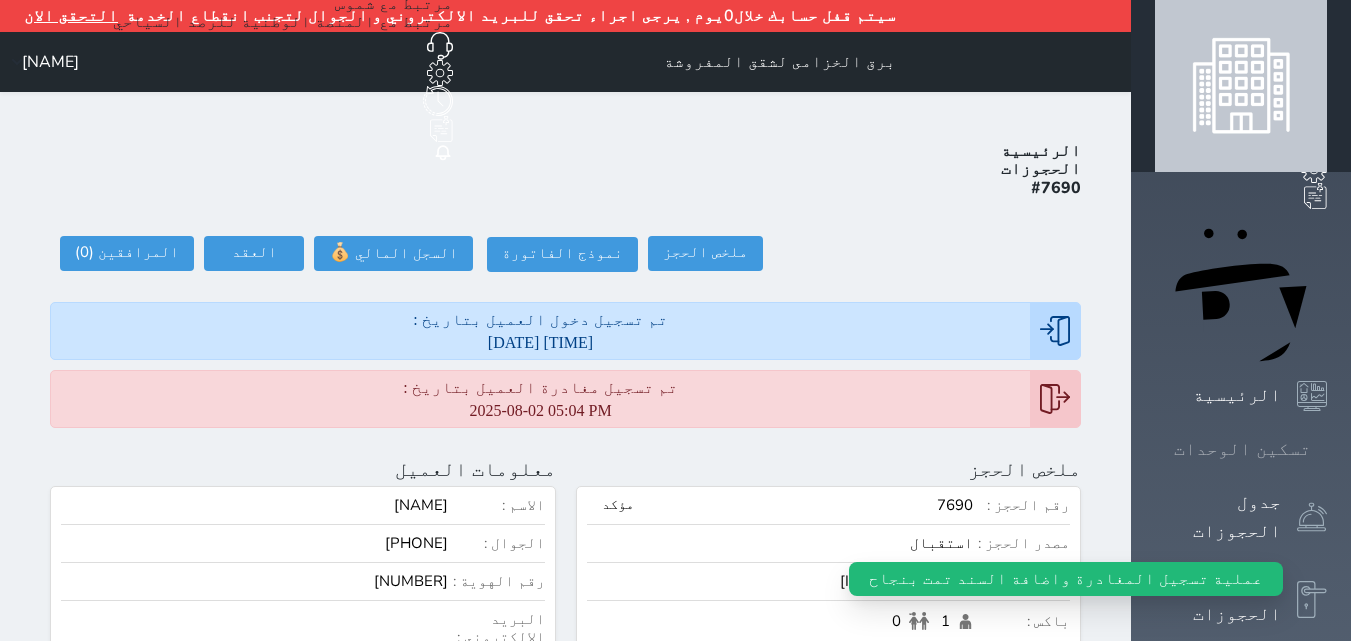 click 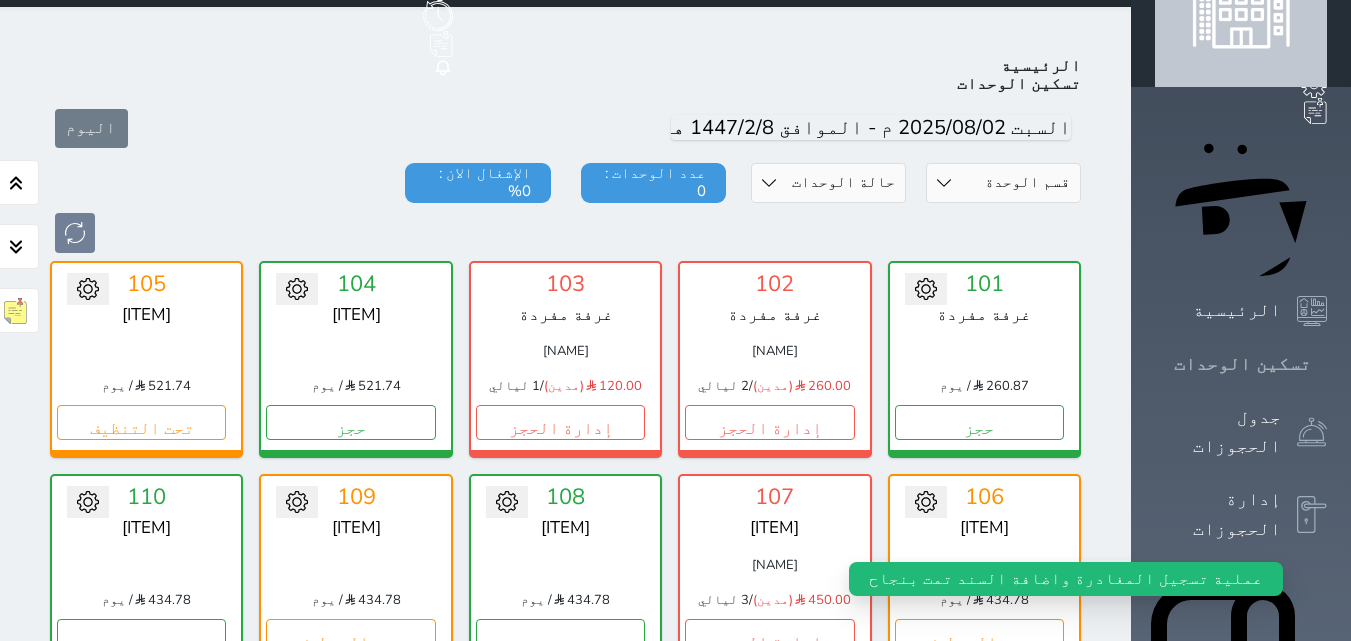scroll, scrollTop: 110, scrollLeft: 0, axis: vertical 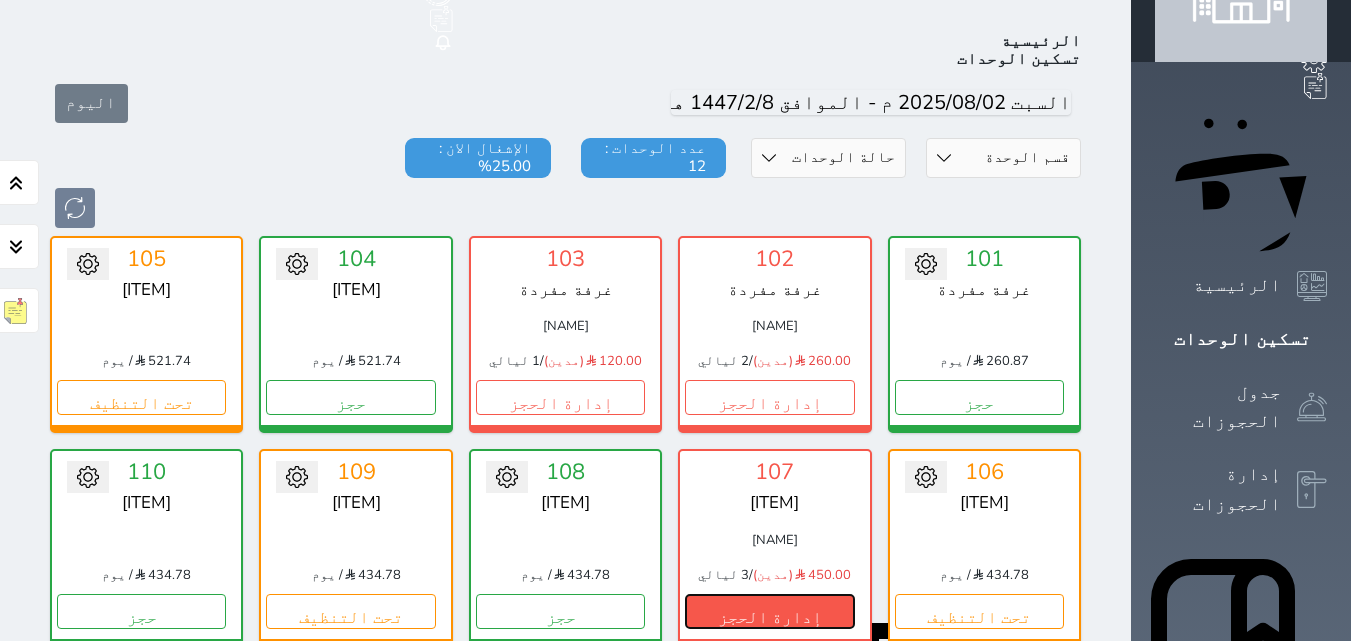 click on "إدارة الحجز" at bounding box center (769, 611) 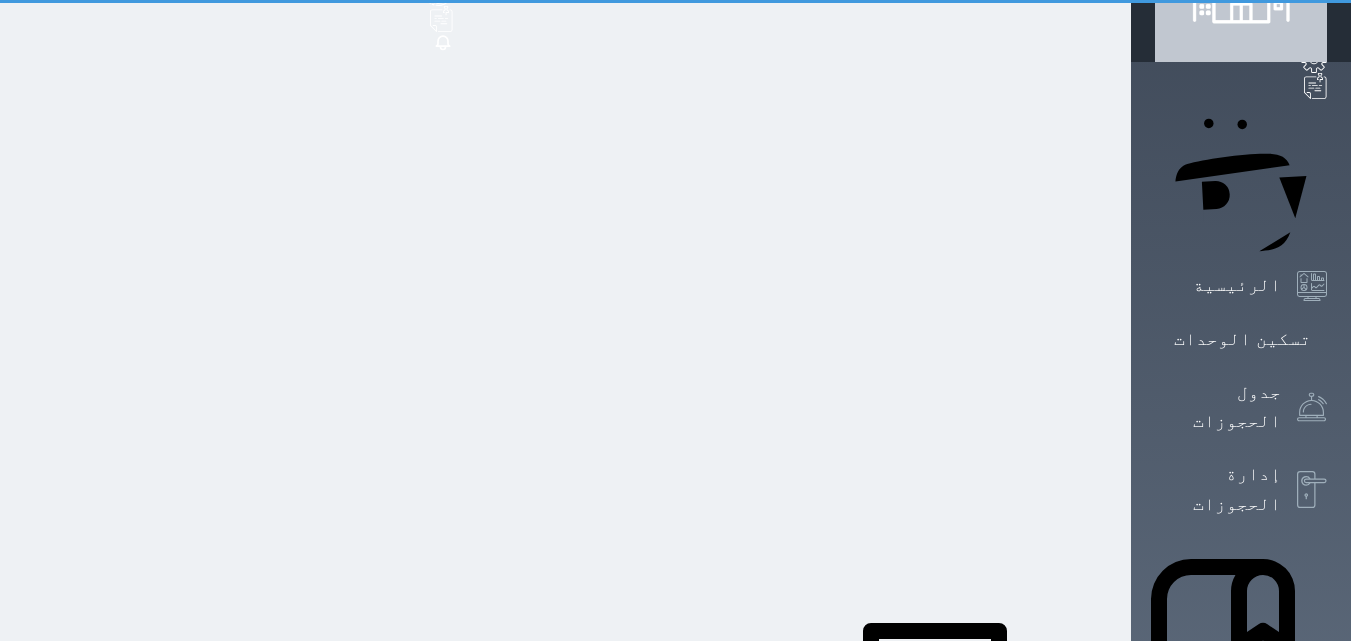 scroll, scrollTop: 13, scrollLeft: 0, axis: vertical 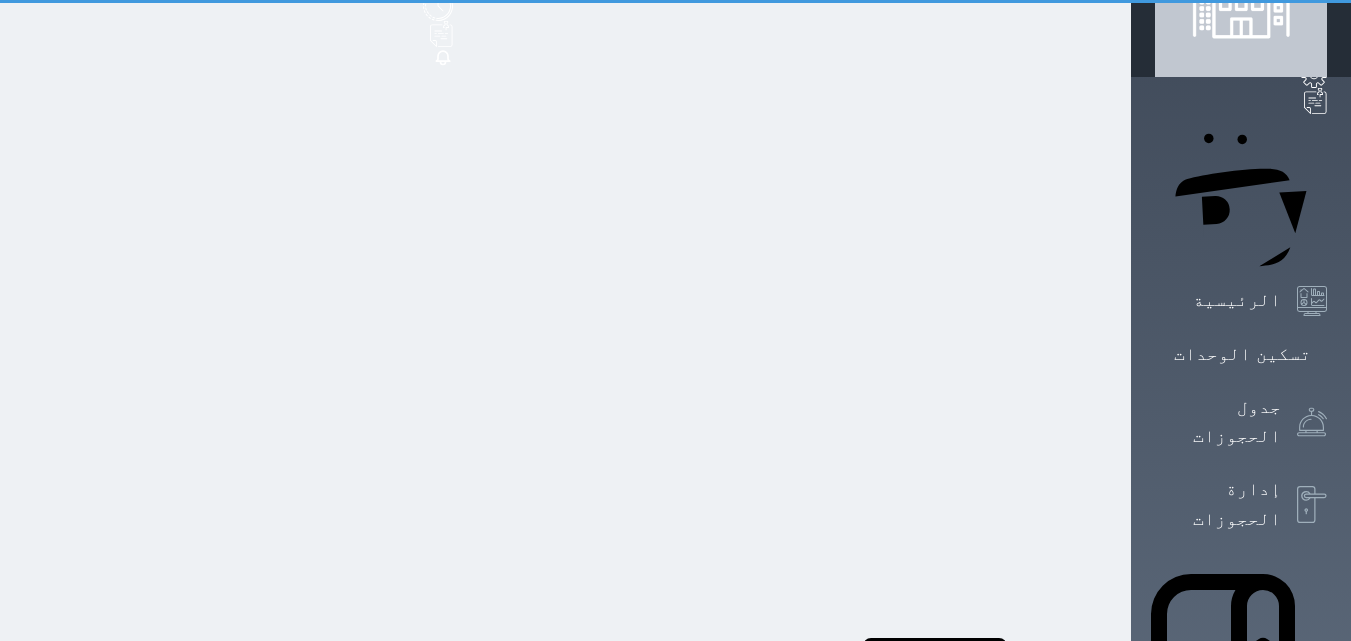 click on "إدارة الحجز" at bounding box center (769, 626) 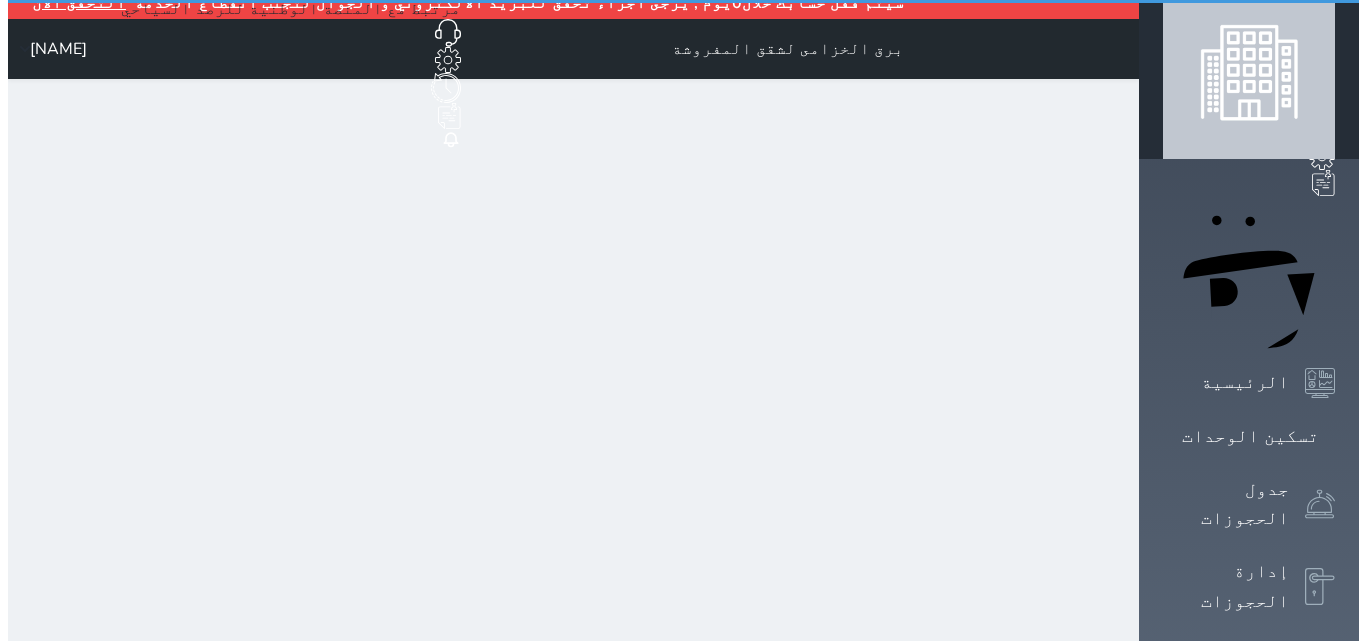 scroll, scrollTop: 0, scrollLeft: 0, axis: both 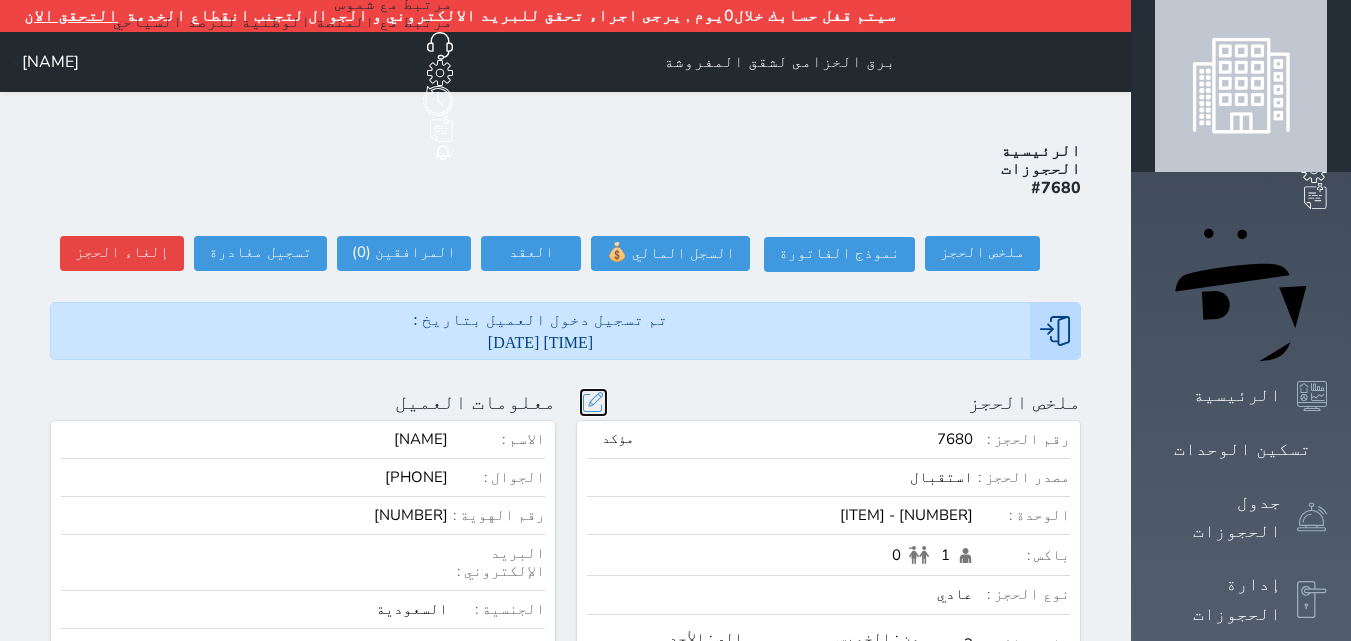 click at bounding box center (593, 402) 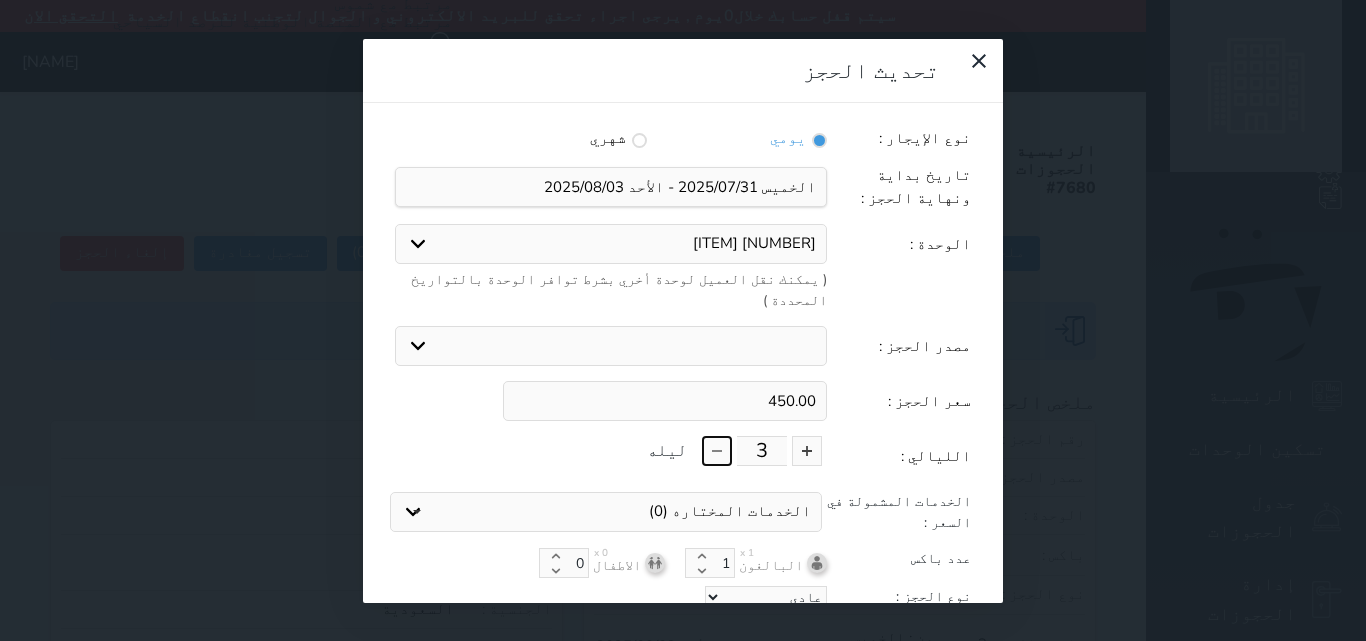 click at bounding box center [717, 451] 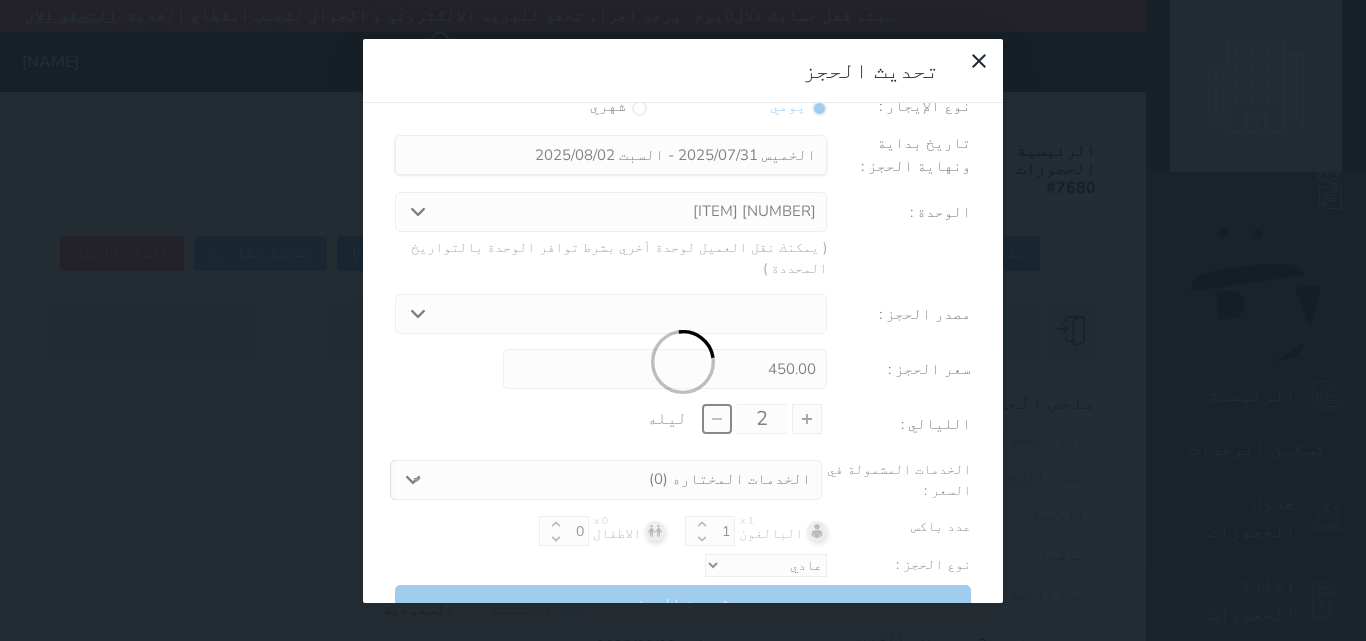 scroll, scrollTop: 45, scrollLeft: 0, axis: vertical 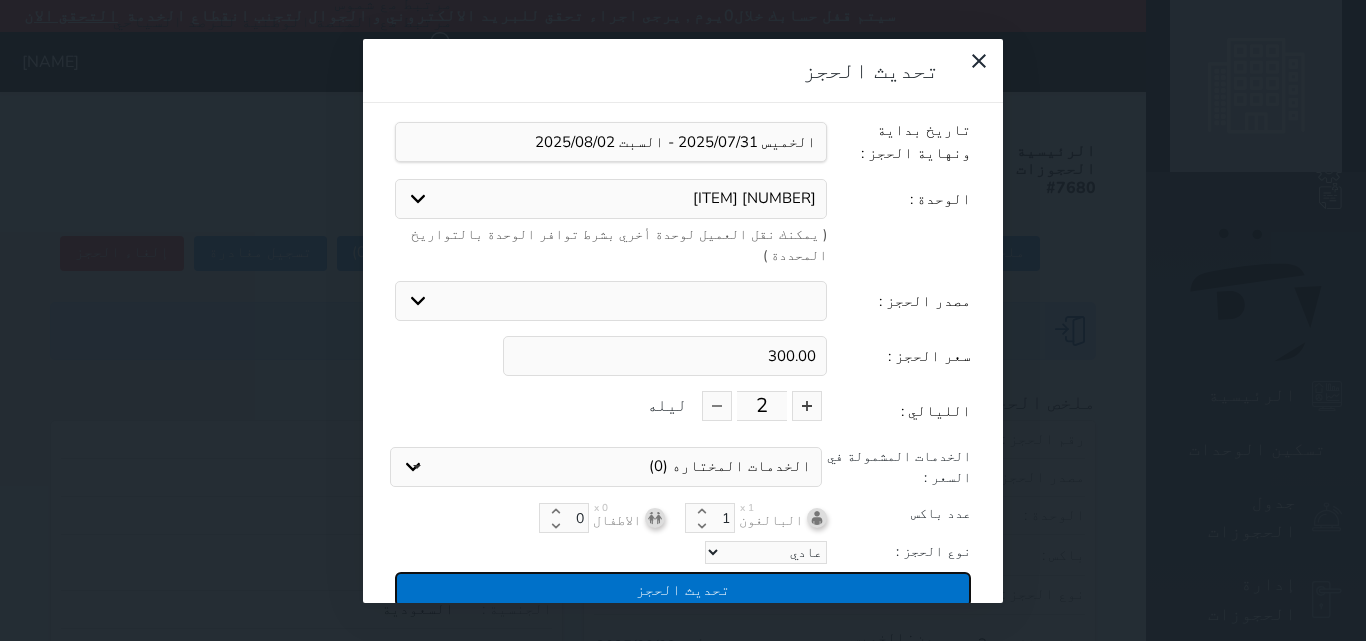 click on "تحديث الحجز" at bounding box center (683, 589) 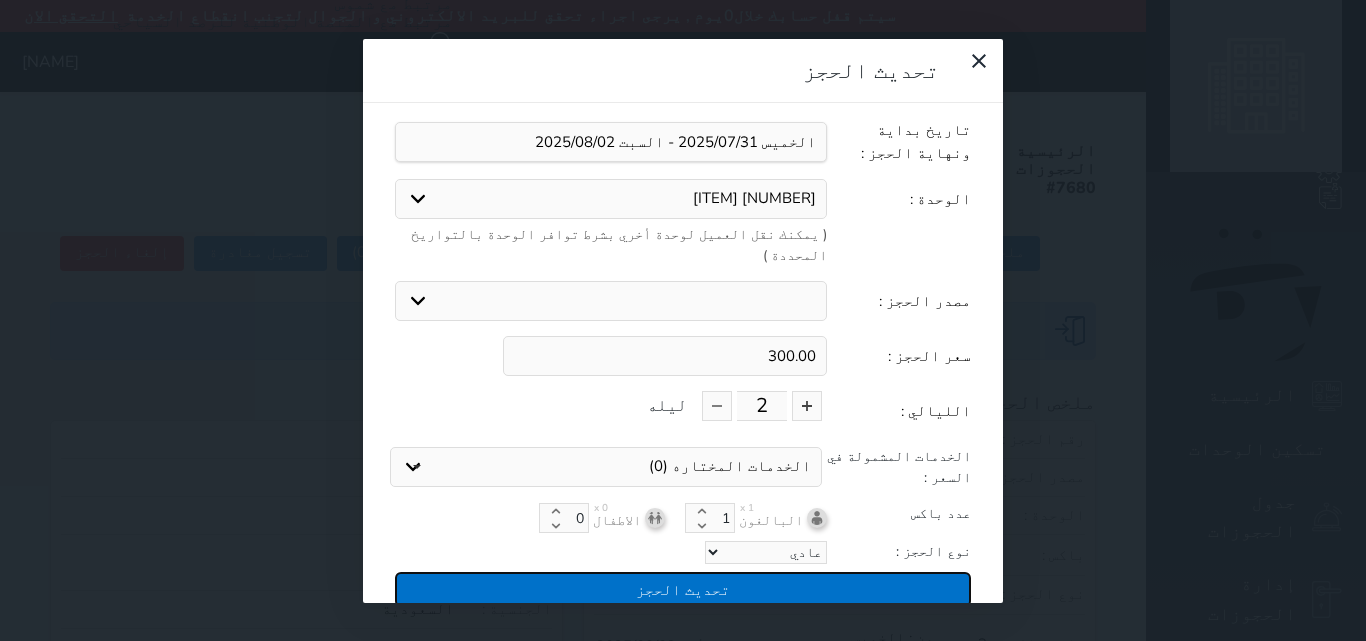 type on "300" 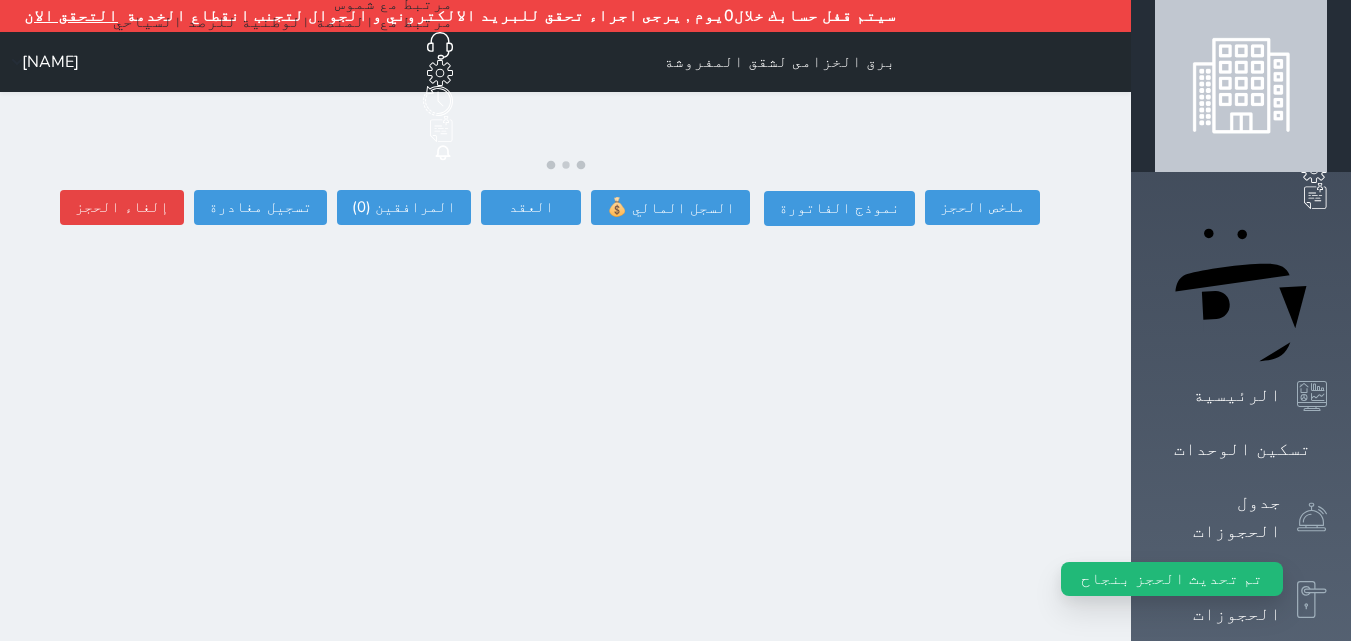 select 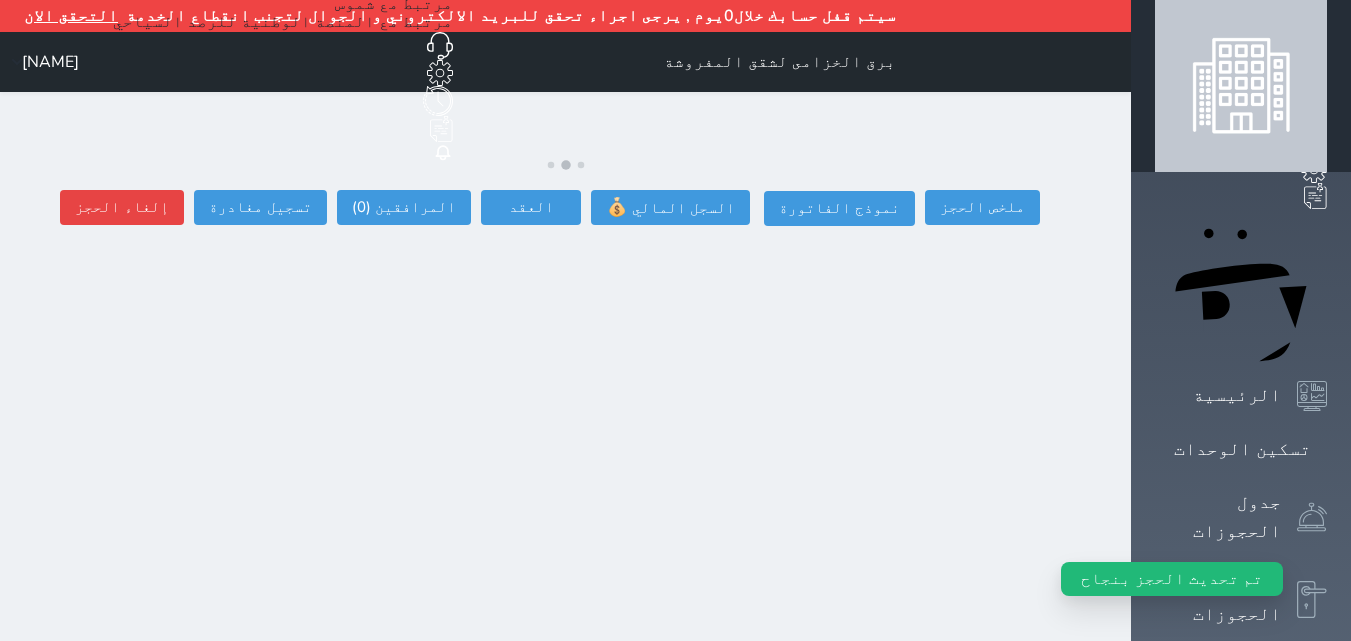 select 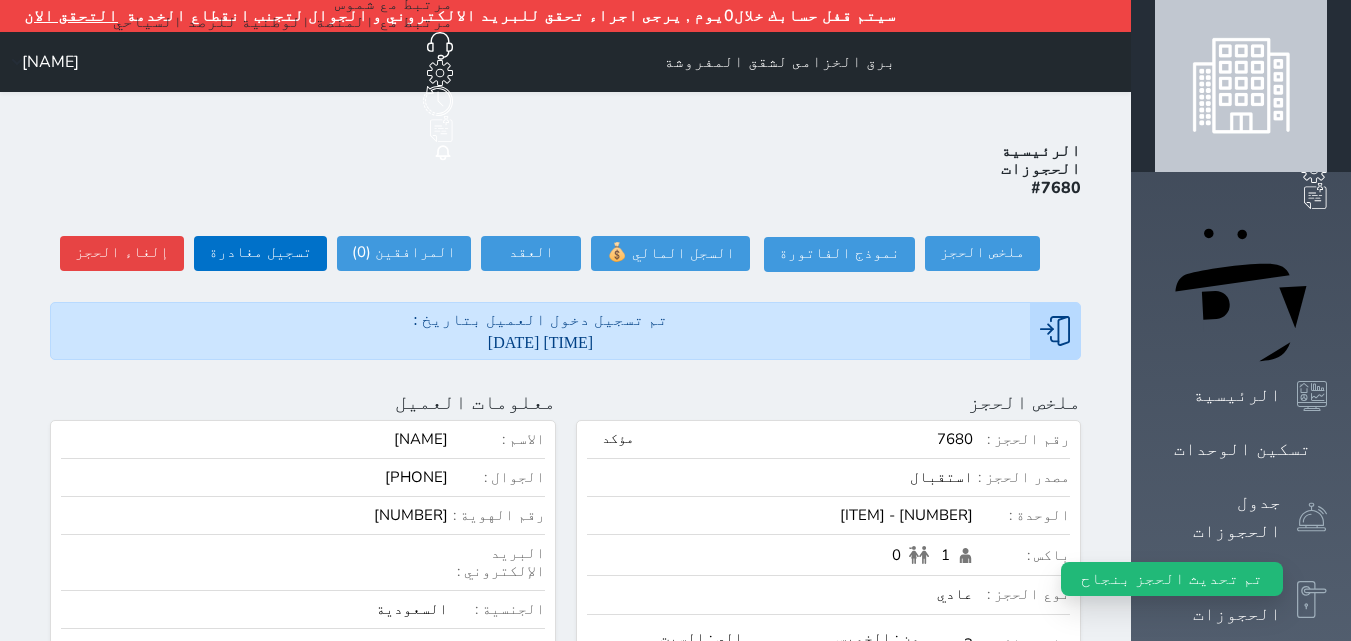 select 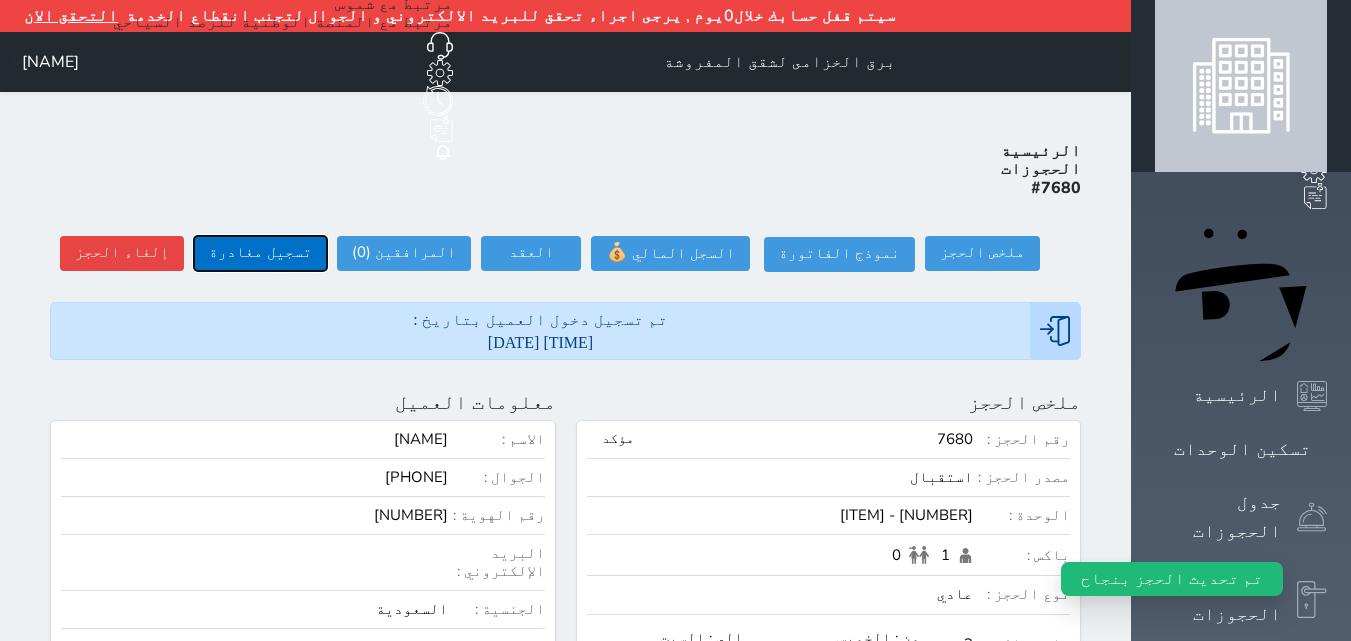 click on "تسجيل مغادرة" at bounding box center (260, 253) 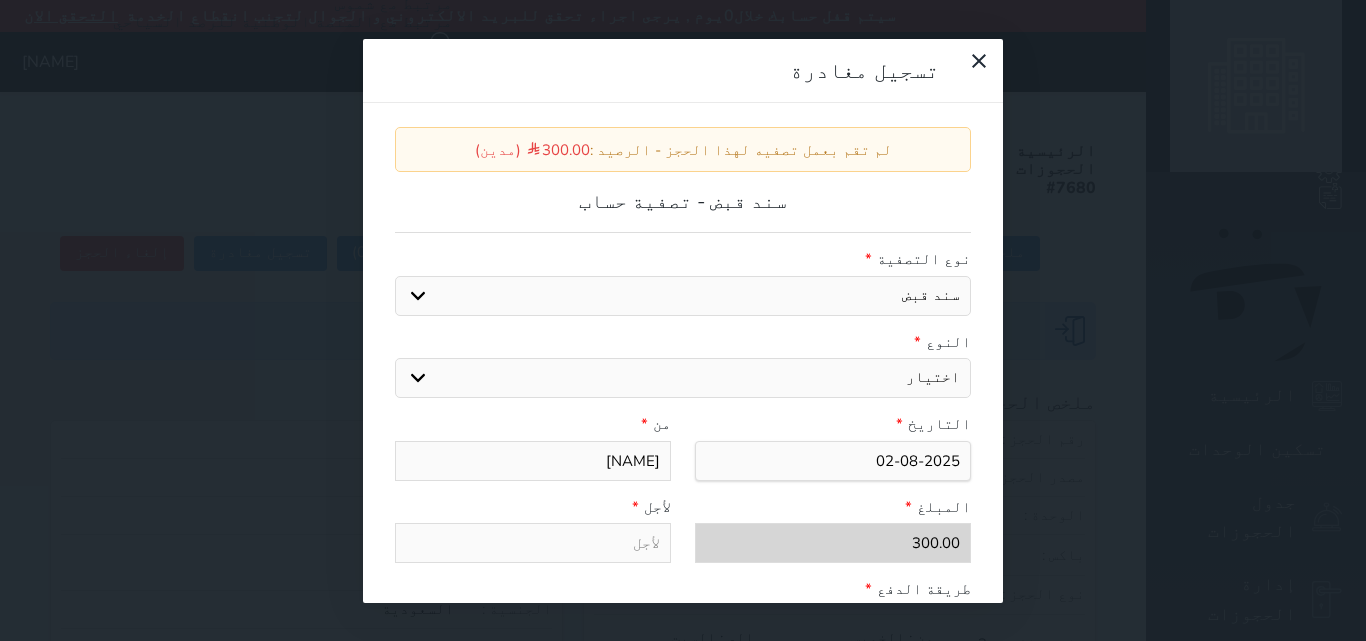 click on "اختيار   مقبوضات عامة
قيمة إيجار
فواتير
عربون
لا ينطبق
آخر
مغسلة
واي فاي - الإنترنت
مواقف السيارات
طعام
الأغذية والمشروبات
مشروبات
المشروبات الباردة
المشروبات الساخنة
الإفطار
غداء
عشاء
مخبز و كعك
حمام سباحة
الصالة الرياضية
سبا و خدمات الجمال
اختيار وإسقاط (خدمات النقل)
ميني بار
كابل - تلفزيون
سرير إضافي
تصفيف الشعر
التسوق" at bounding box center (683, 378) 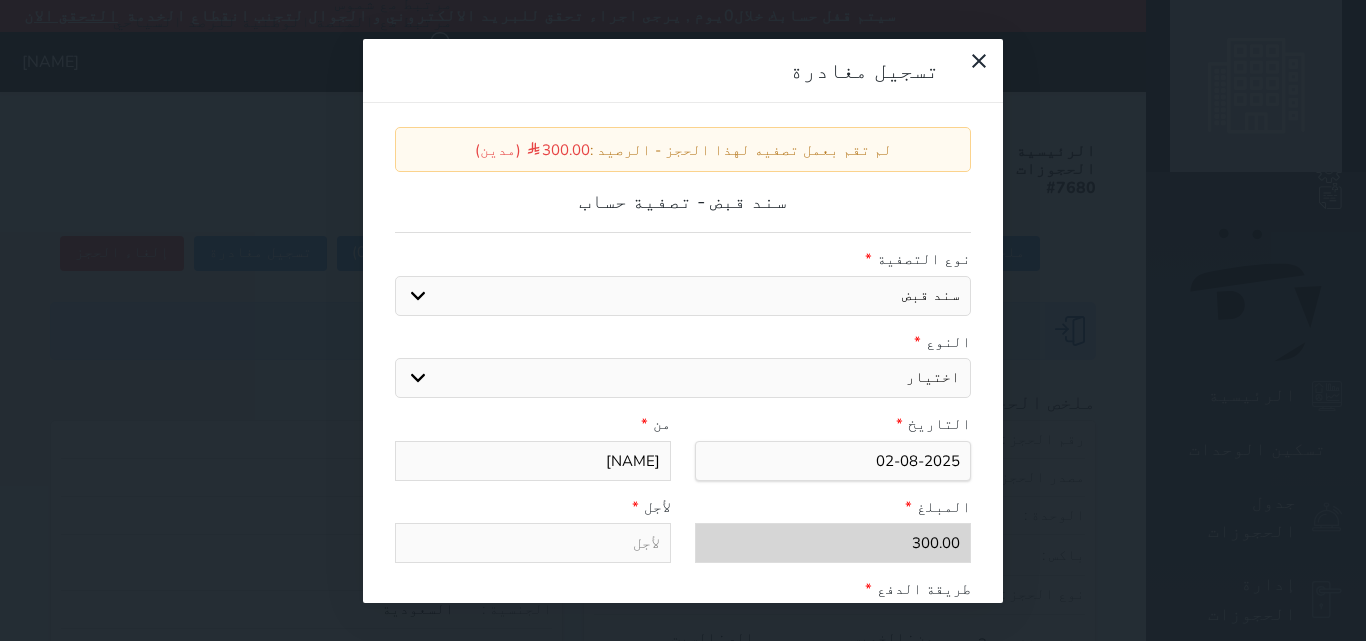 select on "1786" 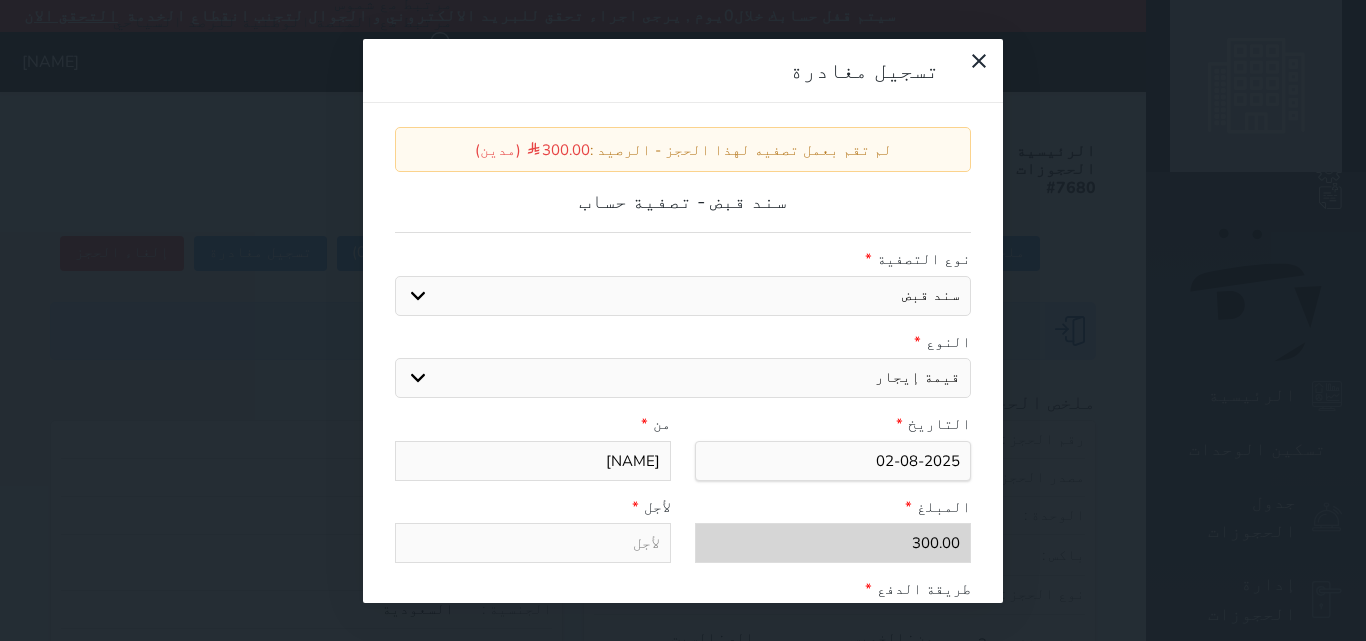 click on "اختيار   مقبوضات عامة
قيمة إيجار
فواتير
عربون
لا ينطبق
آخر
مغسلة
واي فاي - الإنترنت
مواقف السيارات
طعام
الأغذية والمشروبات
مشروبات
المشروبات الباردة
المشروبات الساخنة
الإفطار
غداء
عشاء
مخبز و كعك
حمام سباحة
الصالة الرياضية
سبا و خدمات الجمال
اختيار وإسقاط (خدمات النقل)
ميني بار
كابل - تلفزيون
سرير إضافي
تصفيف الشعر
التسوق" at bounding box center [683, 378] 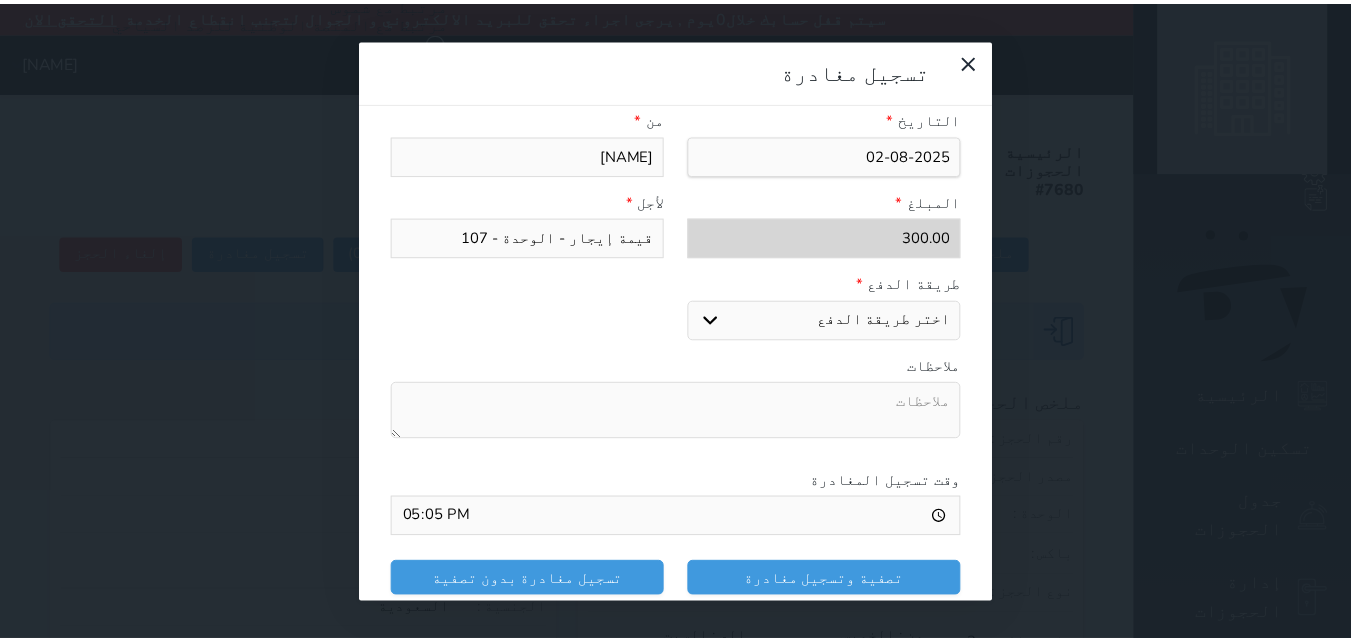 scroll, scrollTop: 309, scrollLeft: 0, axis: vertical 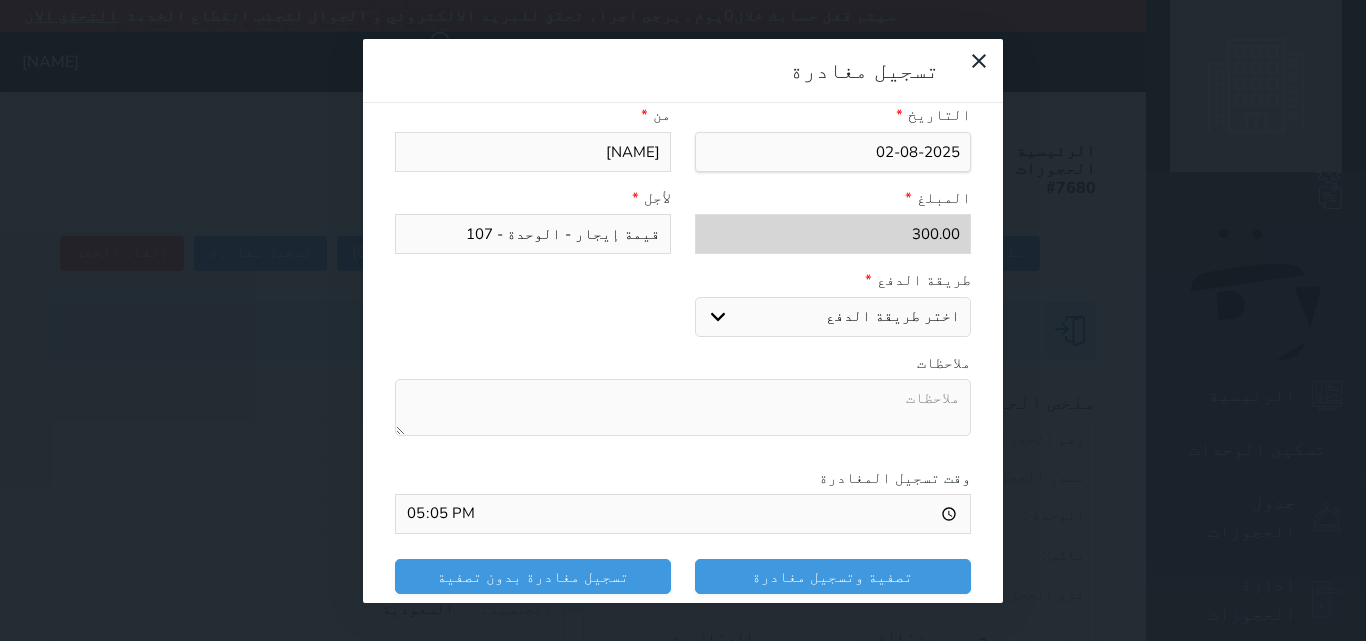 click on "اختر طريقة الدفع   دفع نقدى   تحويل بنكى   مدى   بطاقة ائتمان" at bounding box center (833, 317) 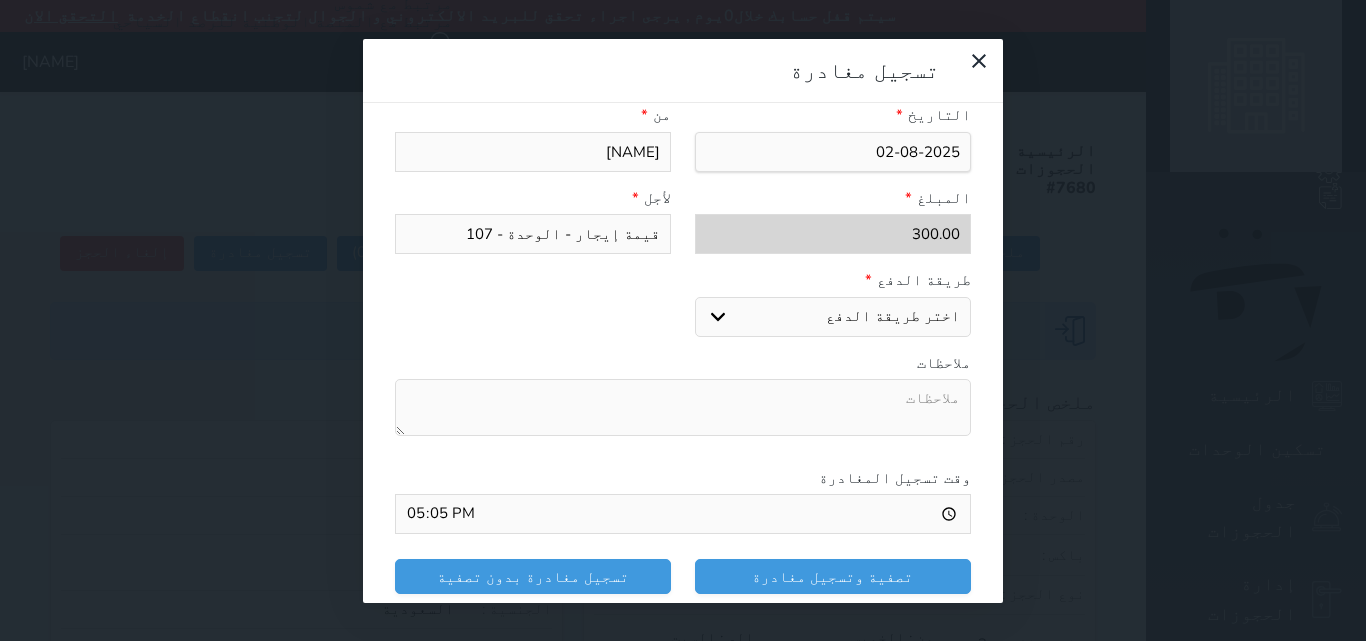 select on "mada" 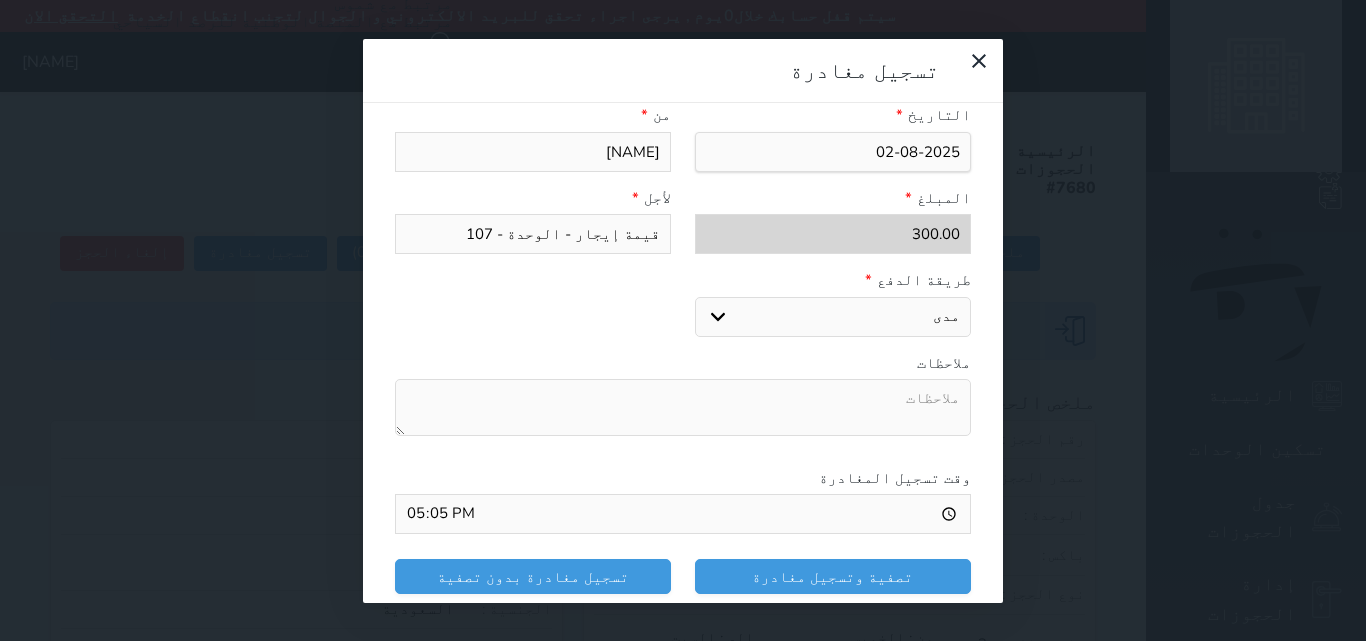 click on "اختر طريقة الدفع   دفع نقدى   تحويل بنكى   مدى   بطاقة ائتمان" at bounding box center [833, 317] 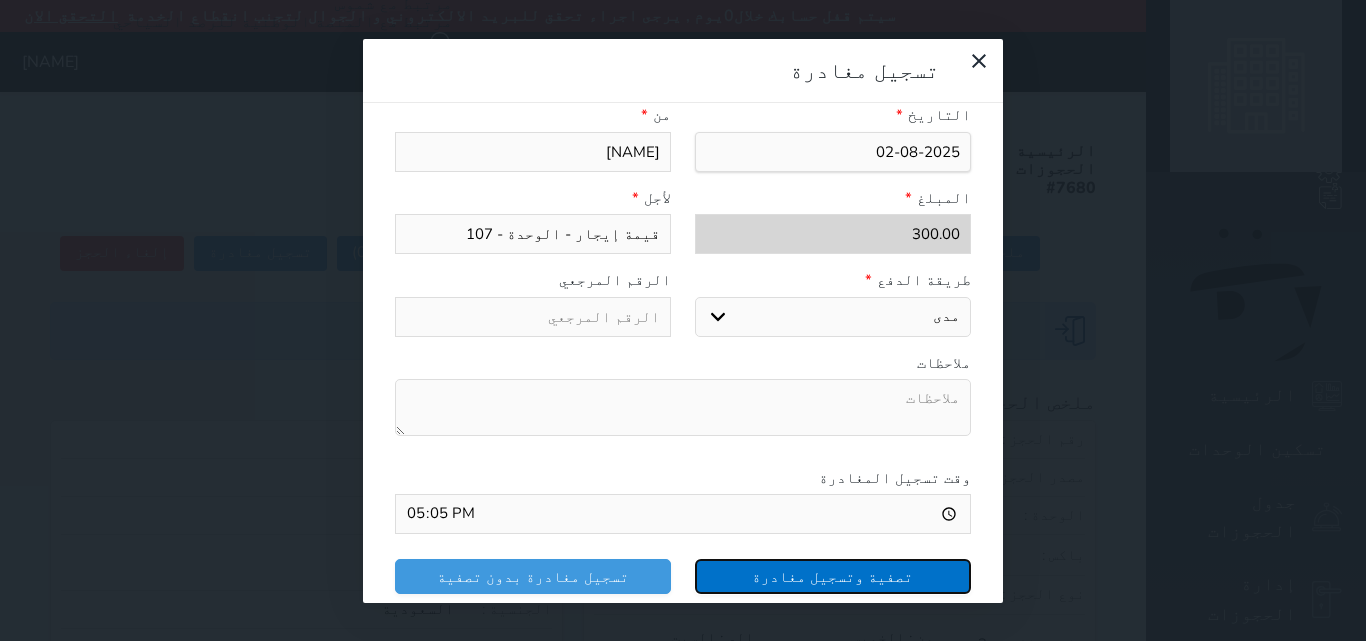 click on "تصفية وتسجيل مغادرة" at bounding box center (833, 576) 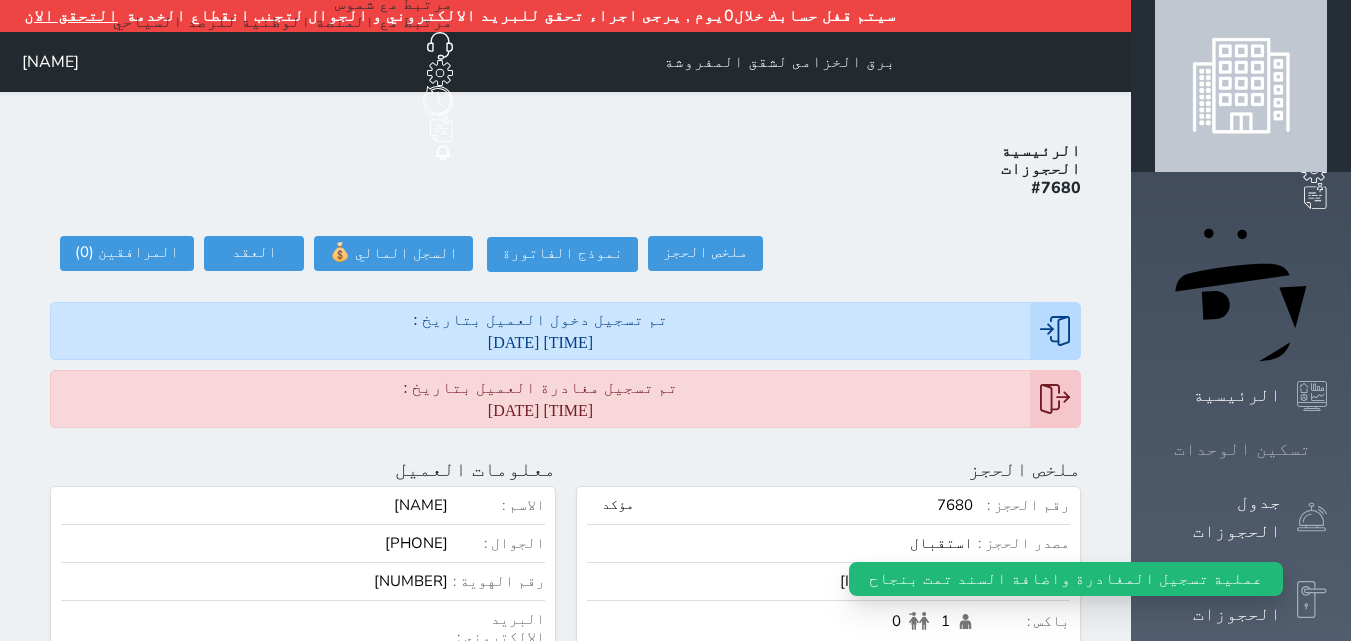 click at bounding box center (1327, 449) 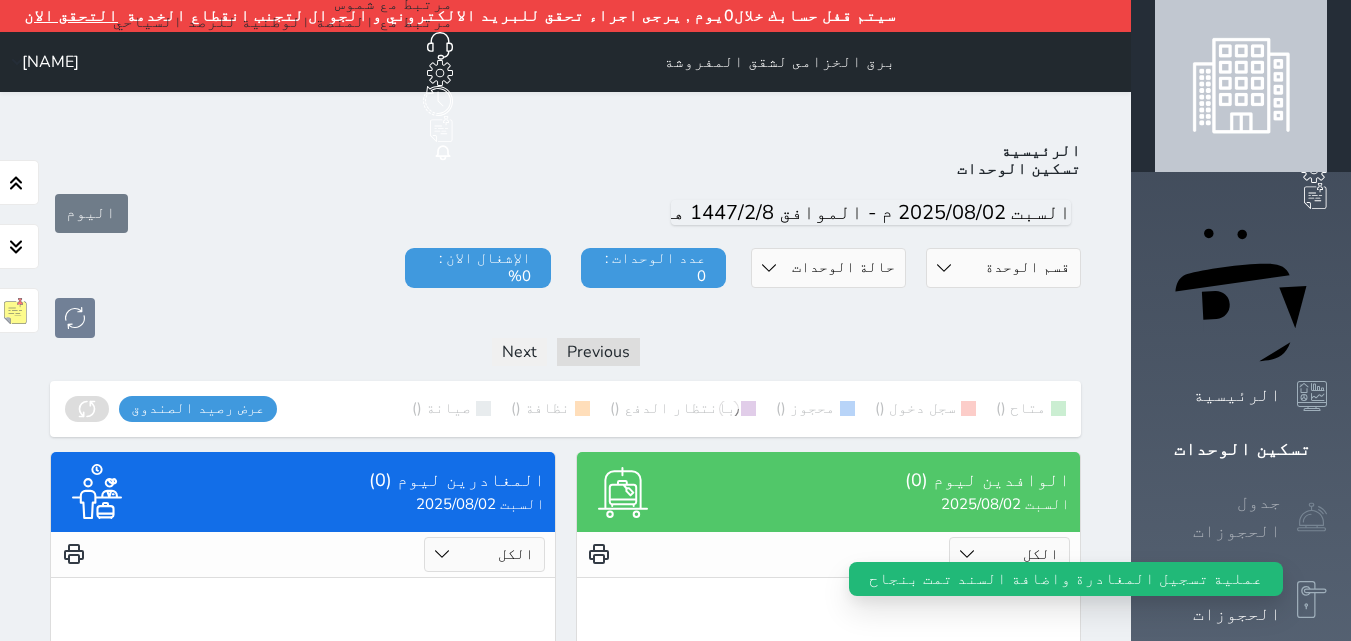 scroll, scrollTop: 110, scrollLeft: 0, axis: vertical 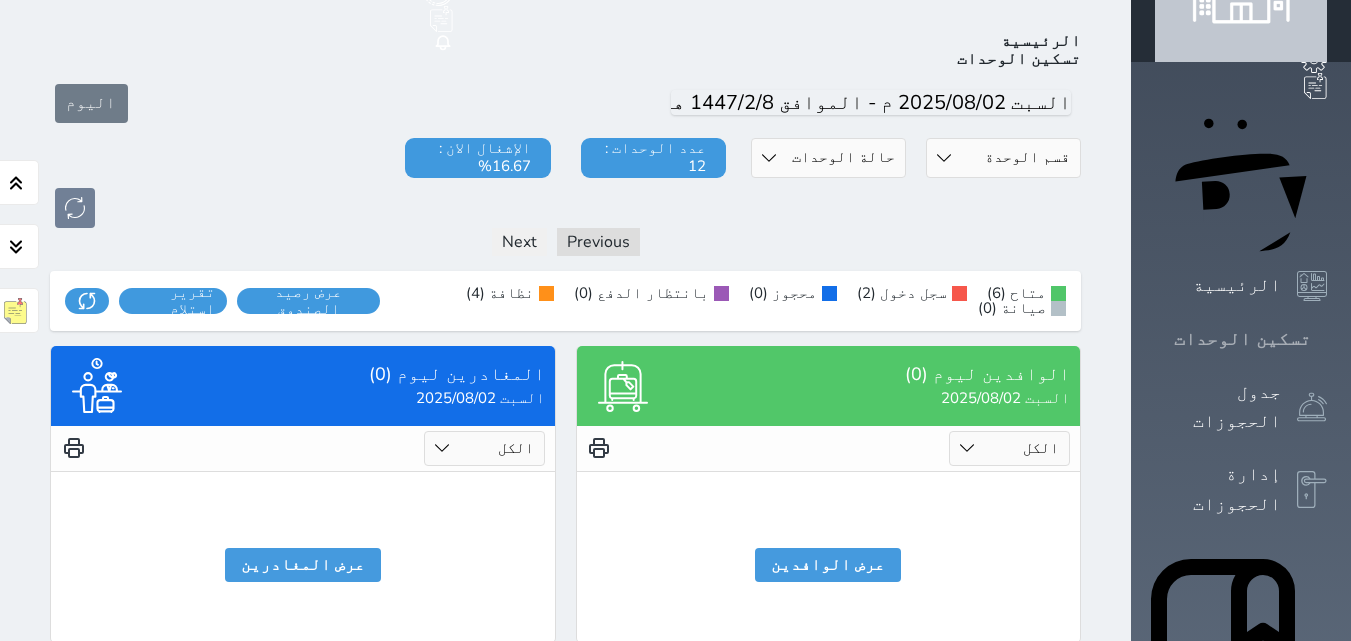 click on "تسكين الوحدات" at bounding box center [1242, 339] 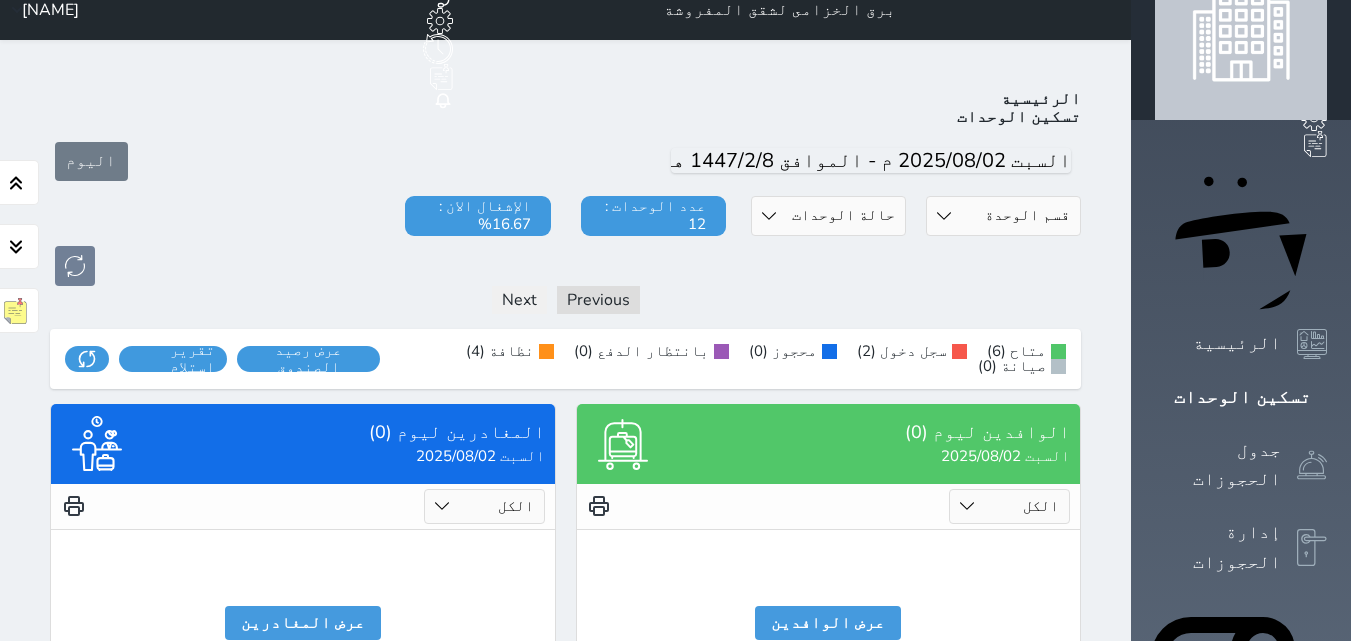 scroll, scrollTop: 0, scrollLeft: 0, axis: both 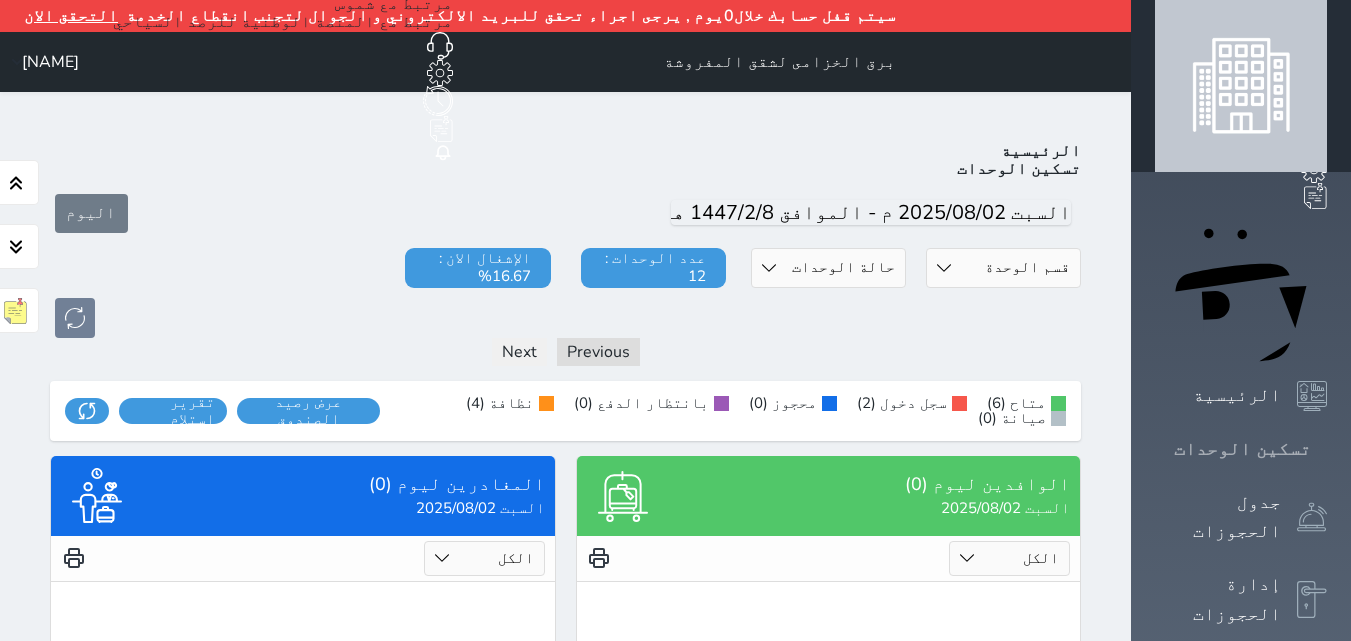 click 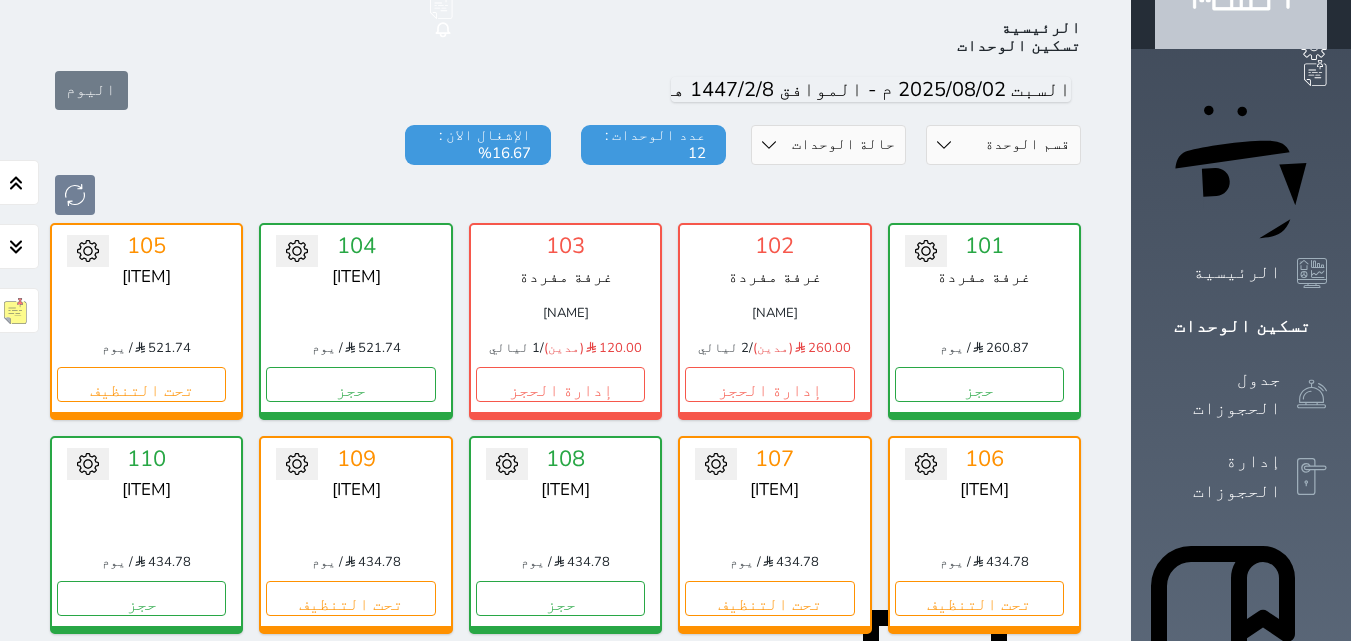 scroll, scrollTop: 300, scrollLeft: 0, axis: vertical 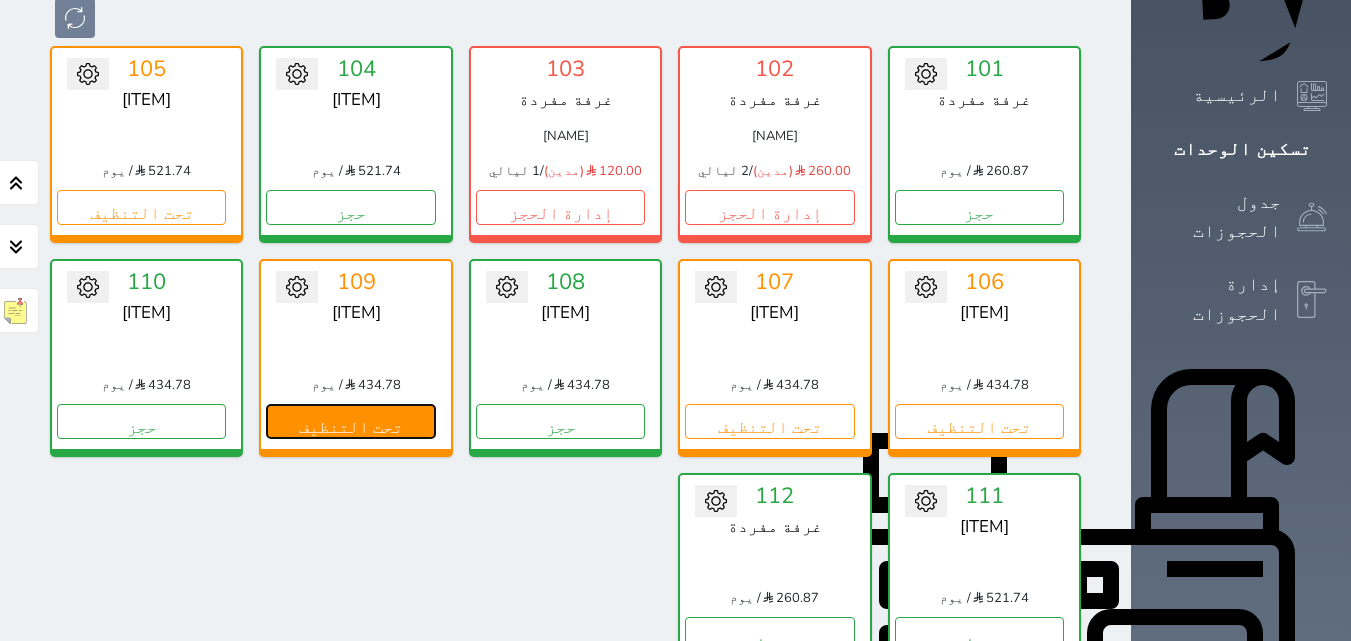 click on "تحت التنظيف" at bounding box center [350, 421] 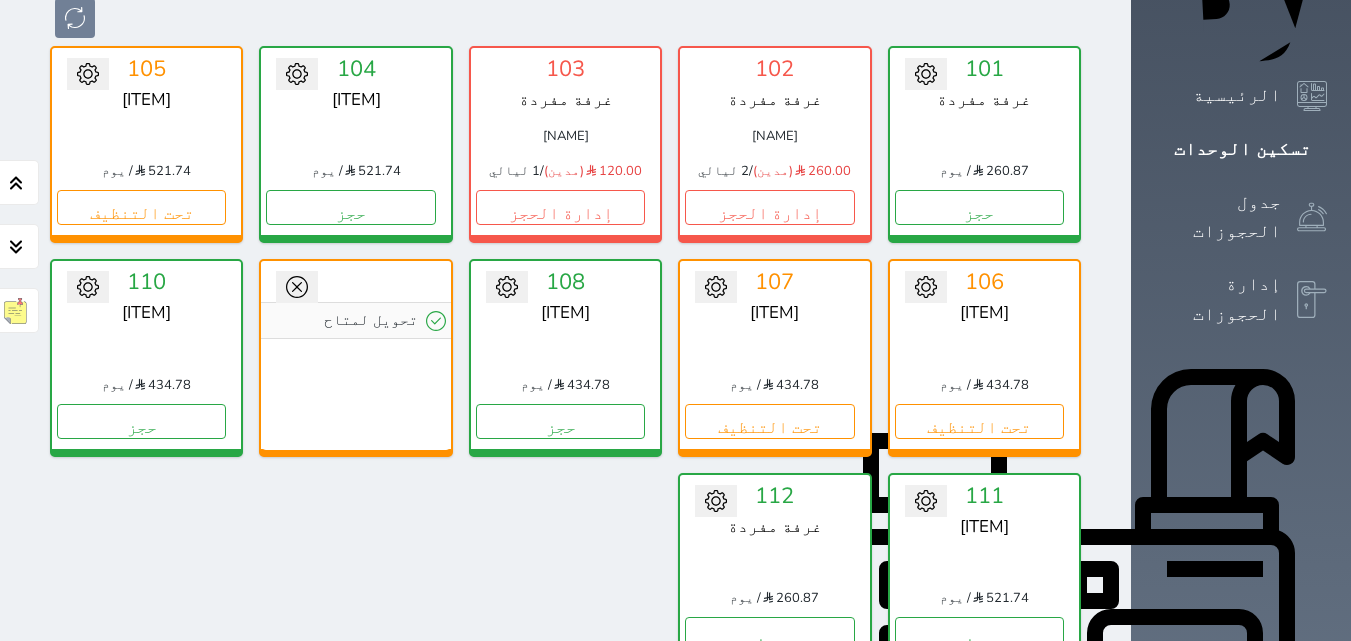click on "تحويل لمتاح" at bounding box center [355, 355] 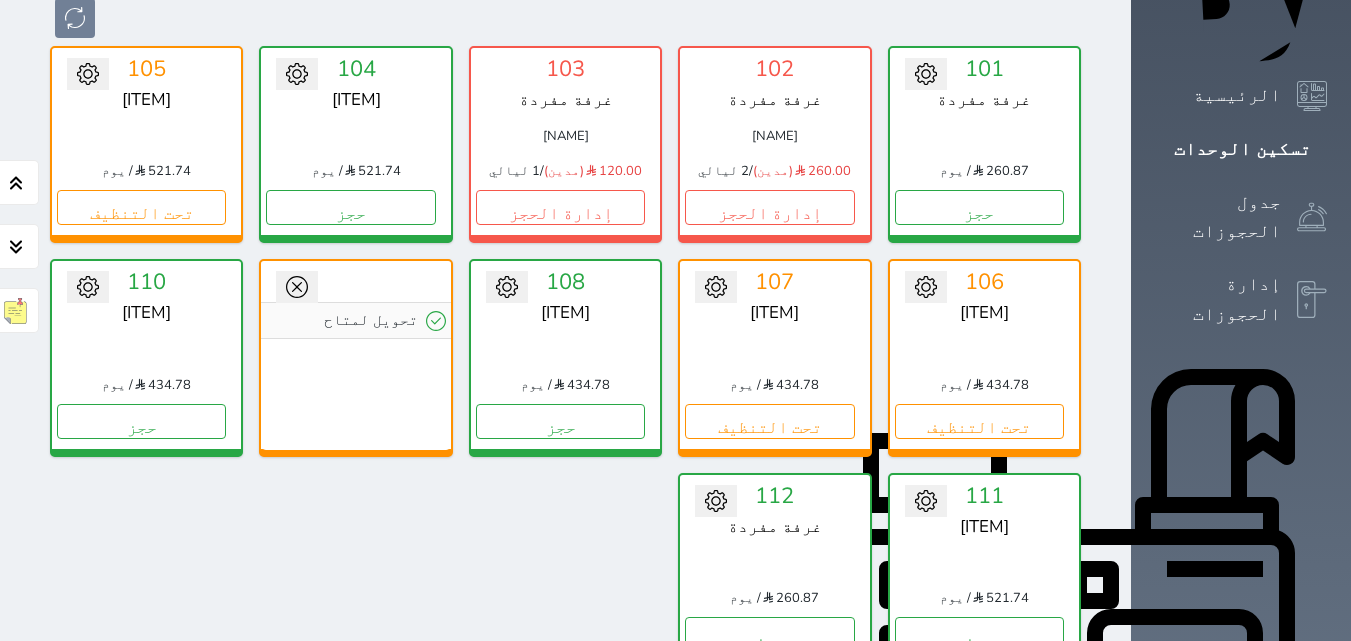 click 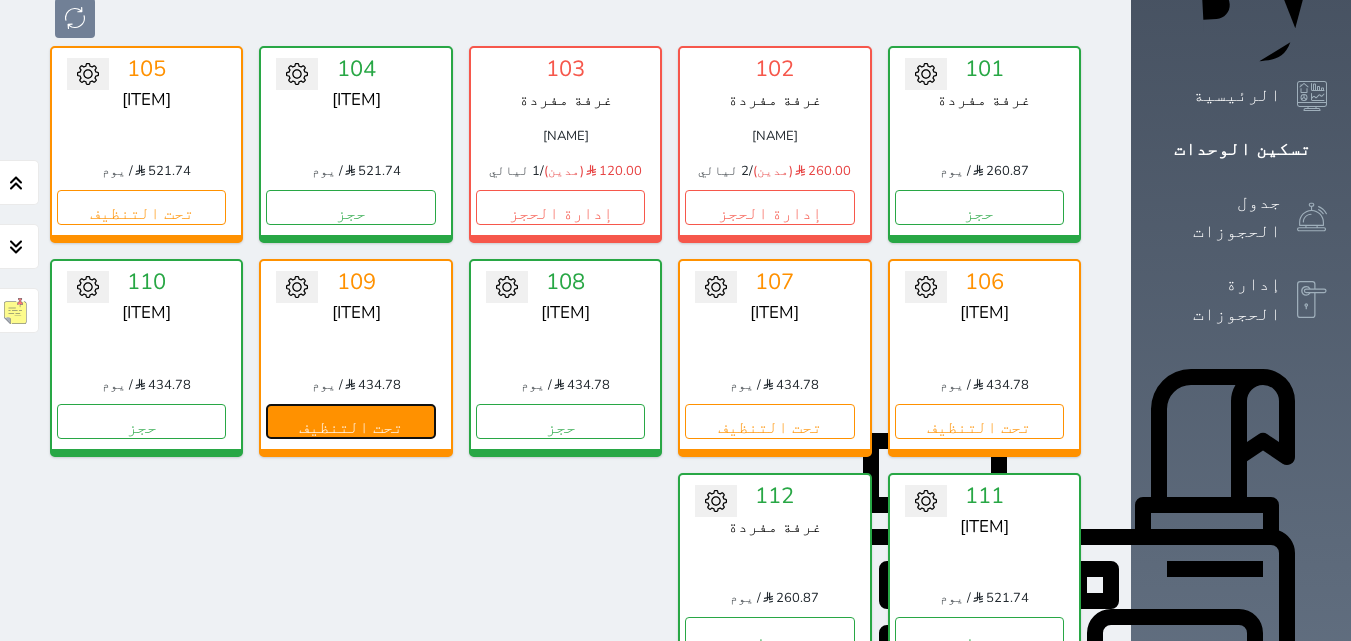 click on "تحت التنظيف" at bounding box center (350, 421) 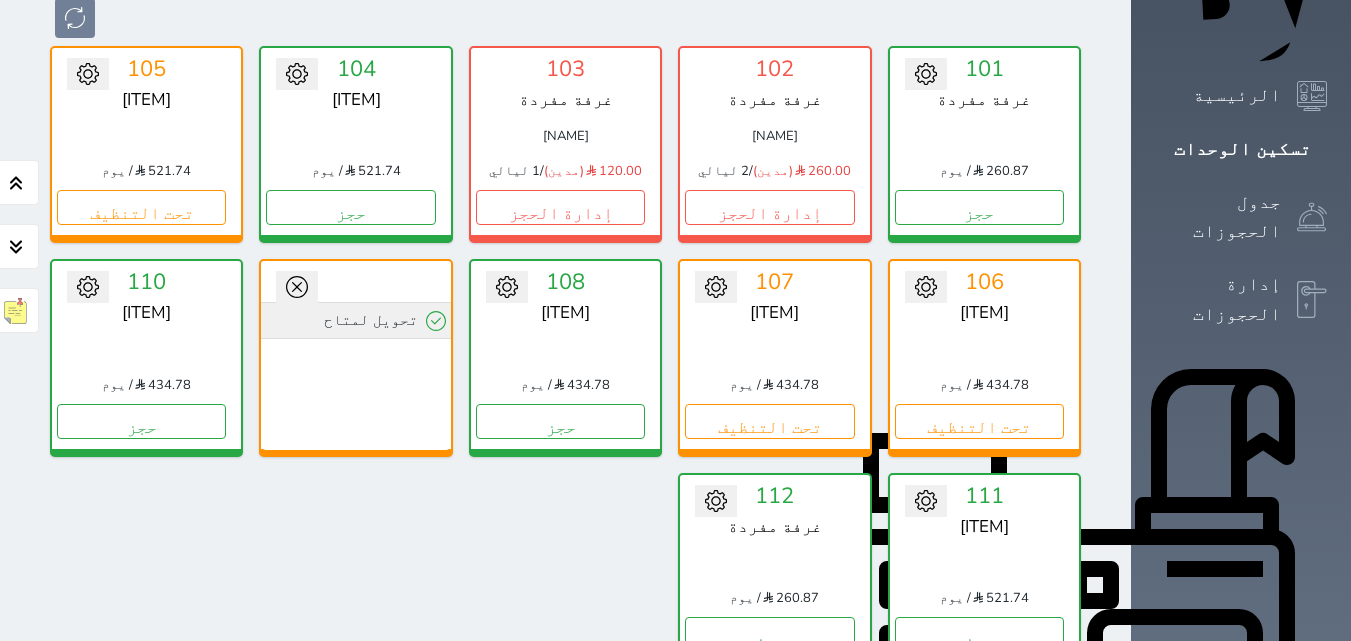 click on "تحويل لمتاح" at bounding box center (355, 320) 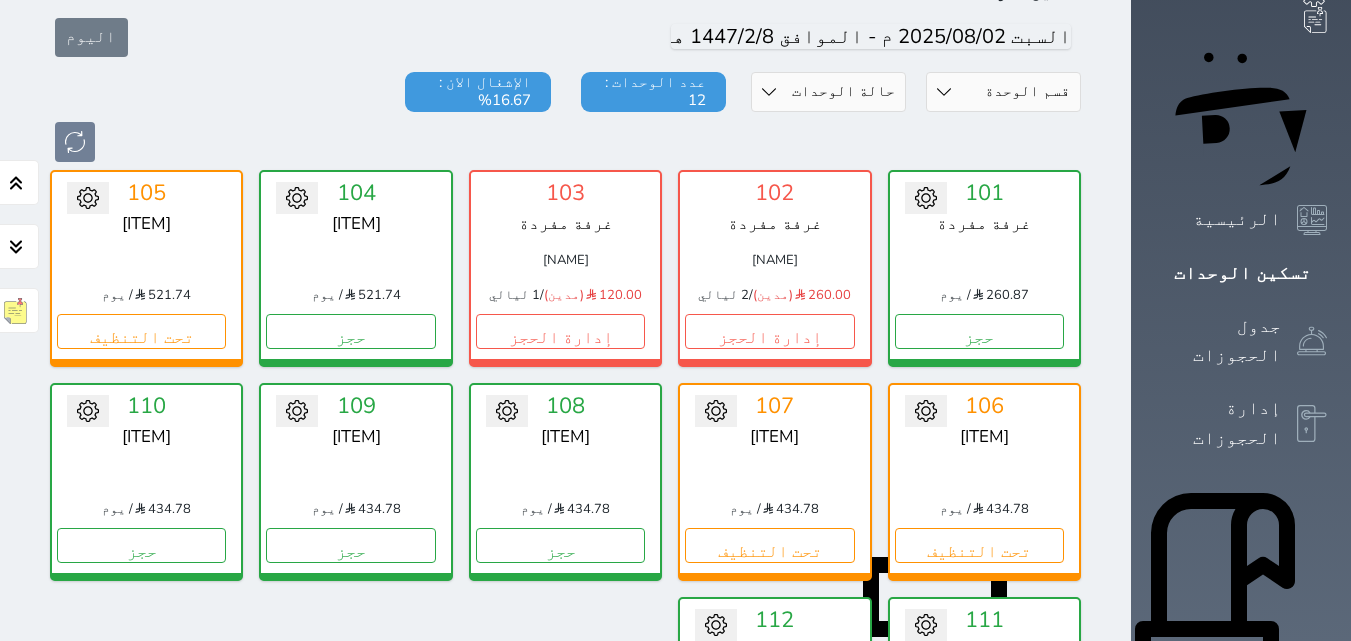 scroll, scrollTop: 200, scrollLeft: 0, axis: vertical 